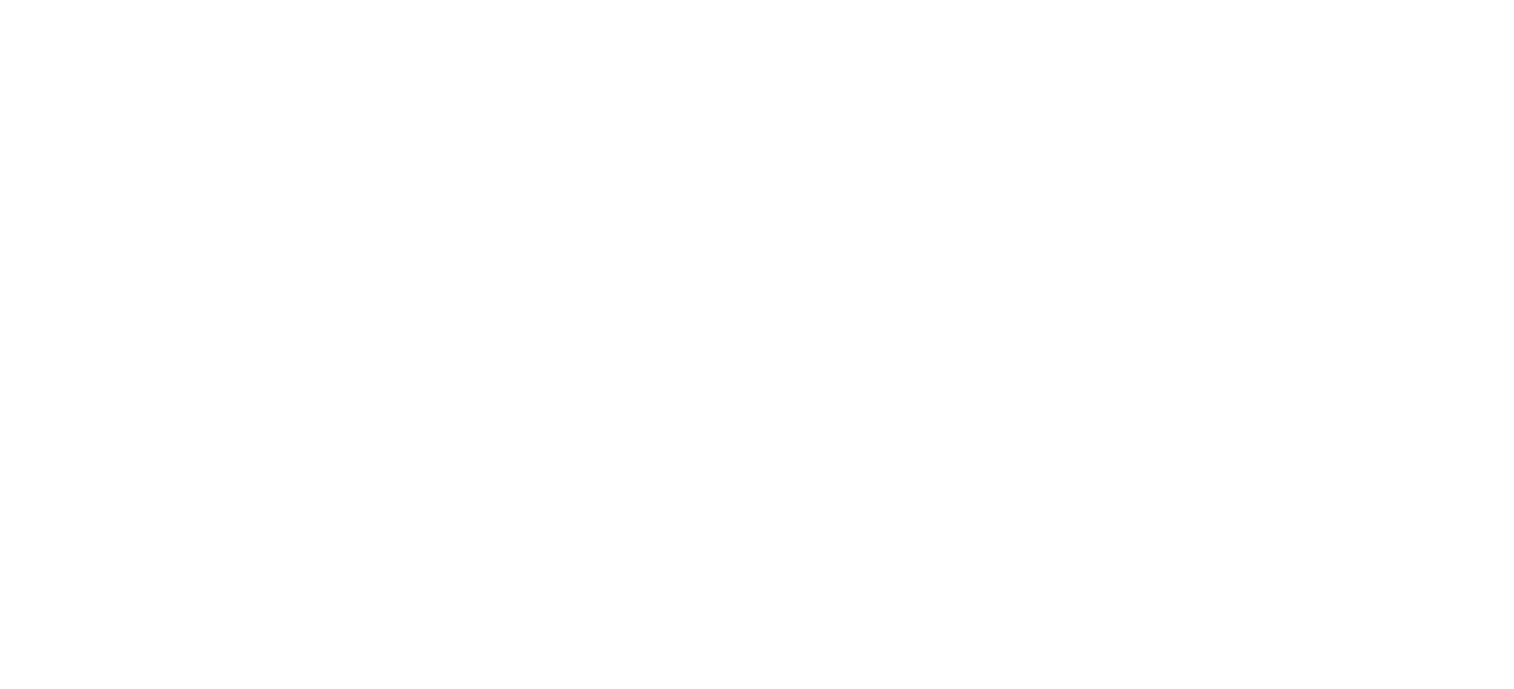 scroll, scrollTop: 0, scrollLeft: 0, axis: both 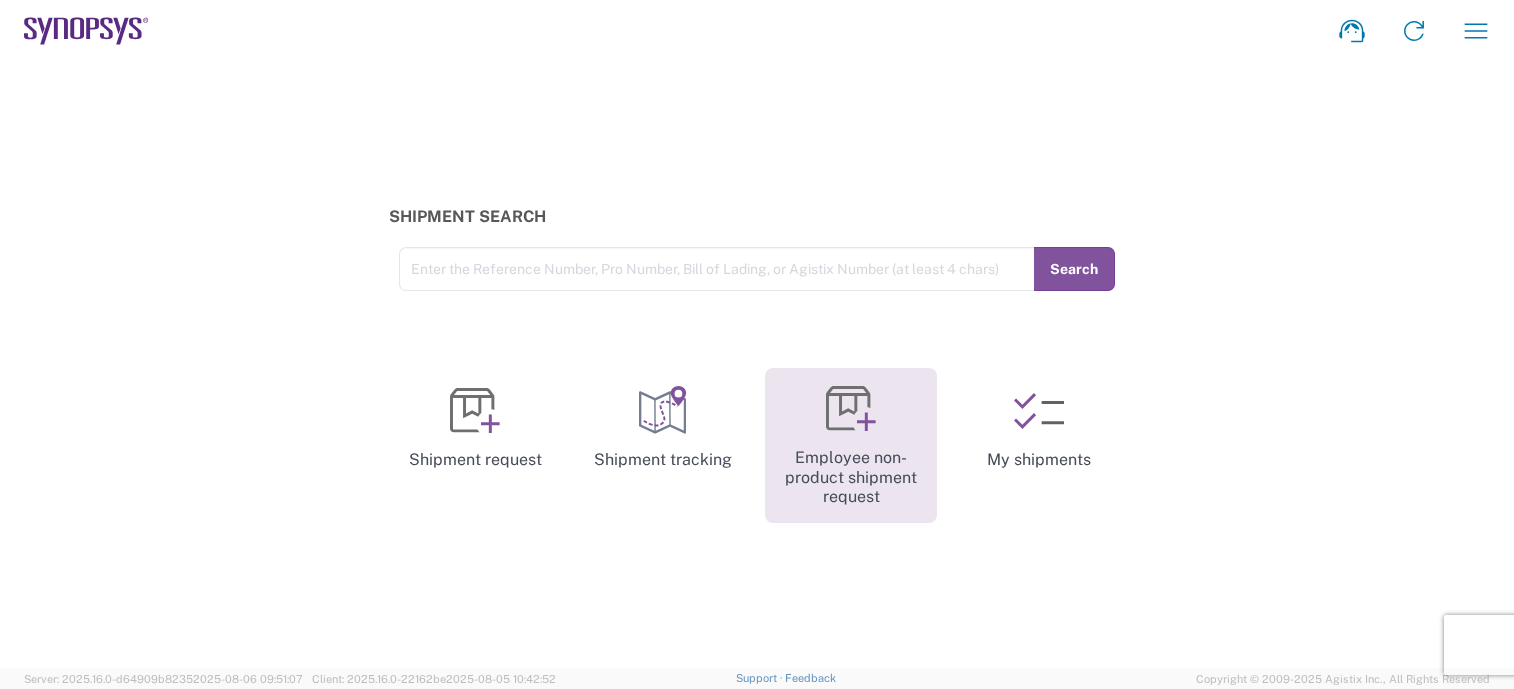 click 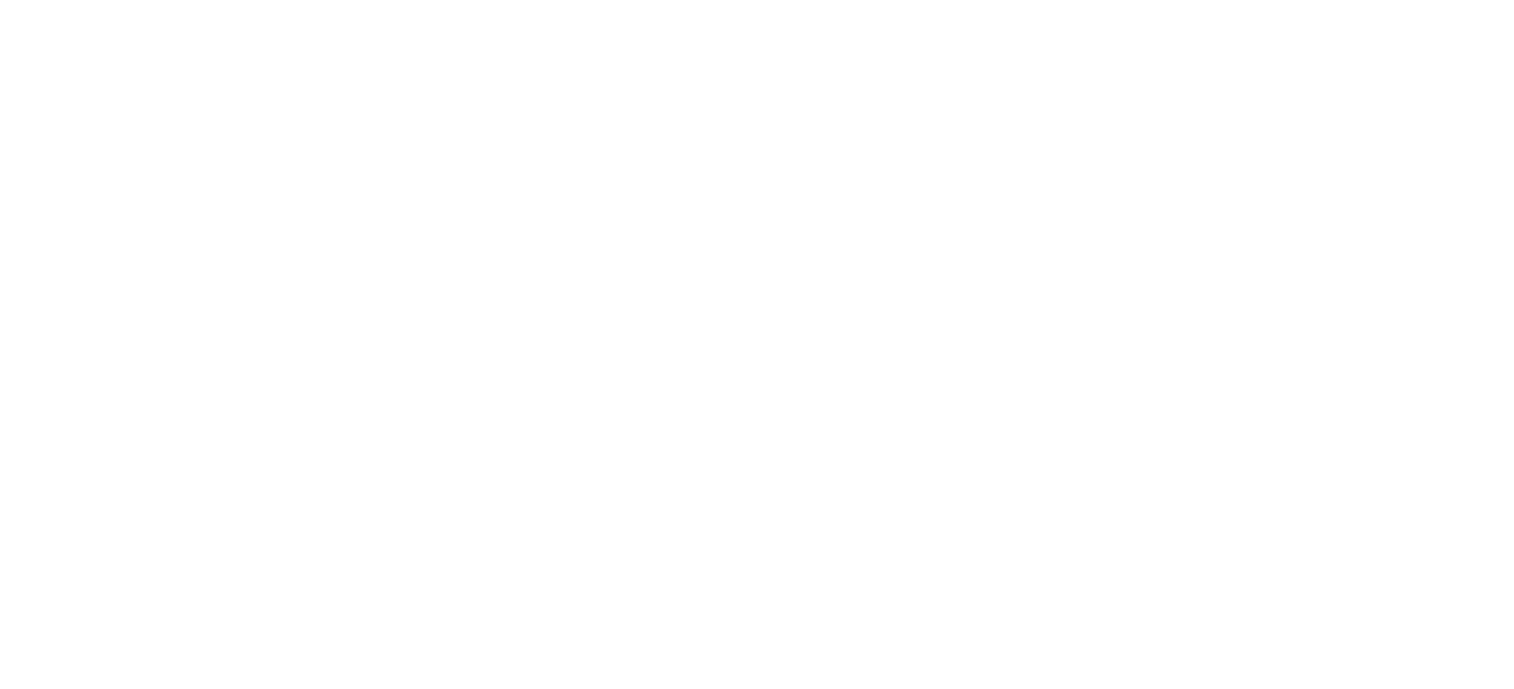 scroll, scrollTop: 0, scrollLeft: 0, axis: both 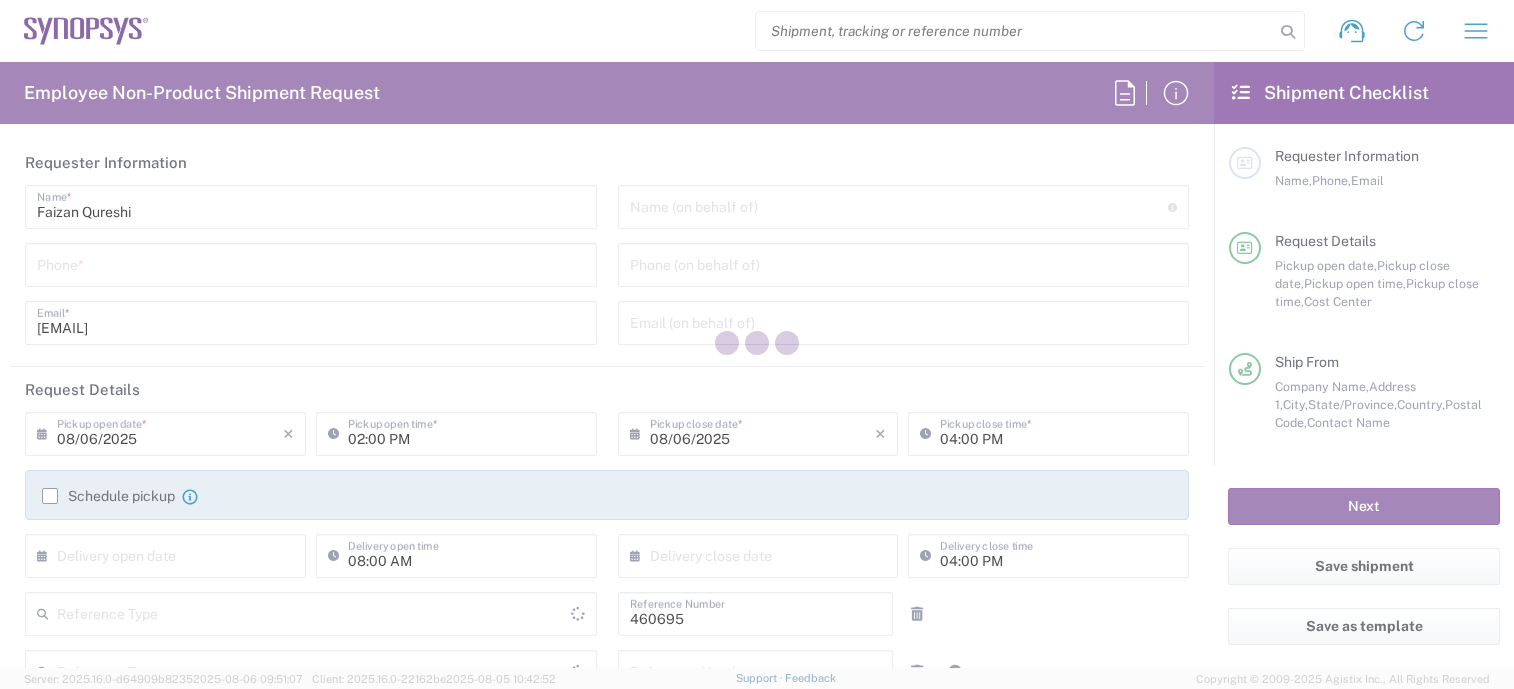 type on "Department" 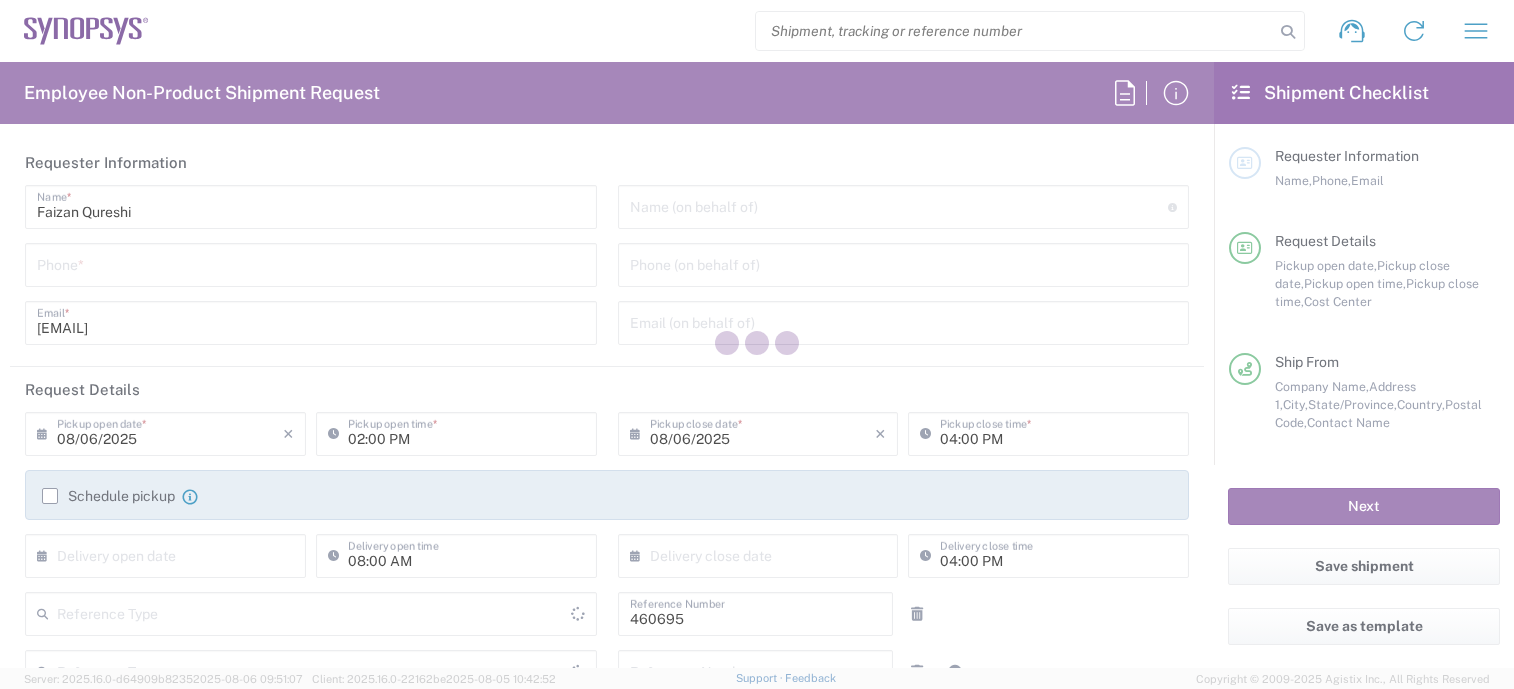 type on "US01, SDG, M, HAPSOp 460695" 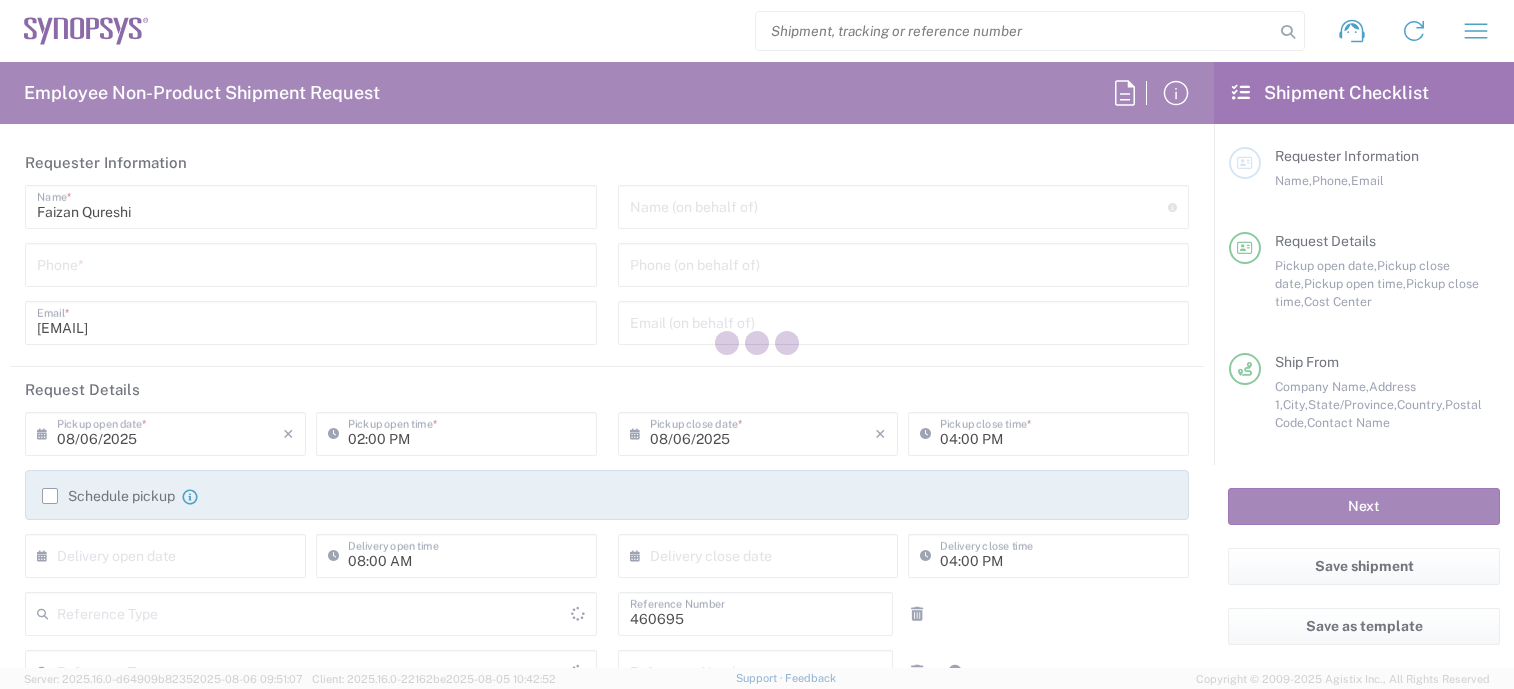 type on "Delivered at Place" 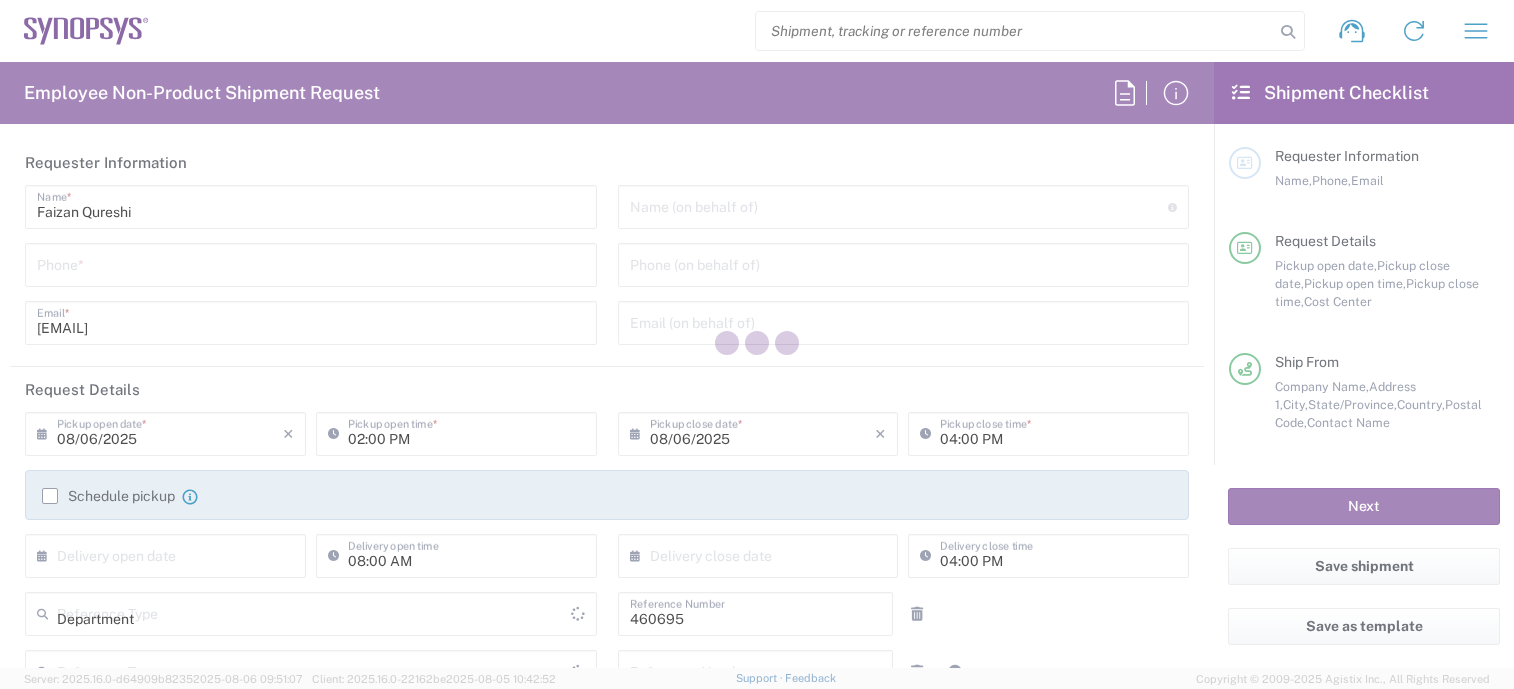 type on "California" 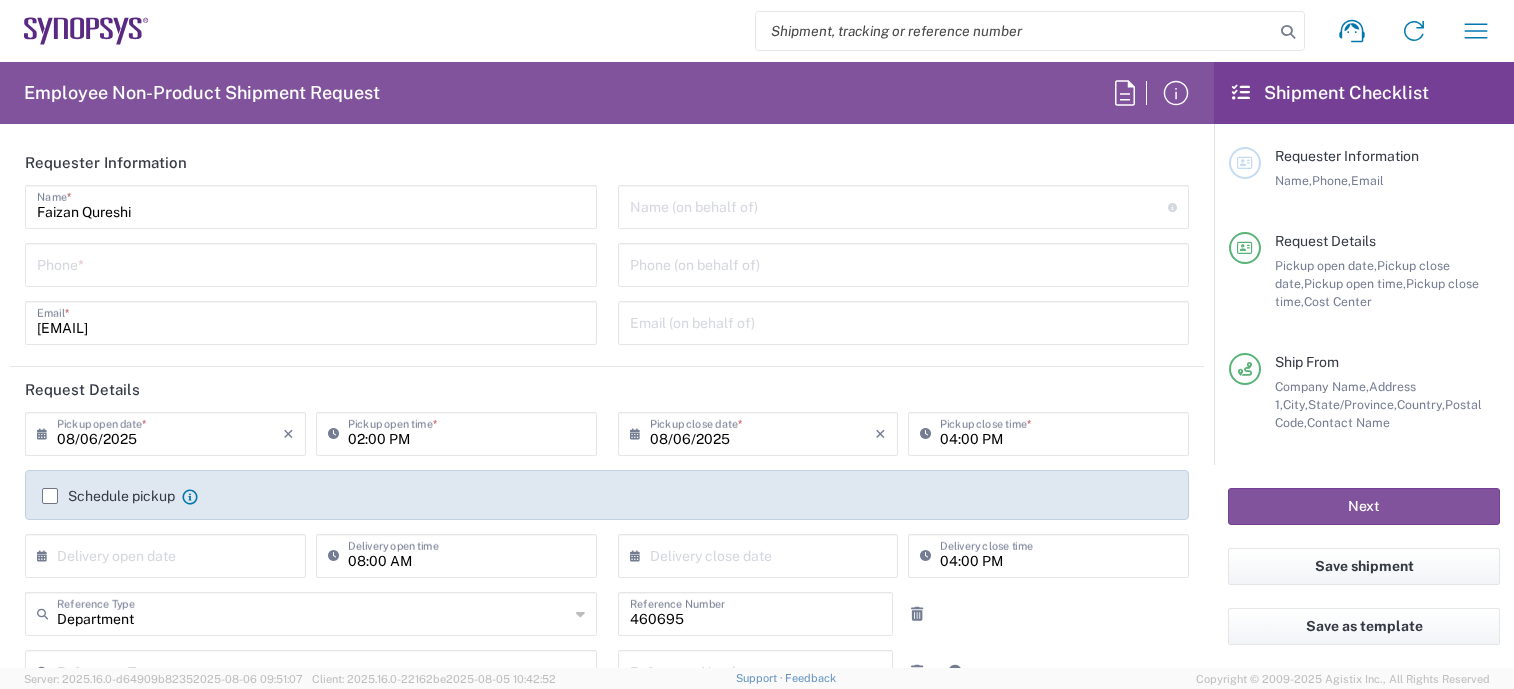 type on "United States" 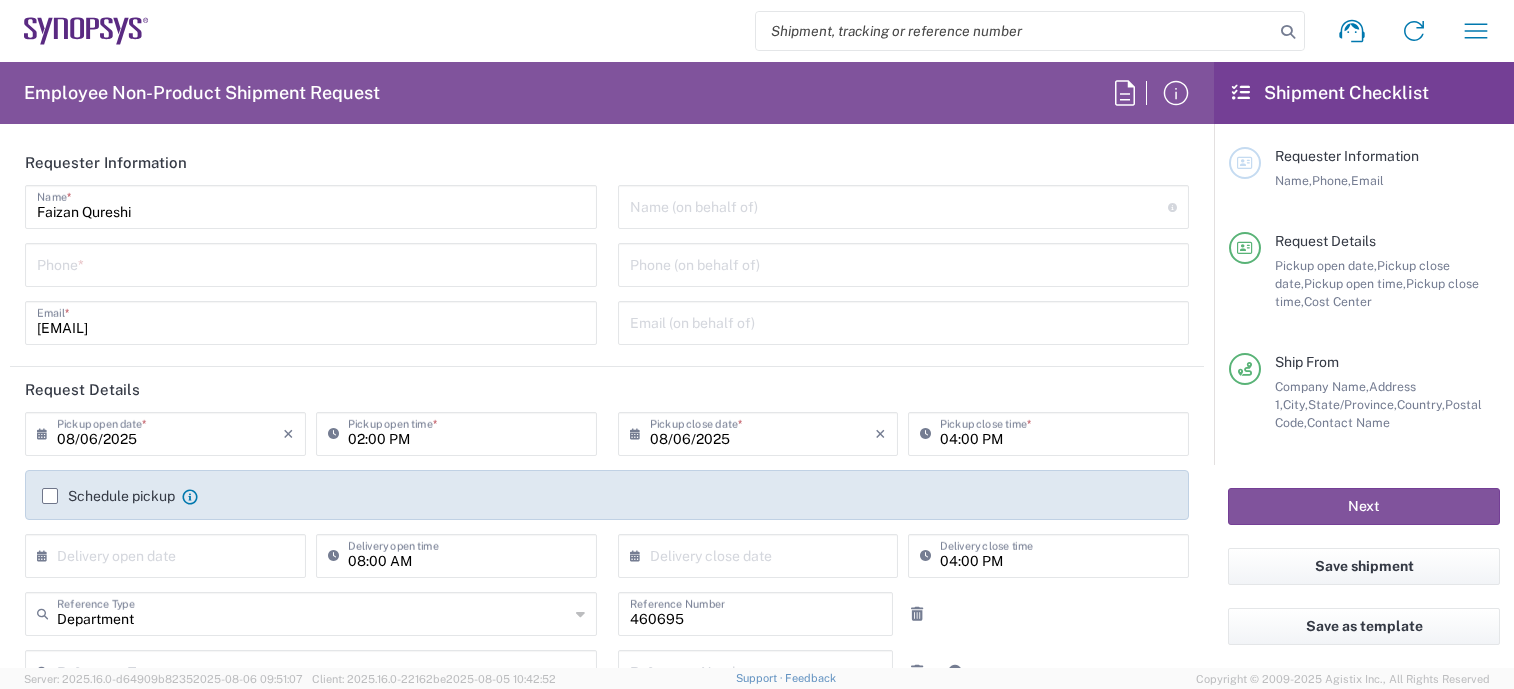 type on "Headquarters USSV" 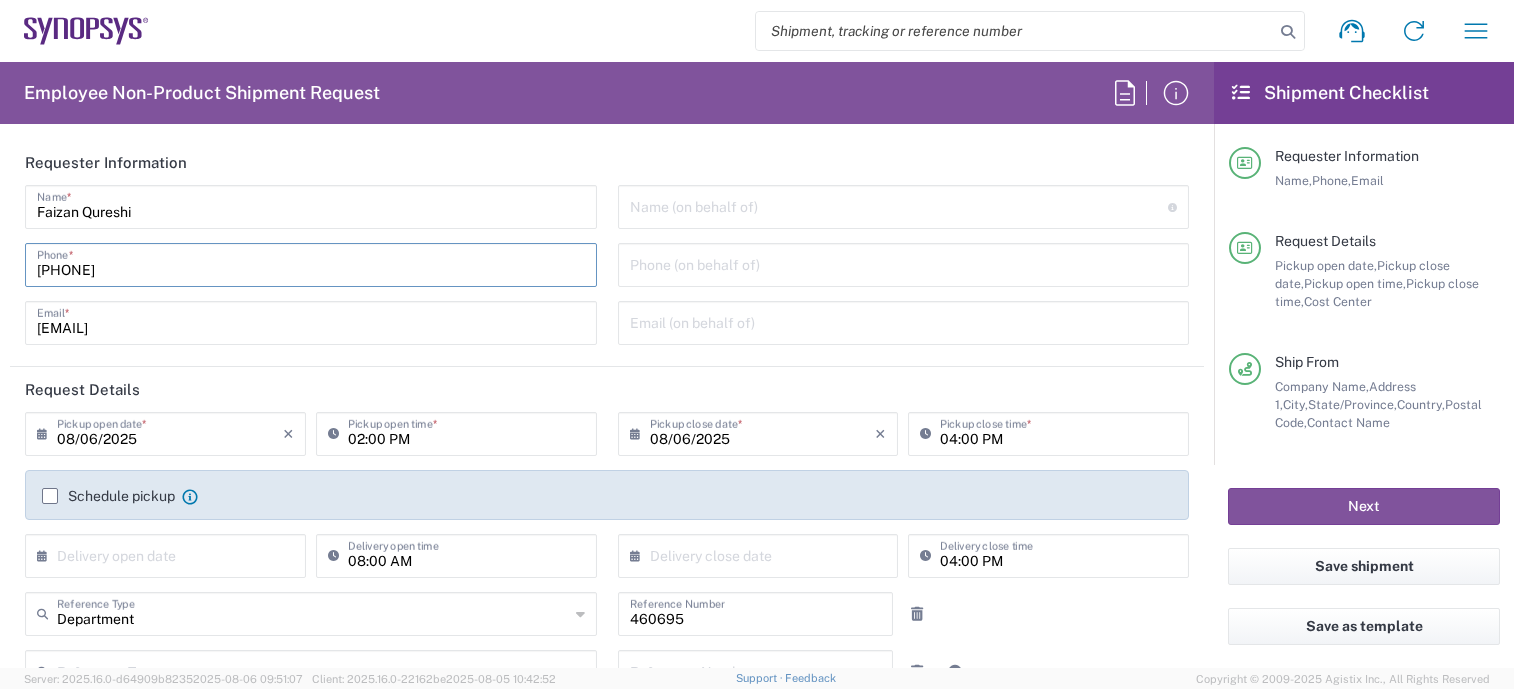 type on "[PHONE]" 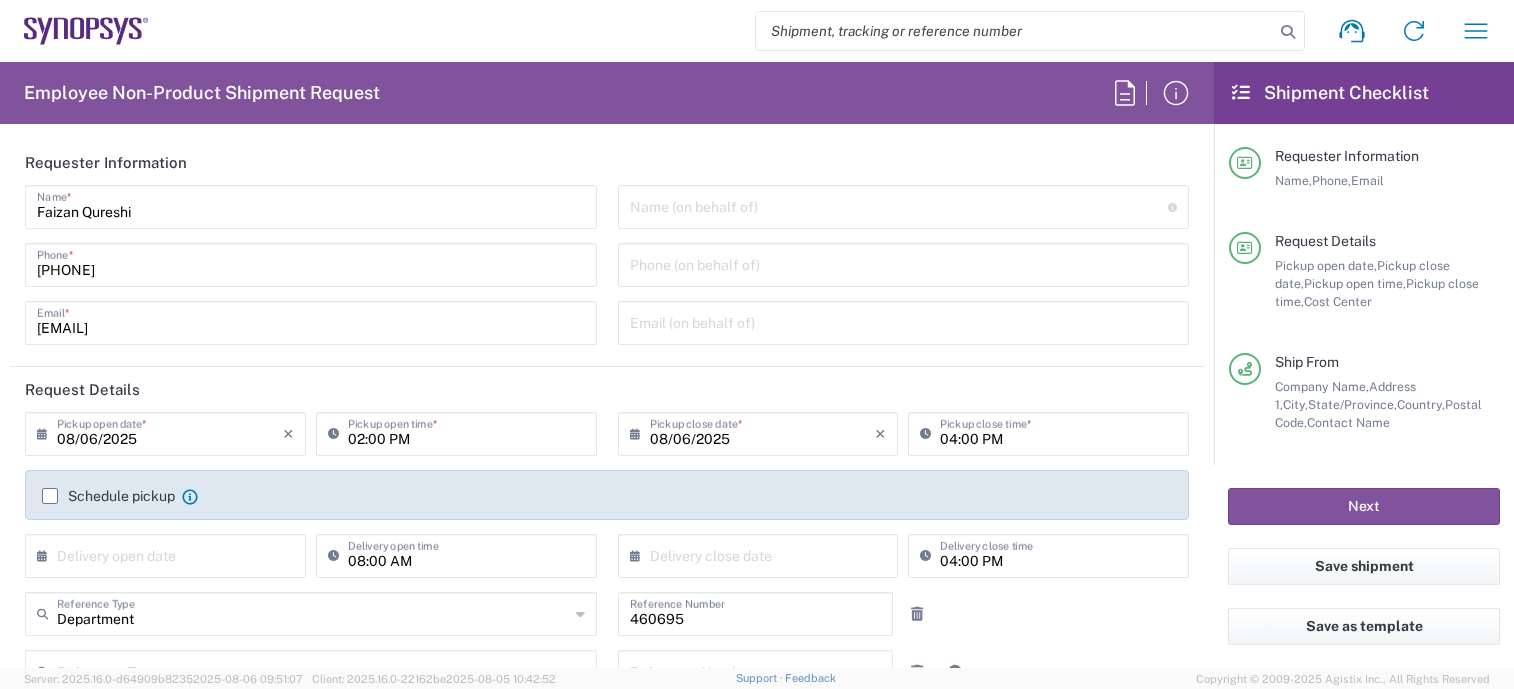 click on "Request Details" 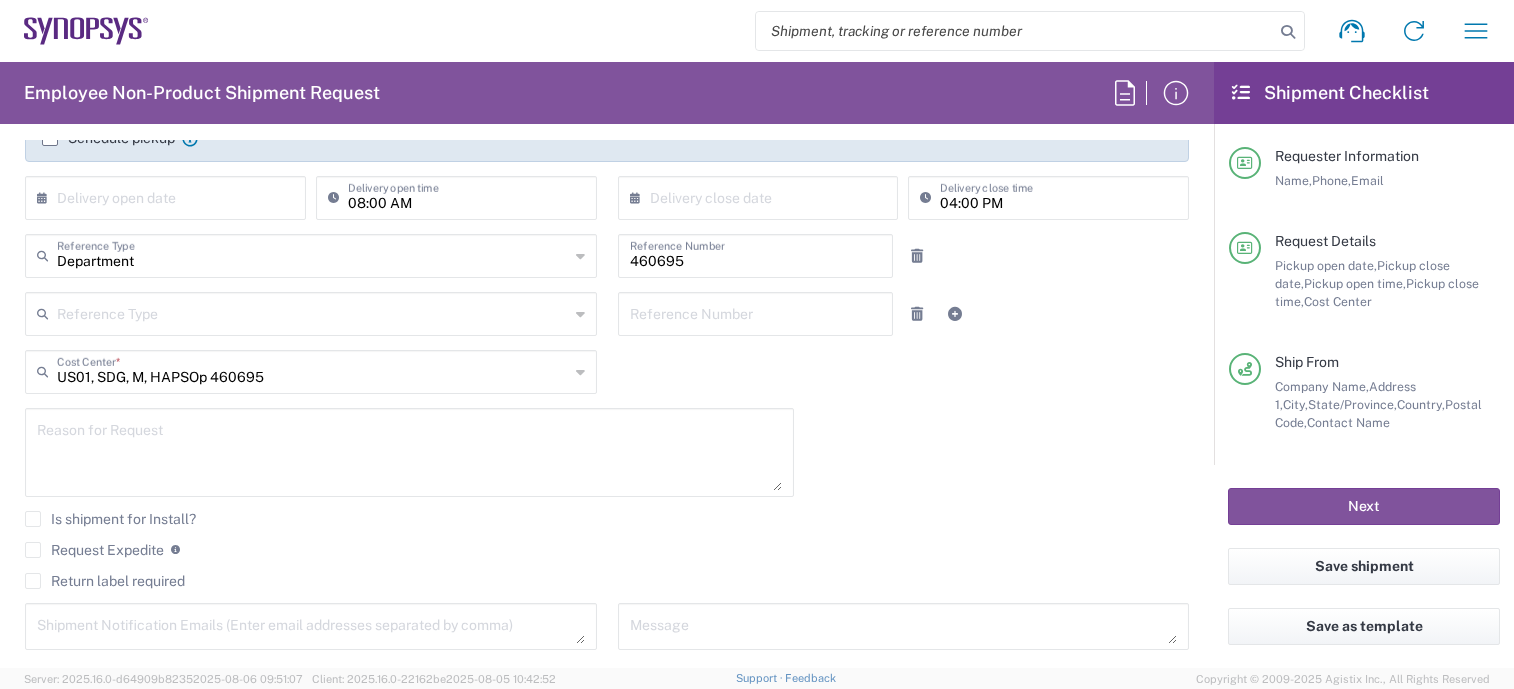 scroll, scrollTop: 400, scrollLeft: 0, axis: vertical 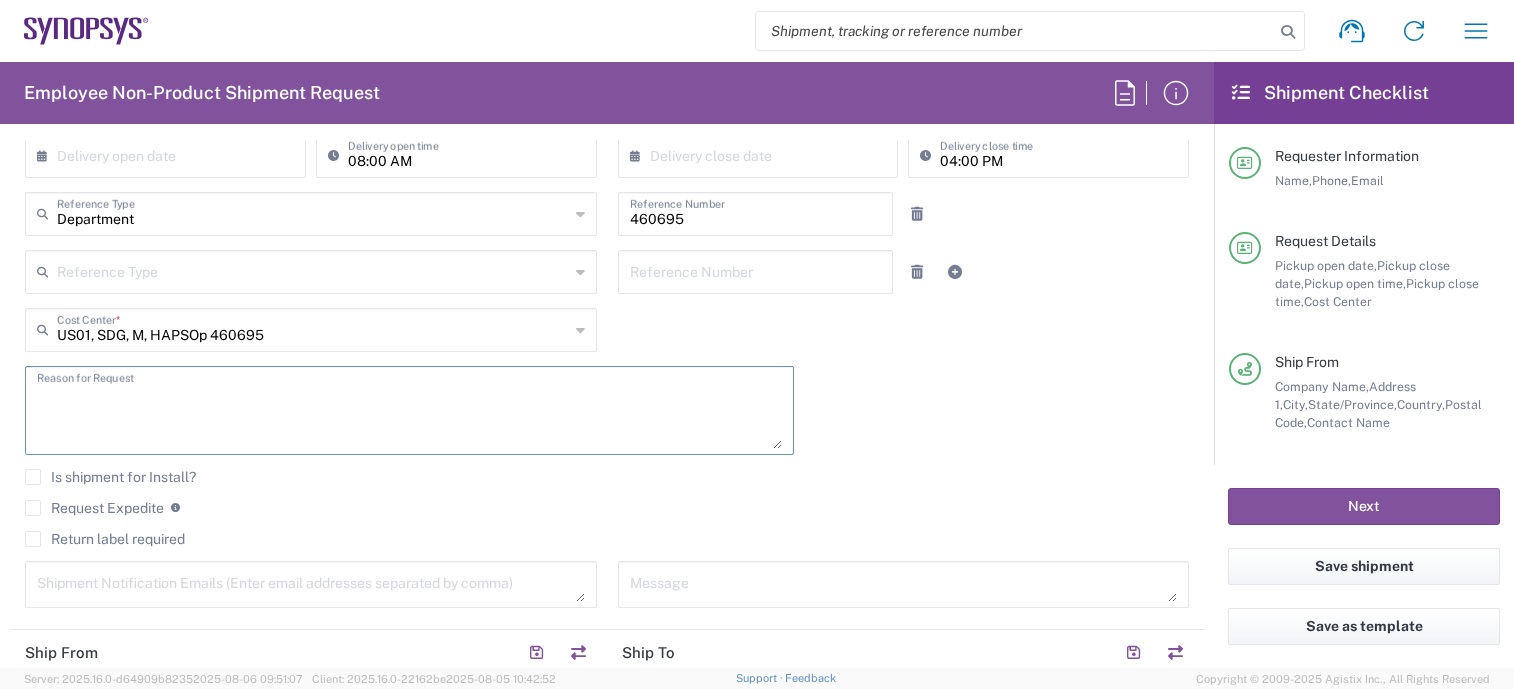 click at bounding box center (409, 410) 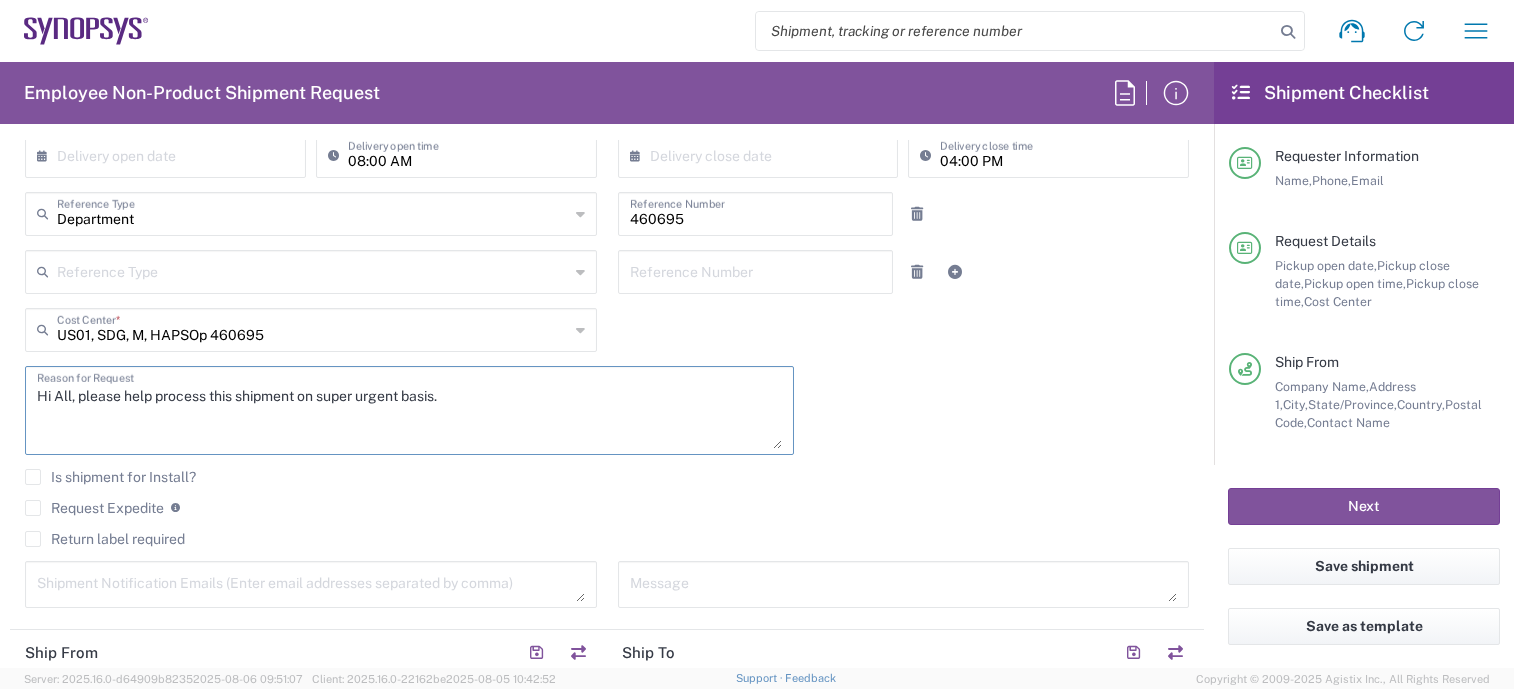 click on "Hi All, please help process this shipment on super urgent basis." at bounding box center [409, 410] 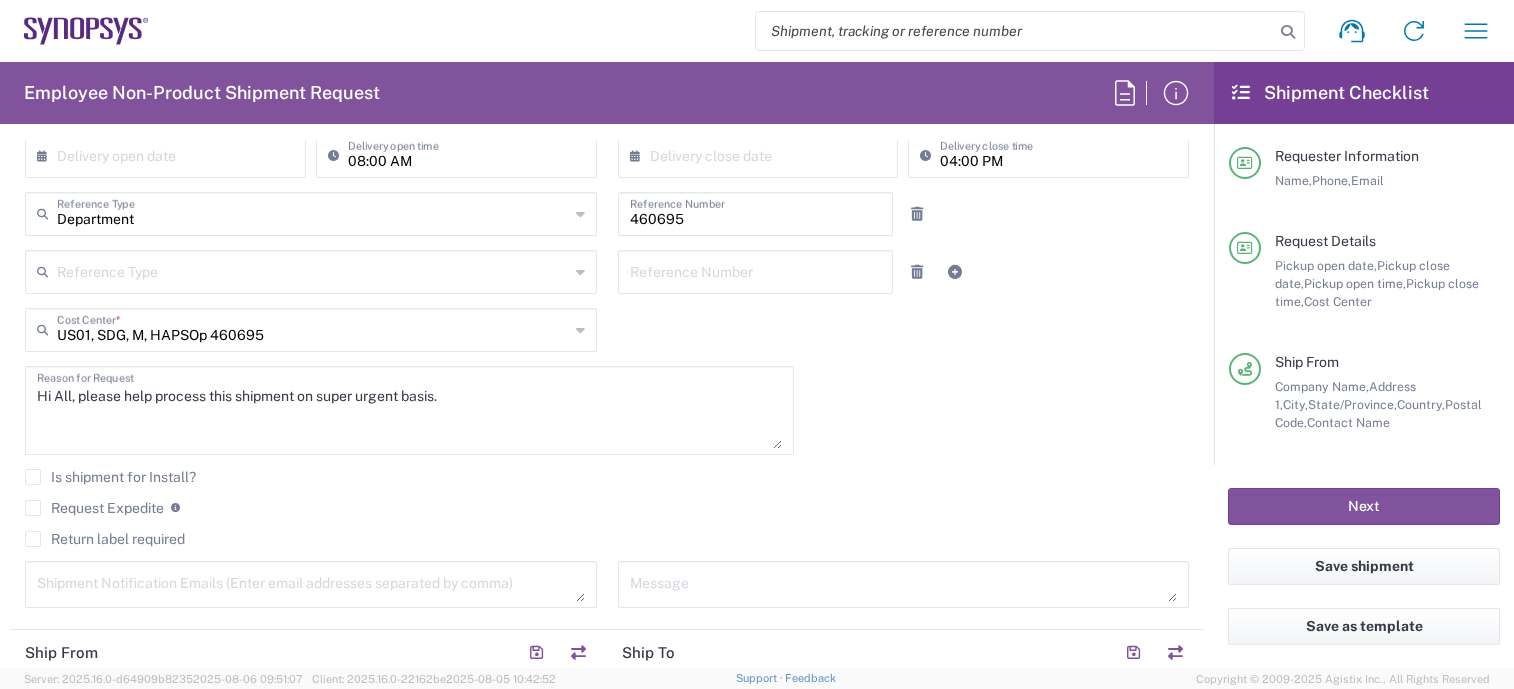 click on "Hi All, please help process this shipment on super urgent basis." at bounding box center (409, 410) 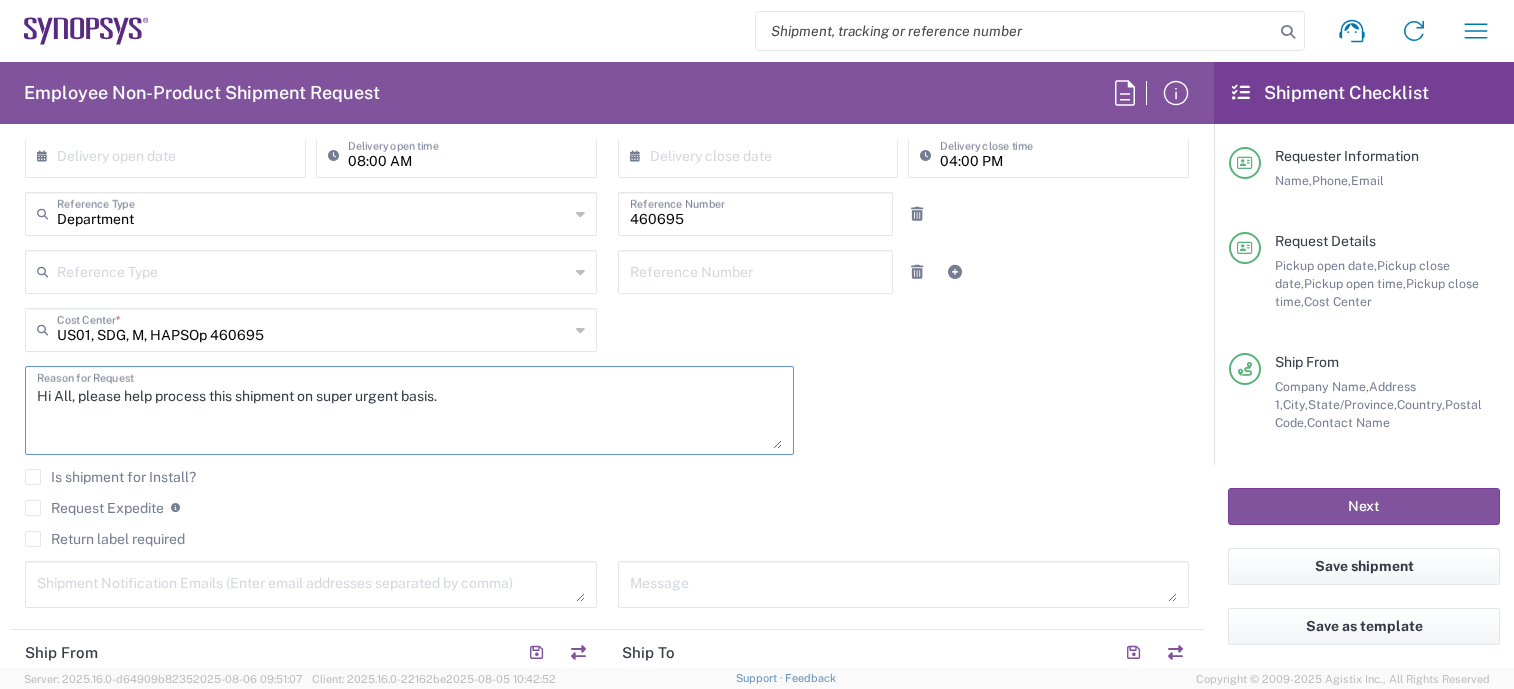 paste on "RMA# [RMA]" 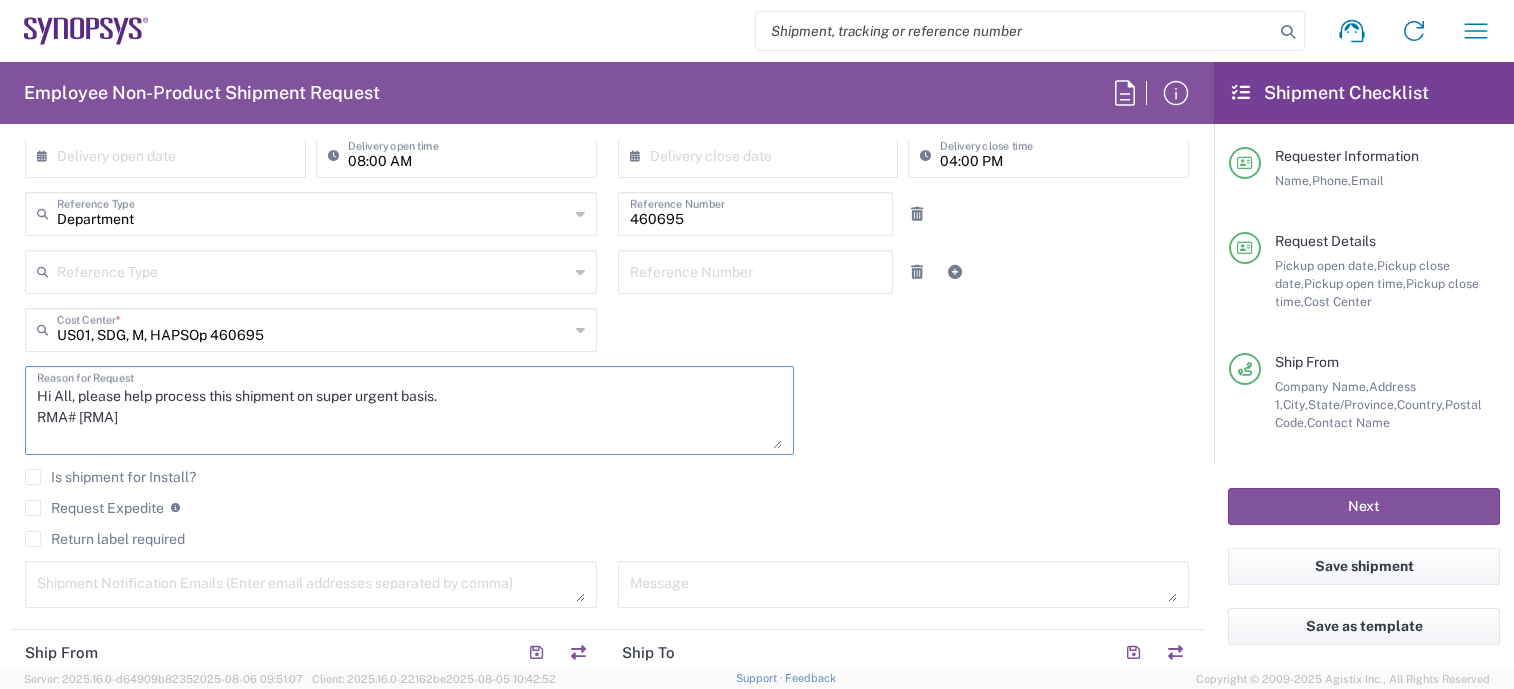 click on "Hi All, please help process this shipment on super urgent basis.
RMA# [RMA]" at bounding box center [409, 410] 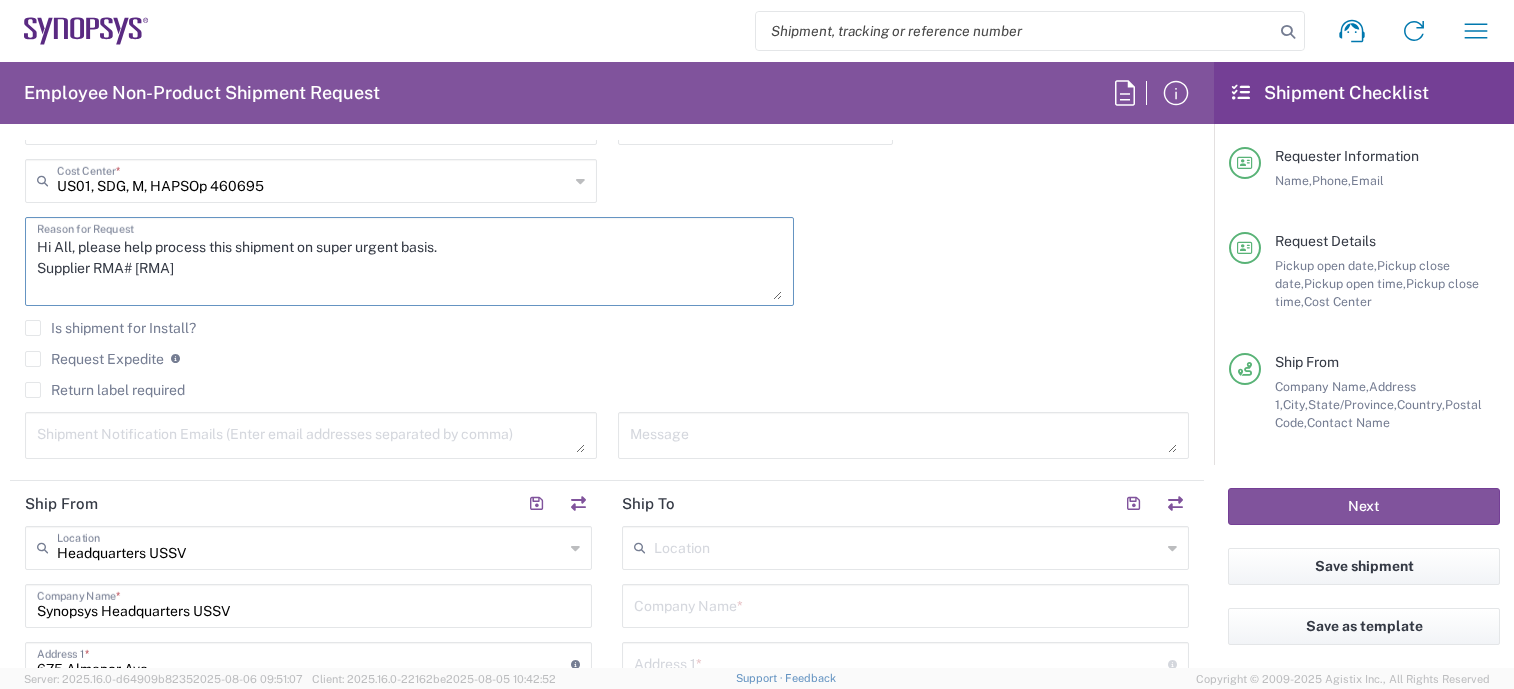 scroll, scrollTop: 700, scrollLeft: 0, axis: vertical 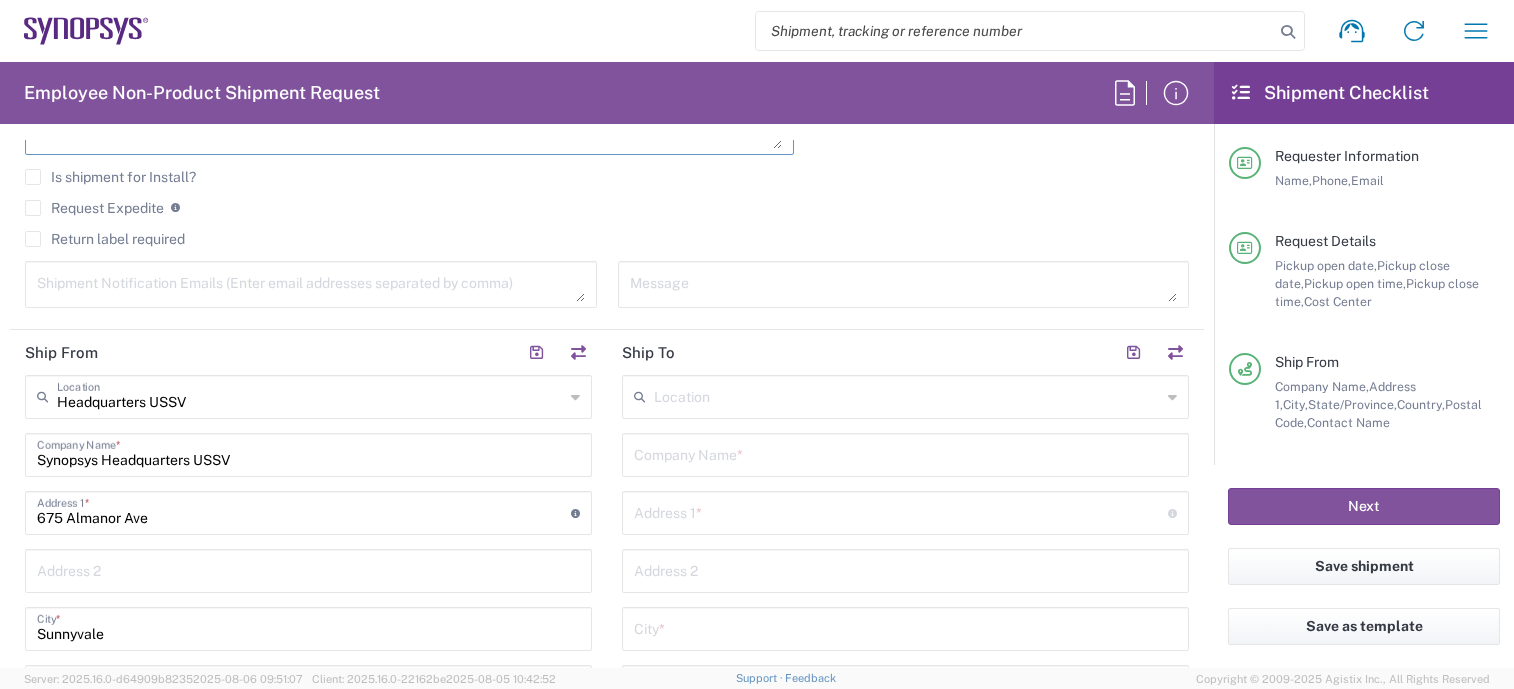 type on "Hi All, please help process this shipment on super urgent basis.
Supplier RMA# [RMA]" 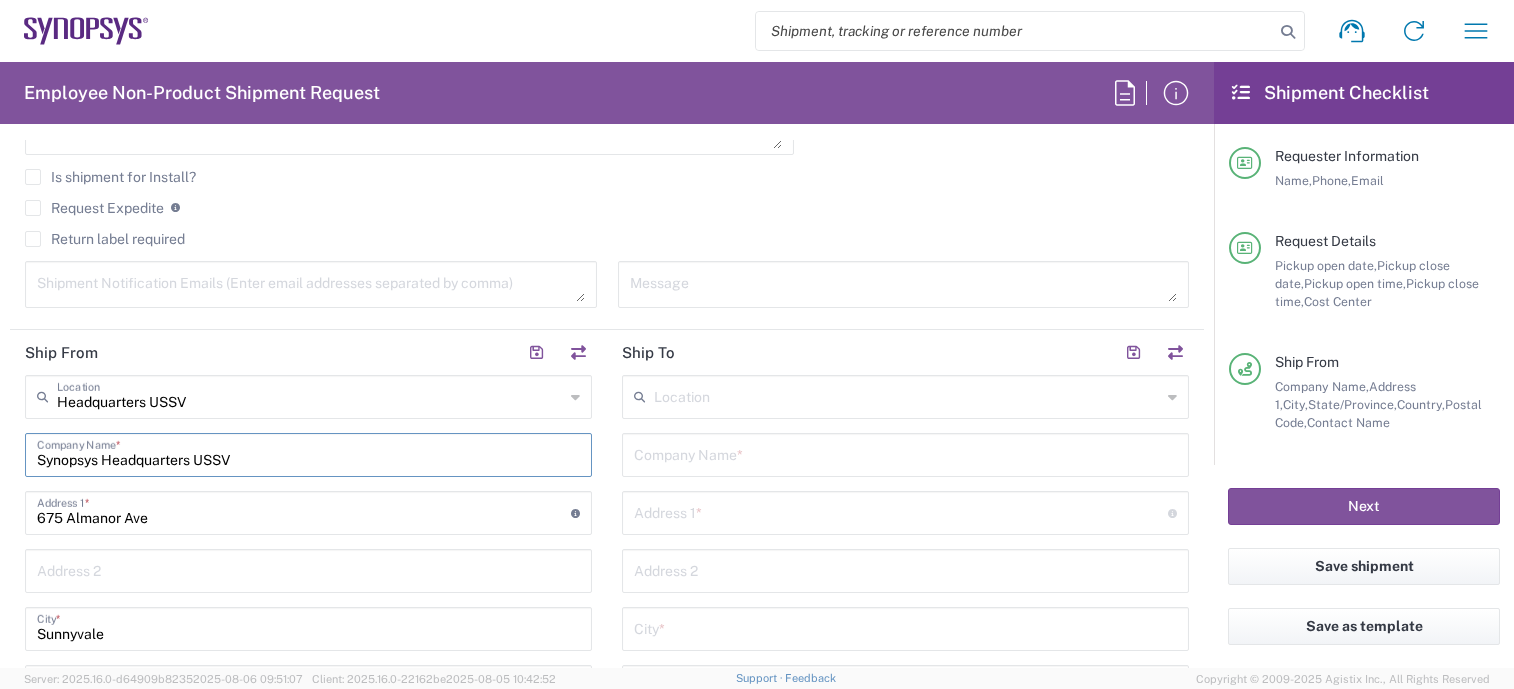 drag, startPoint x: 295, startPoint y: 456, endPoint x: 39, endPoint y: 456, distance: 256 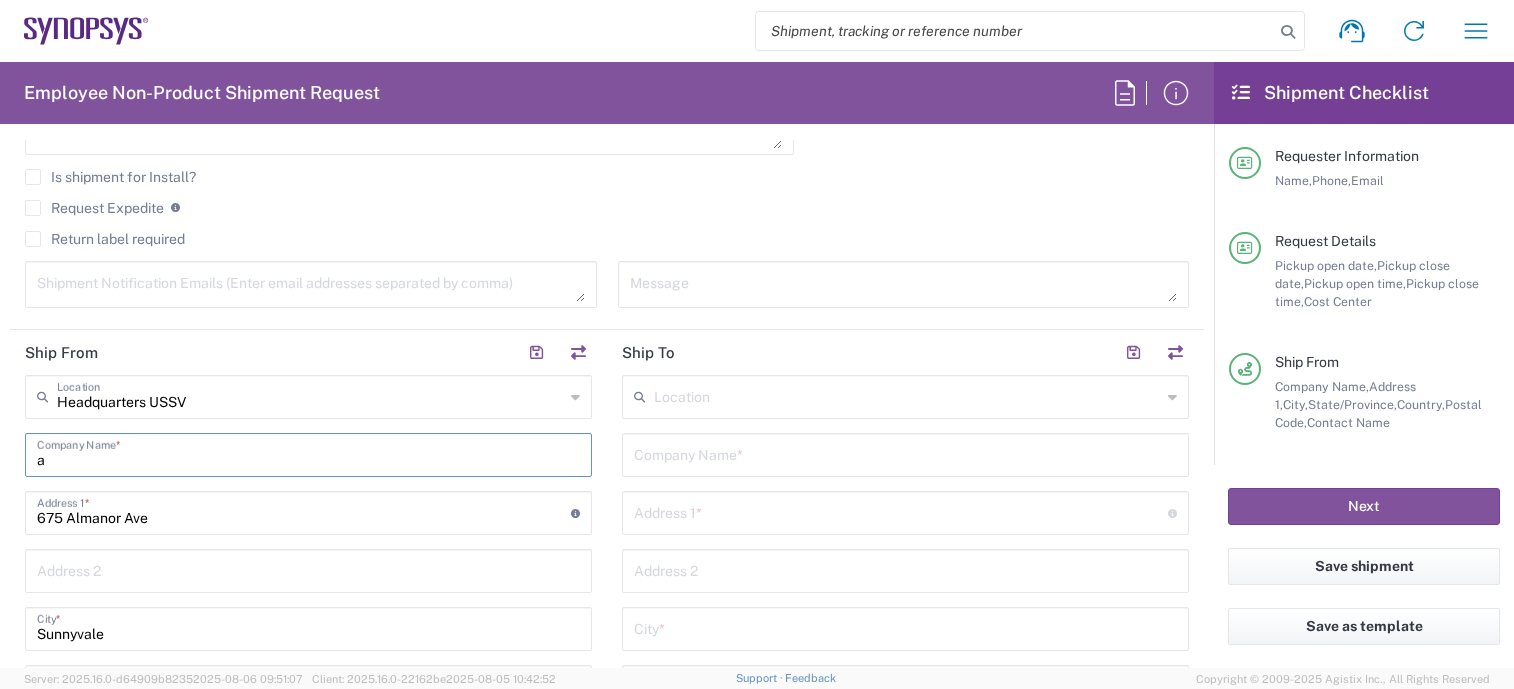 type 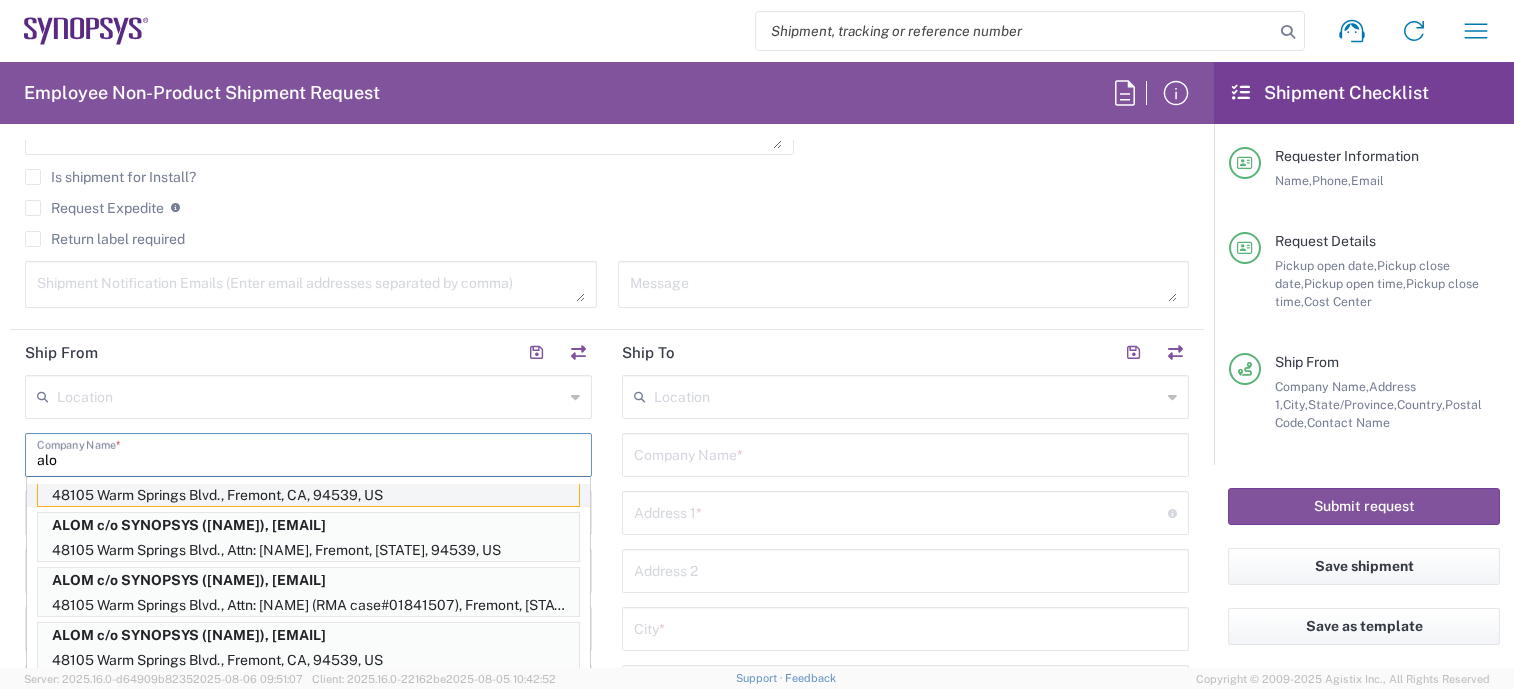 scroll, scrollTop: 62, scrollLeft: 0, axis: vertical 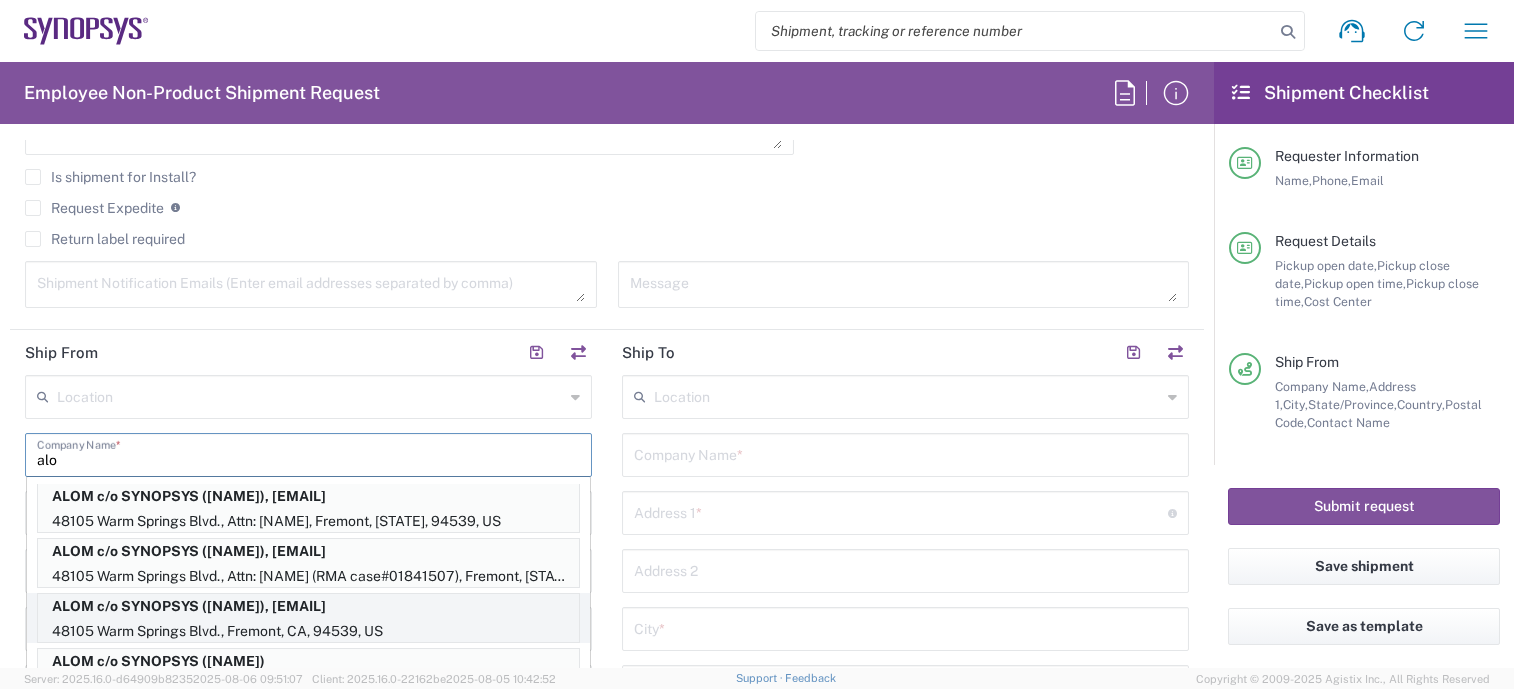 click on "ALOM c/o SYNOPSYS ([NAME]), [EMAIL]" at bounding box center [308, 606] 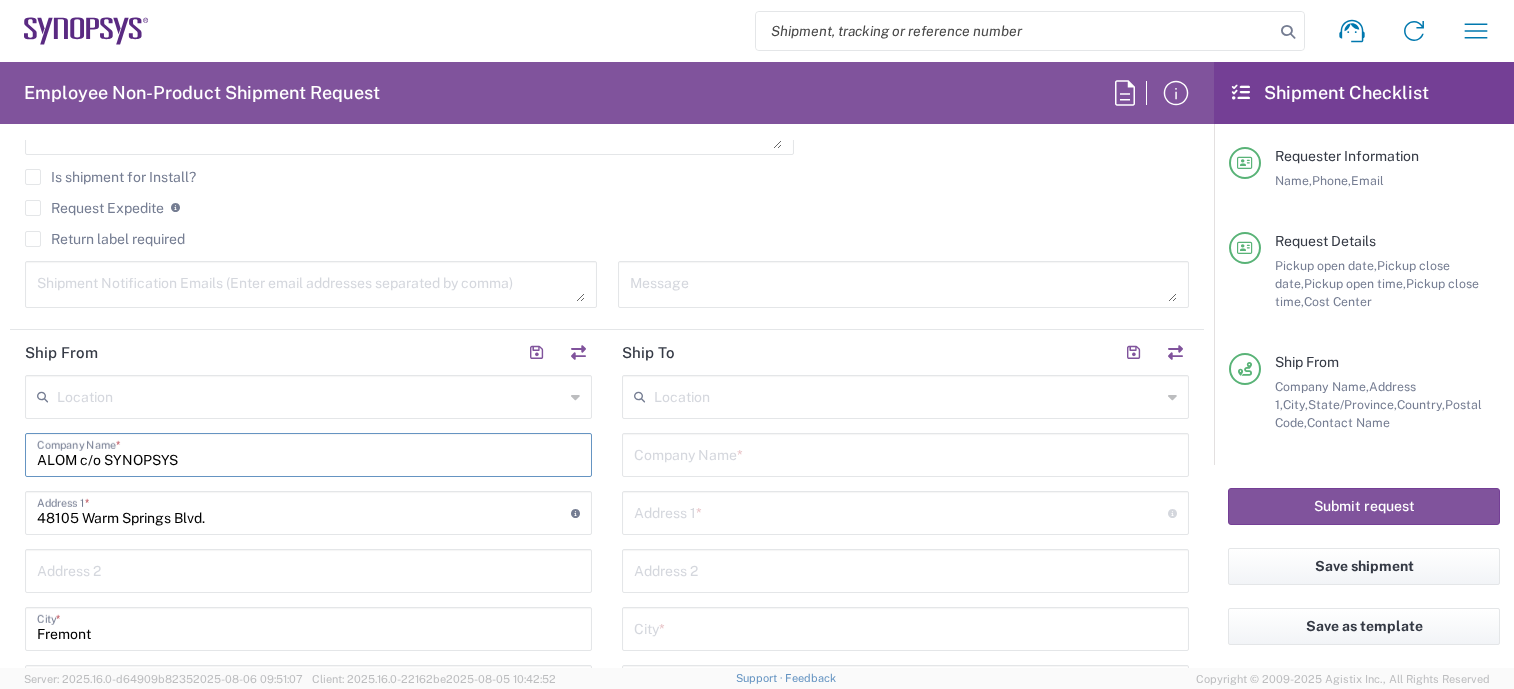 click on "Location  Aachen DE04 Agrate Brianza IT01 Aschheim DE02 Atlanta US60 Austin US26 Bangalore RMZ IN01 Bangalore RMZ IN02 Bangalore RMZ IN08 Bangalore RMZ IN25 Bangalore RMZ IN33 Bangalore RMZ IN37 Bangalore RMZ IN47 Bangalore SIG IN32 Bangalore SIG IN7D Beijing CN30 Belfast GB78 Bellevue US28 Berlin DE16 Berlin DE20 Berlin DE21 Berlin DE22 Bhubaneswar IN68 Bloomington US6J Boulder US1F Boulder US1P Boxborough US8W Bristol GB35 Bucharest RO03 Burlington US1A Burnaby CA Burnaby CA18 Calgary CA11 Cluj-Napoca RO02 Colombo LK01 Colombo LK02 Colorado Springs US1H Copenhagen DK01 Da Nang VN03 Da Nang VN06 Dublin IE02 Edinburgh GB32 EG01 Eindhoven NL20 Enschede NL03 Erfurt DE06 Espoo FI01 Exeter GB29 GB34 Bristol Gdansk PL01 Gilbert US1J Glasgow GB28 Gyumri AM10 Haifa IL61 Hanoi VN09 Hatfield GB21 Headquarters USSV Herndon US6L Hillsboro US03 Ho Chi Minh City VN04 Ho Chi Minh City VN07 Ho Chi Minh City VN08 Hong Kong HK02 Hsinchu TW04 Hsinchu TW12 Hsinchu TW14 Hsinchu TW15 Hsinchu TW17 Hsinchu TW19 Hsinchu TW21 * * *" 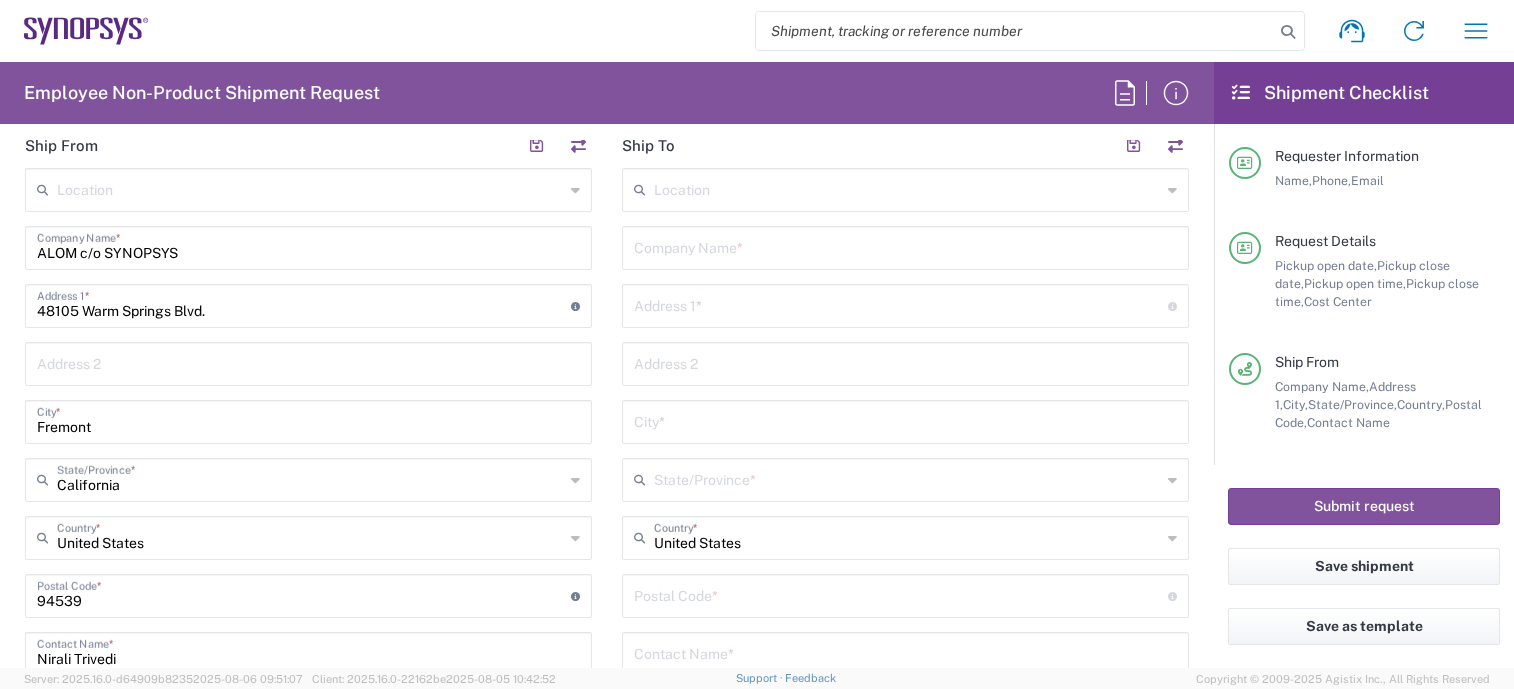 scroll, scrollTop: 800, scrollLeft: 0, axis: vertical 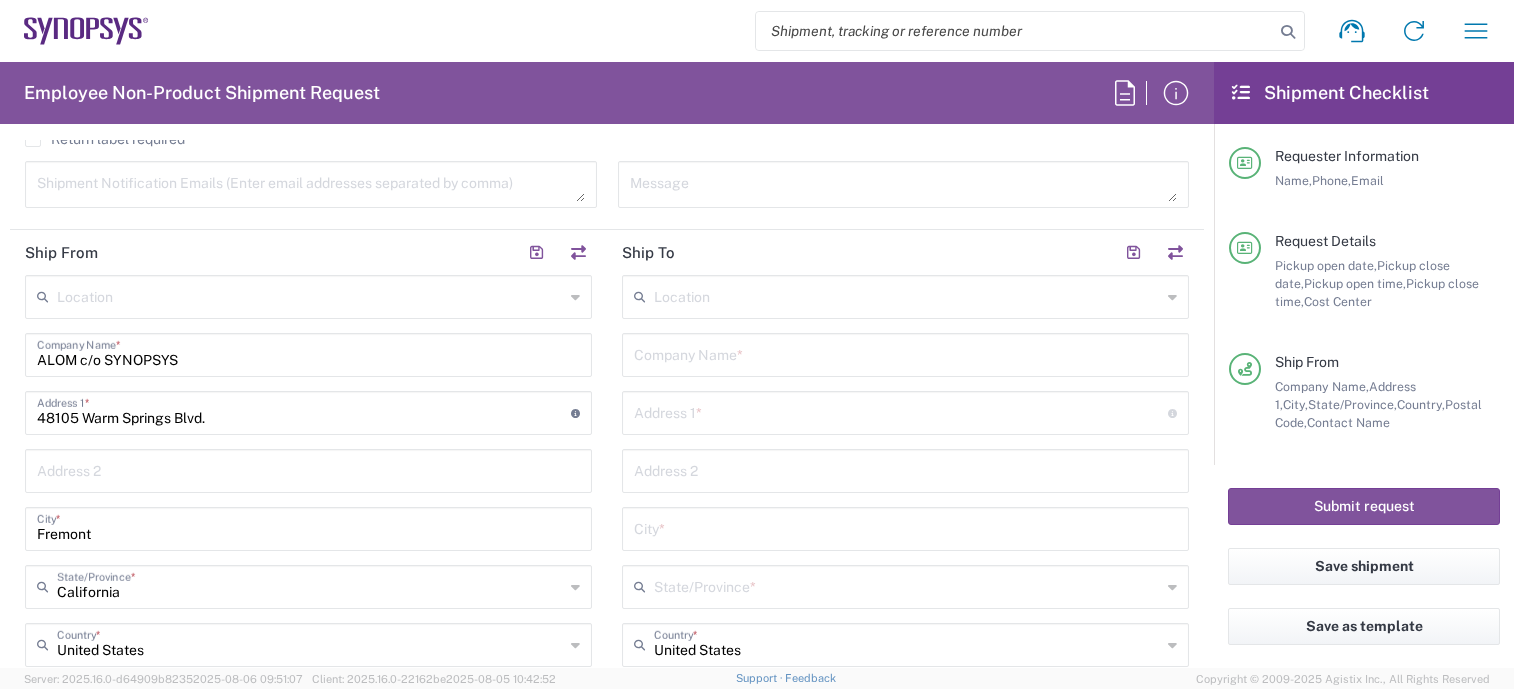 click at bounding box center (905, 353) 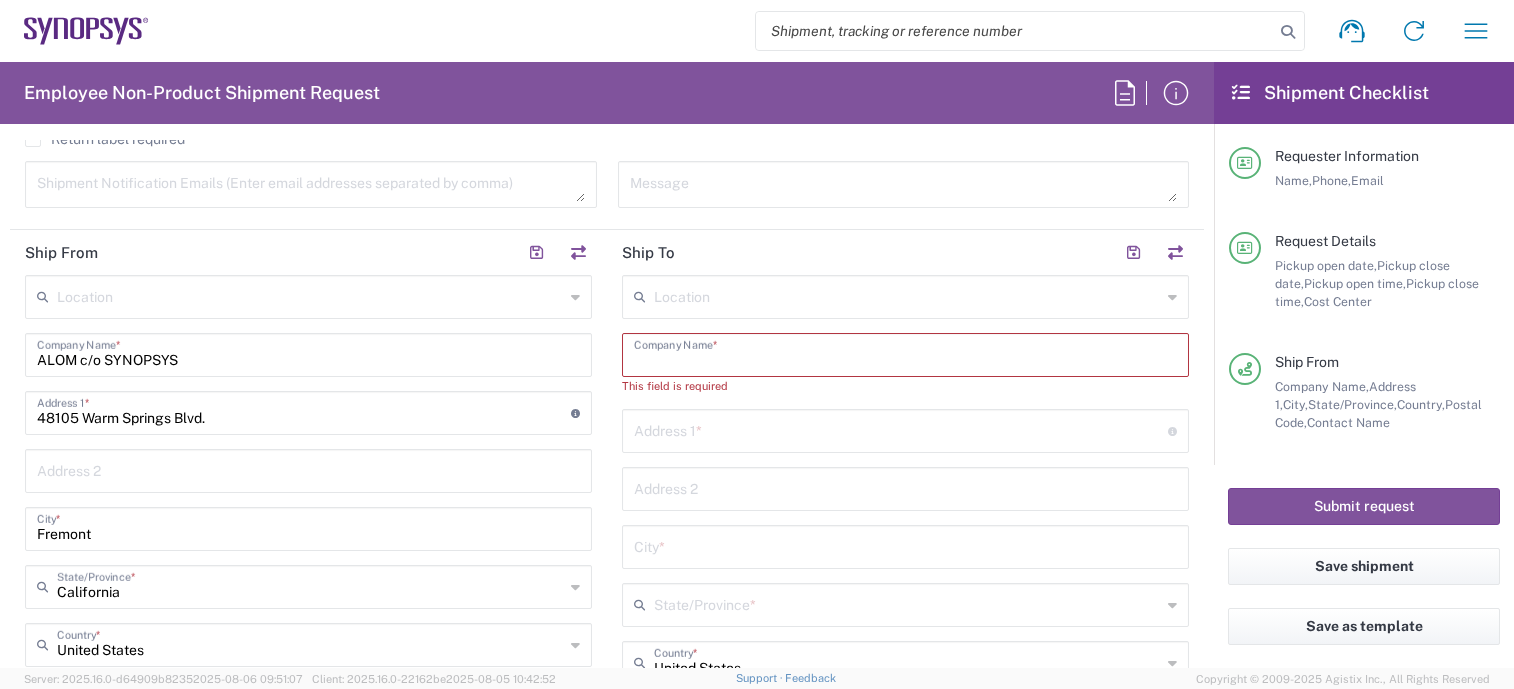 click at bounding box center [905, 353] 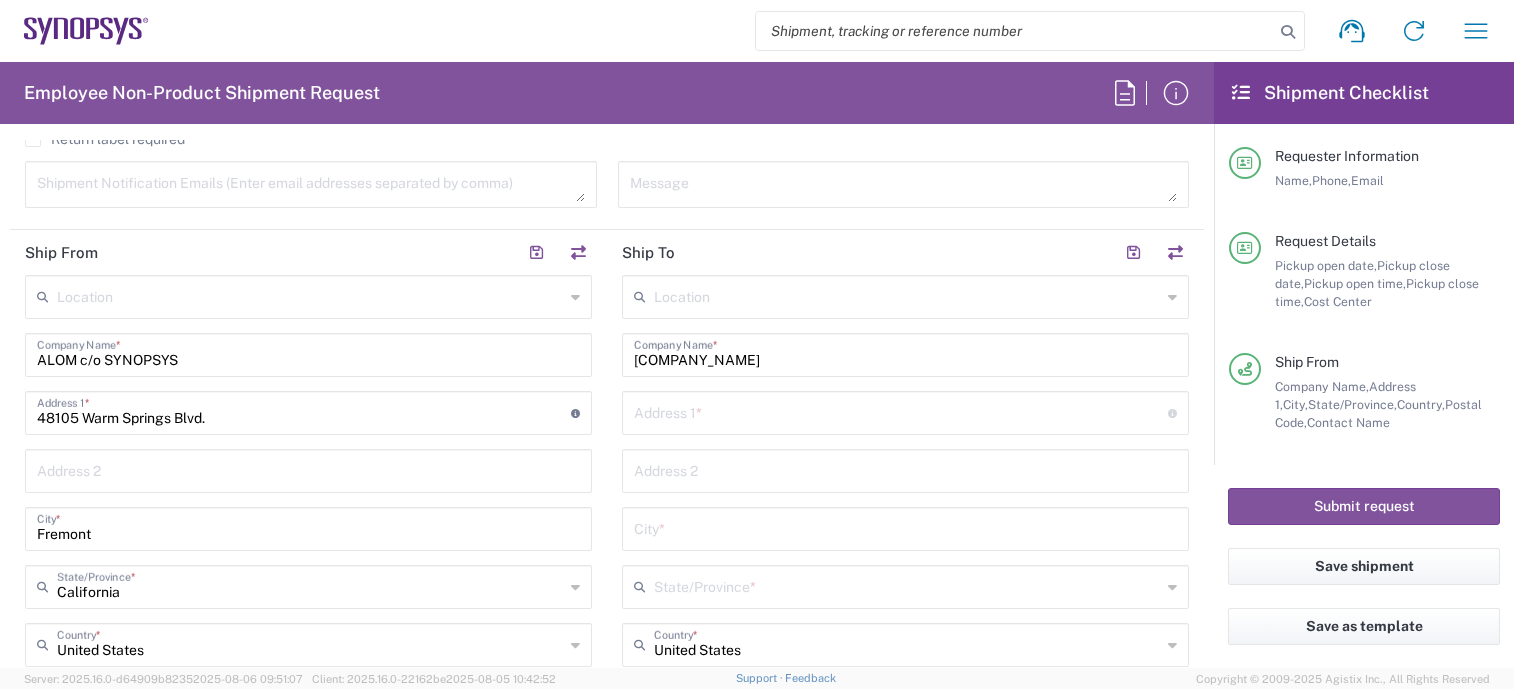 click on "[COMPANY_NAME]" at bounding box center (905, 353) 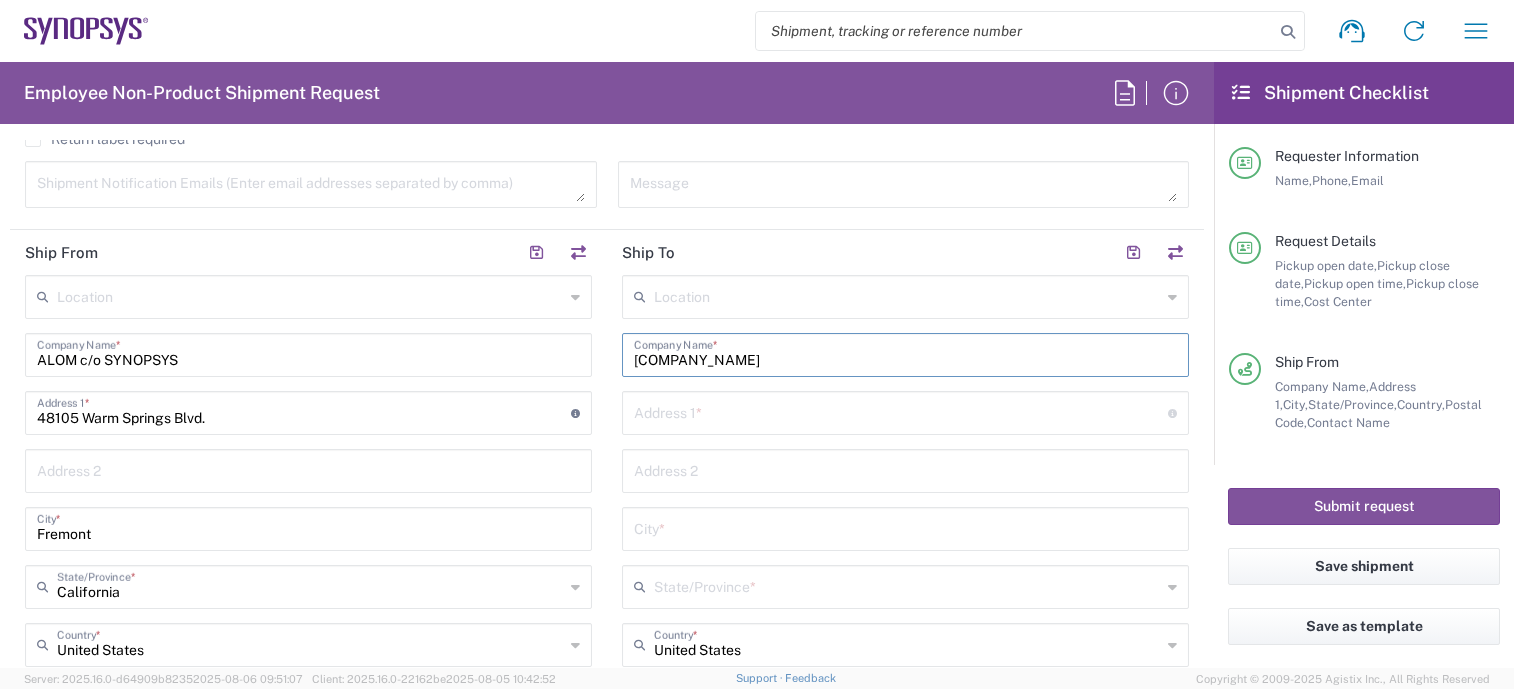 drag, startPoint x: 704, startPoint y: 361, endPoint x: 581, endPoint y: 367, distance: 123.146255 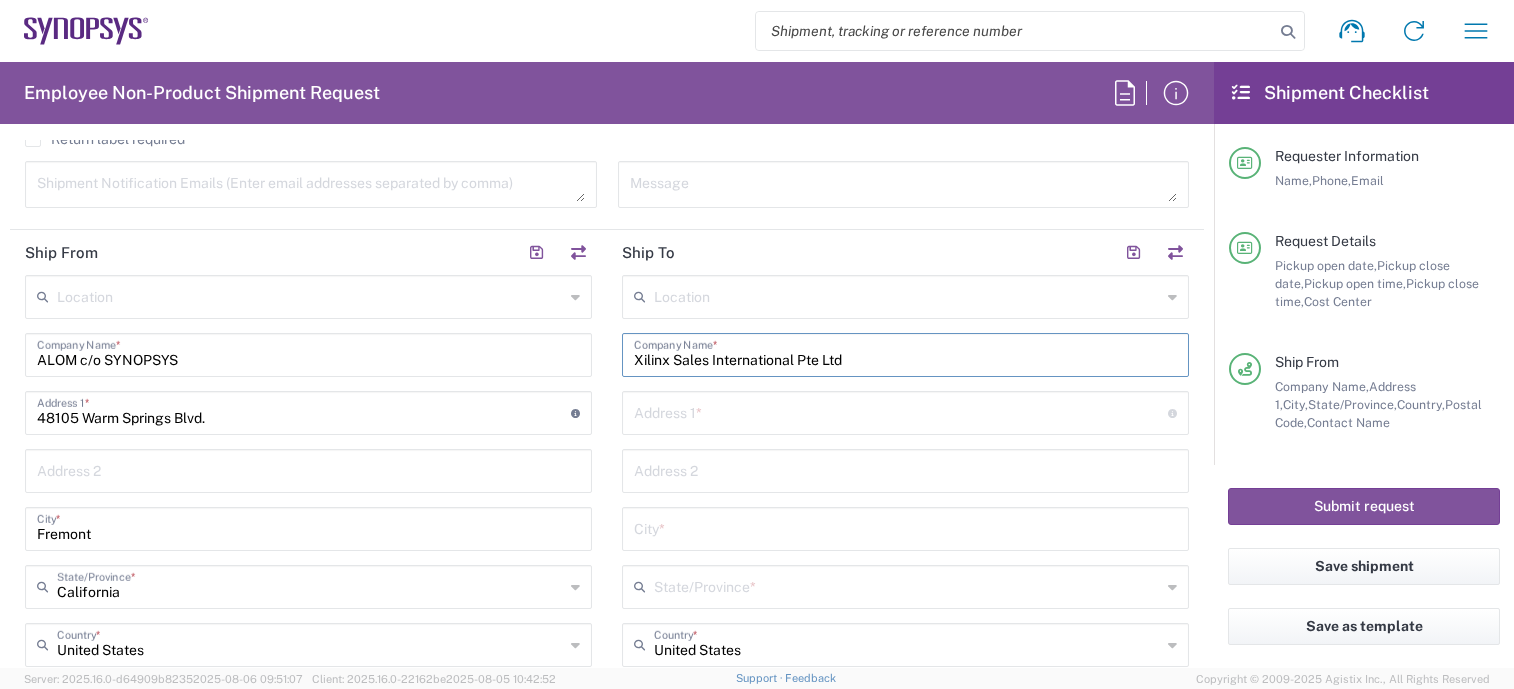 type on "Xilinx Sales International Pte Ltd" 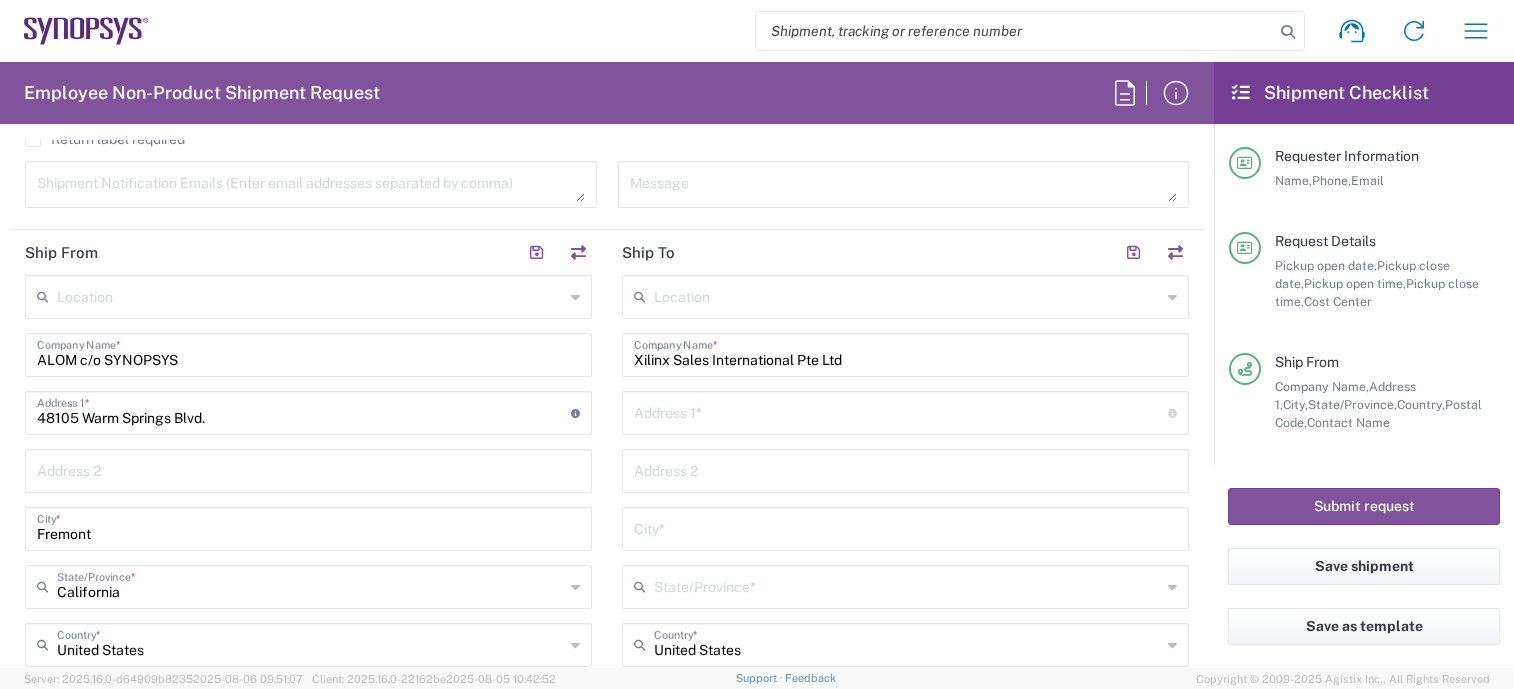 click at bounding box center (901, 411) 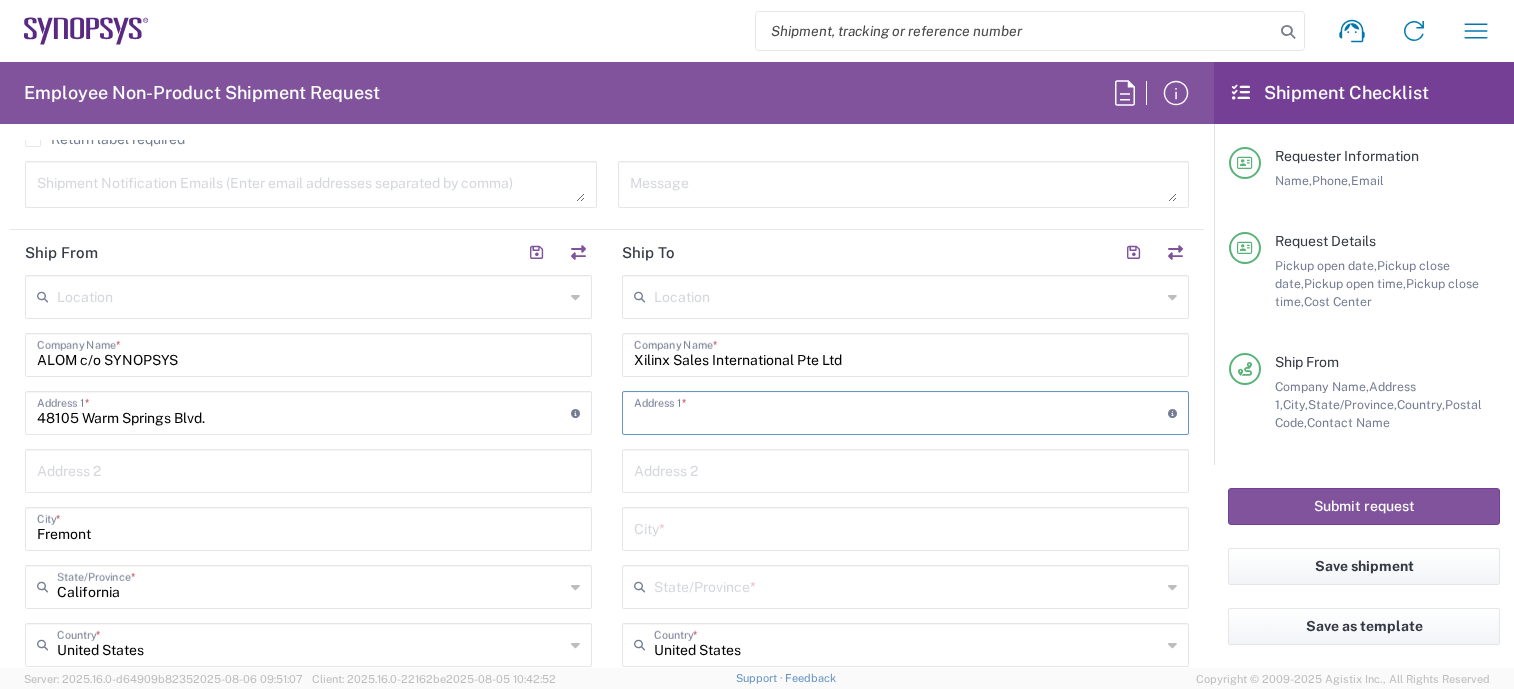 paste on "C/O Omni Logistics (Taiwan) Ltd" 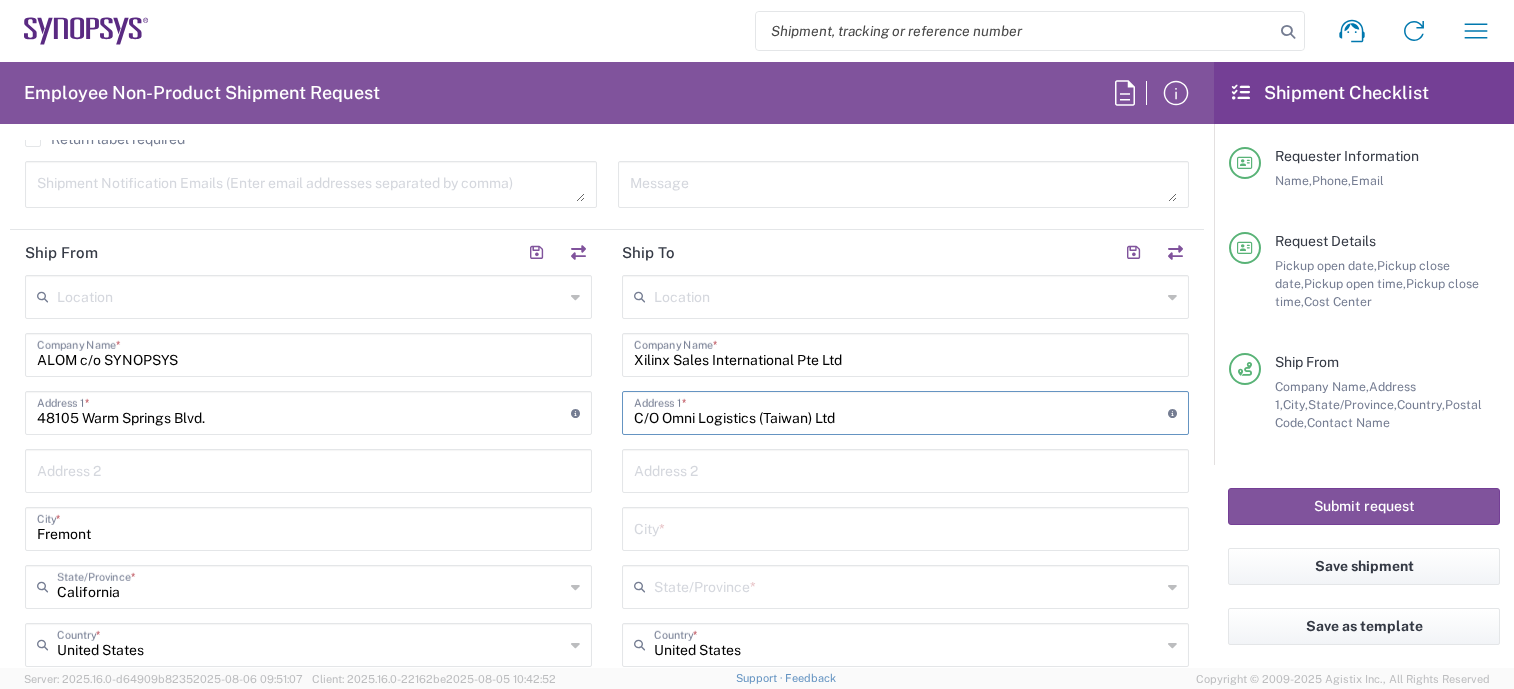 type on "C/O Omni Logistics (Taiwan) Ltd" 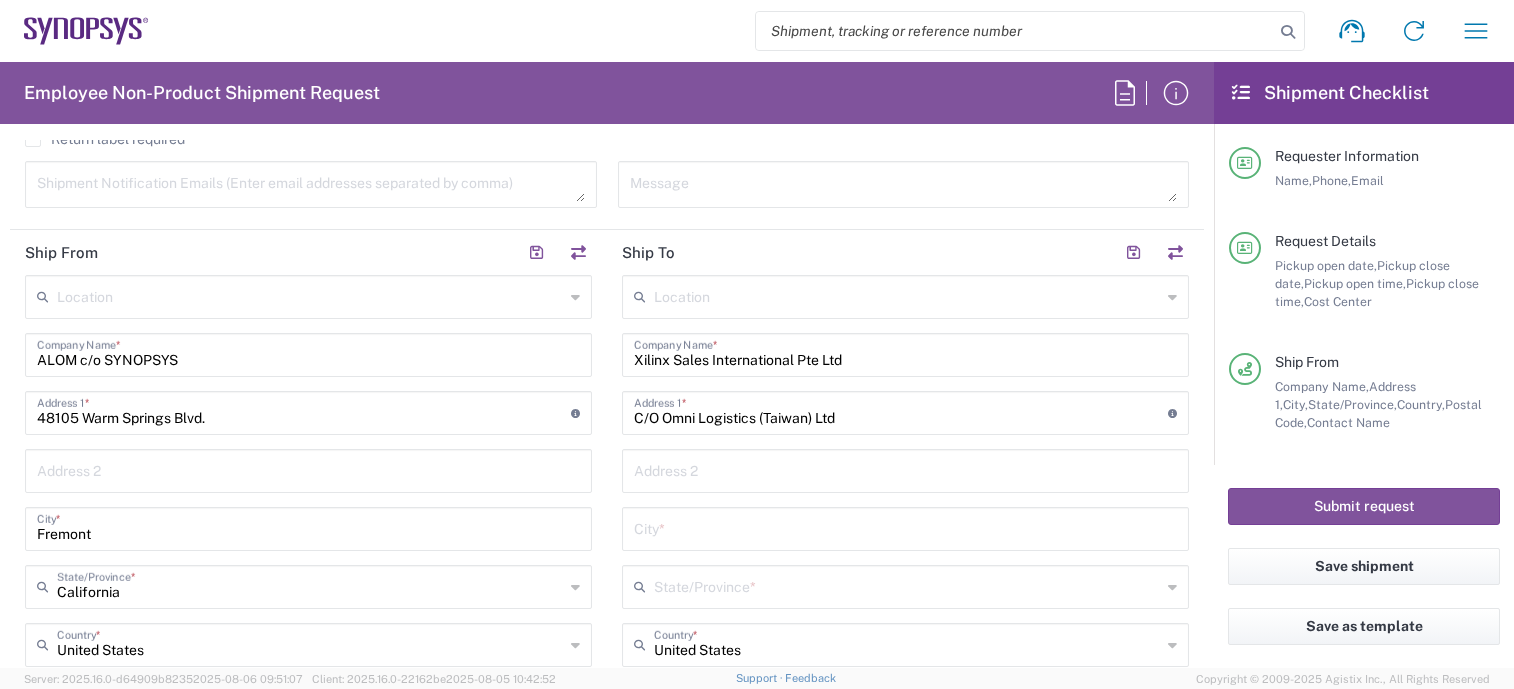 click at bounding box center [905, 469] 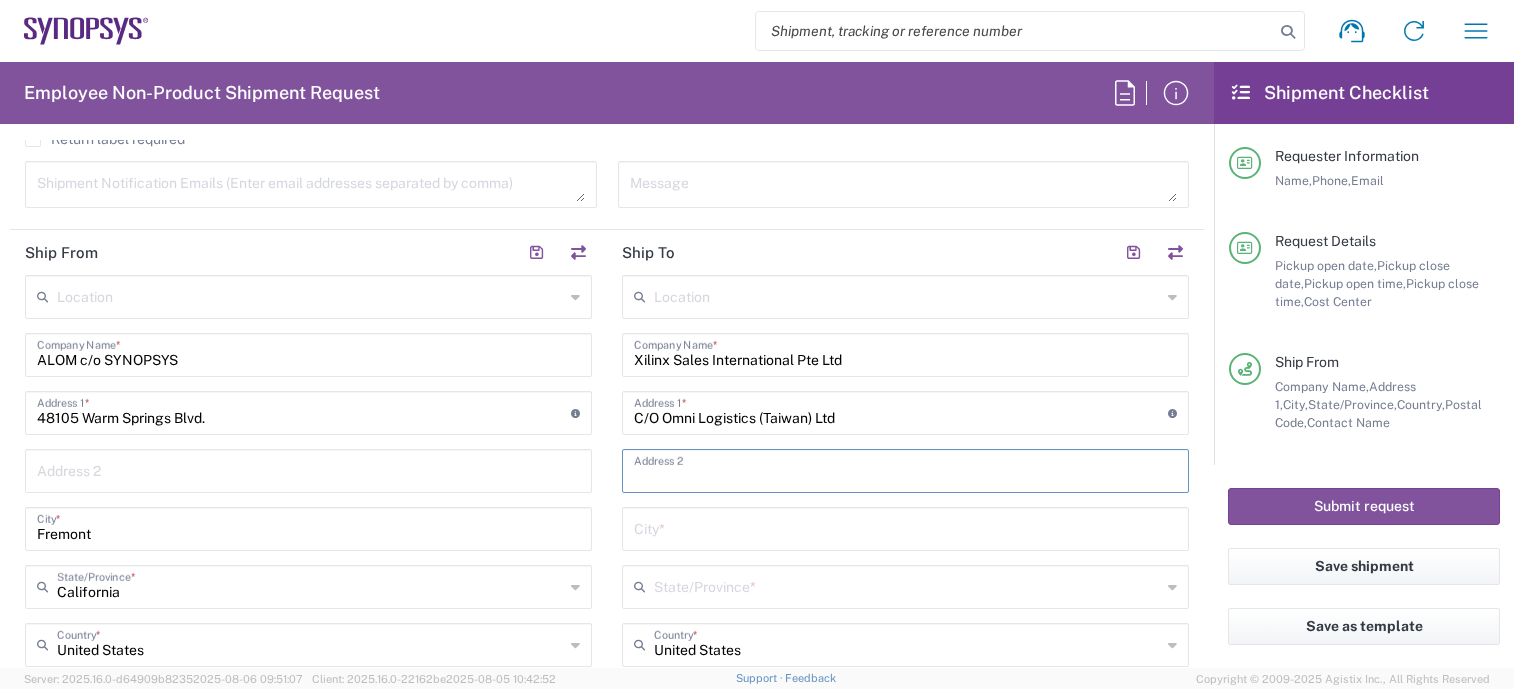 paste on "3F-5 No.5 Hang Siang Rd Dayuan" 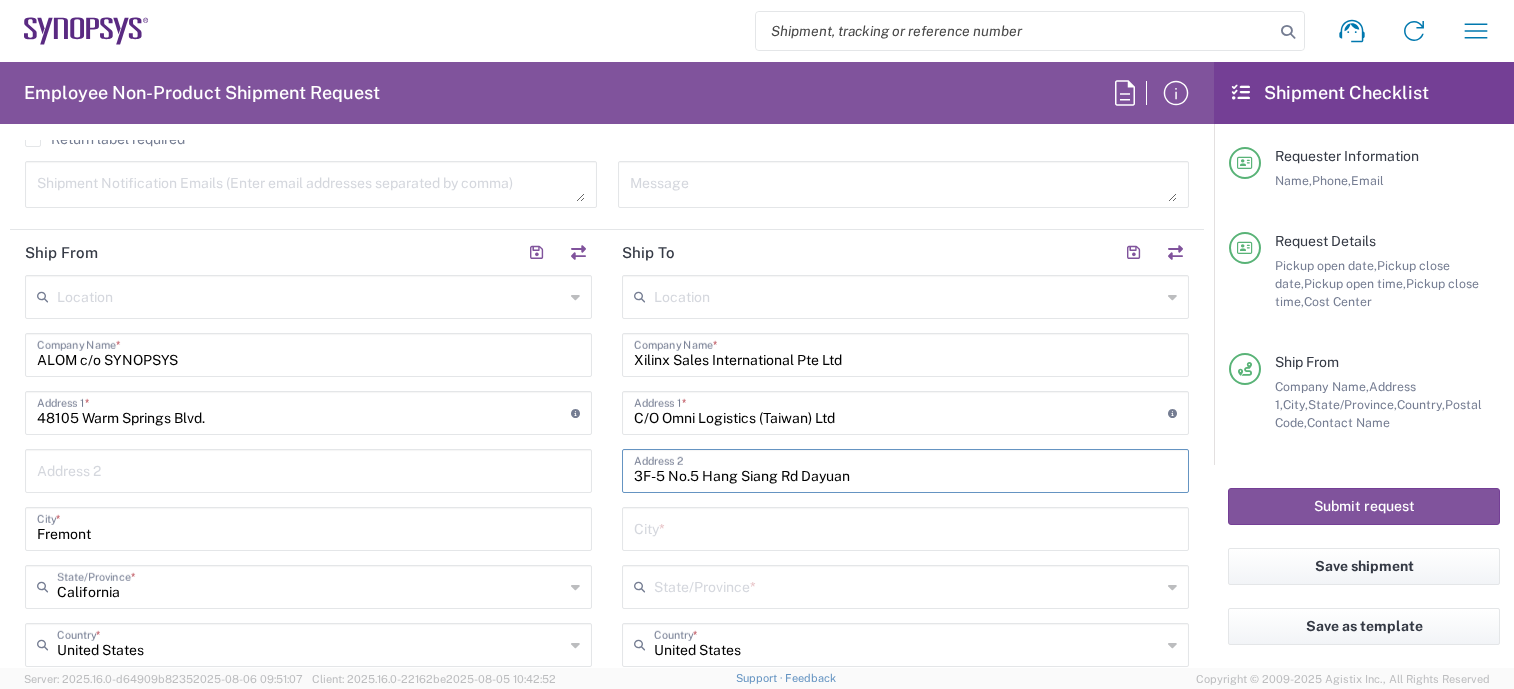 type on "3F-5 No.5 Hang Siang Rd Dayuan" 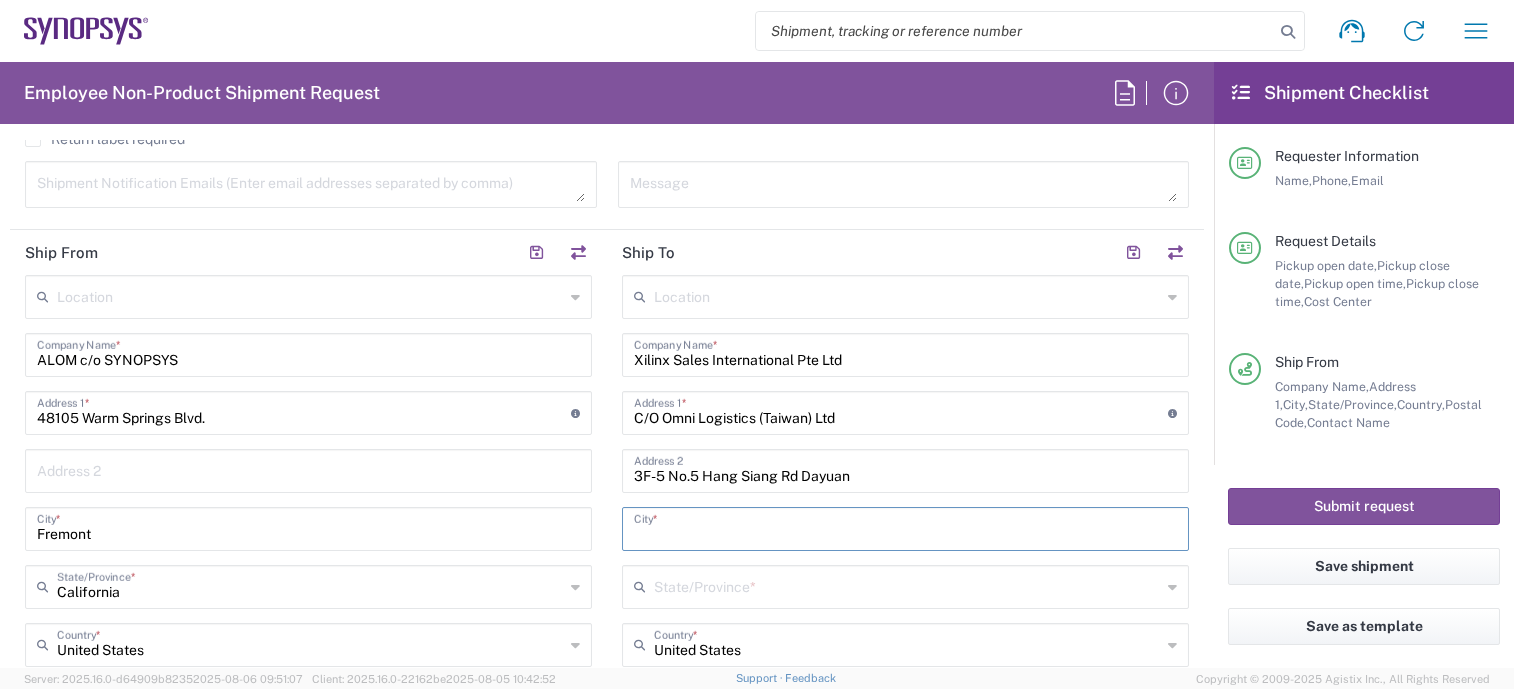 click at bounding box center [905, 527] 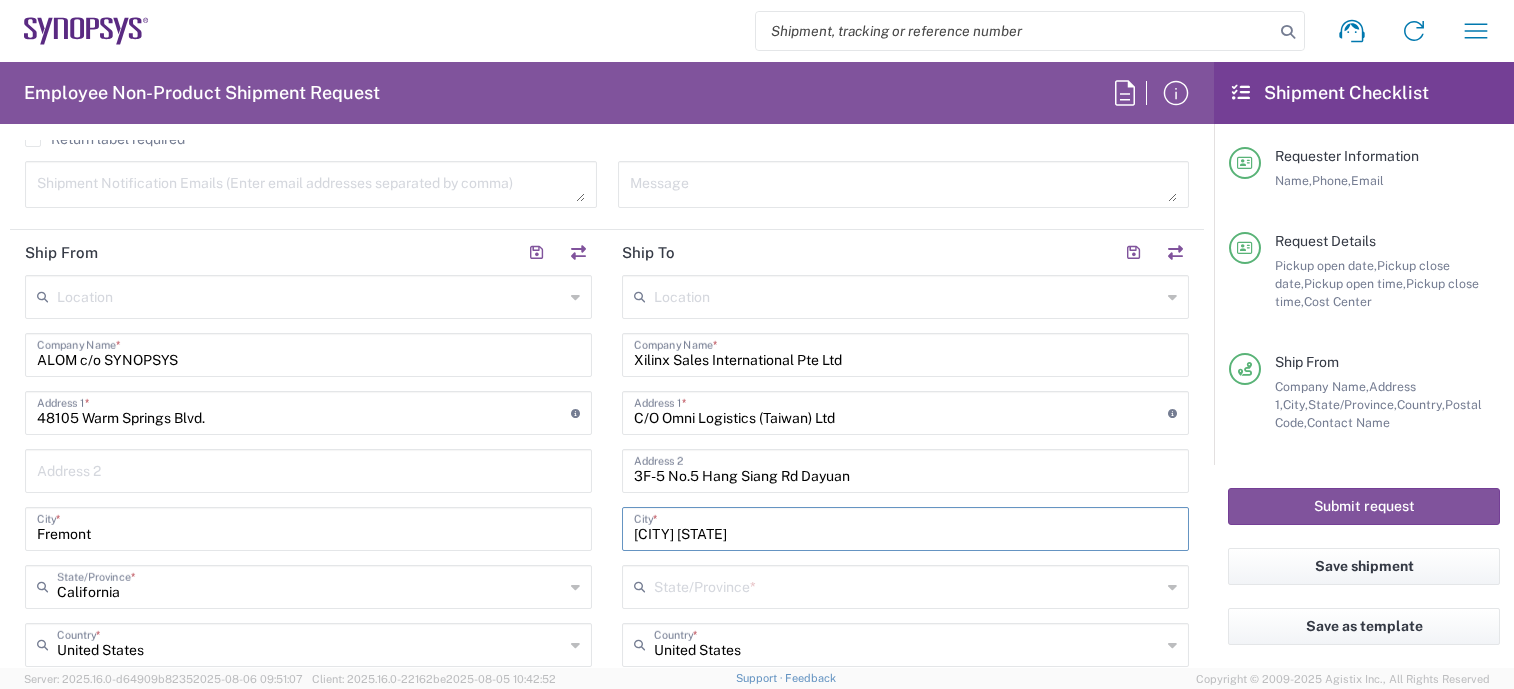 drag, startPoint x: 748, startPoint y: 533, endPoint x: 685, endPoint y: 536, distance: 63.07139 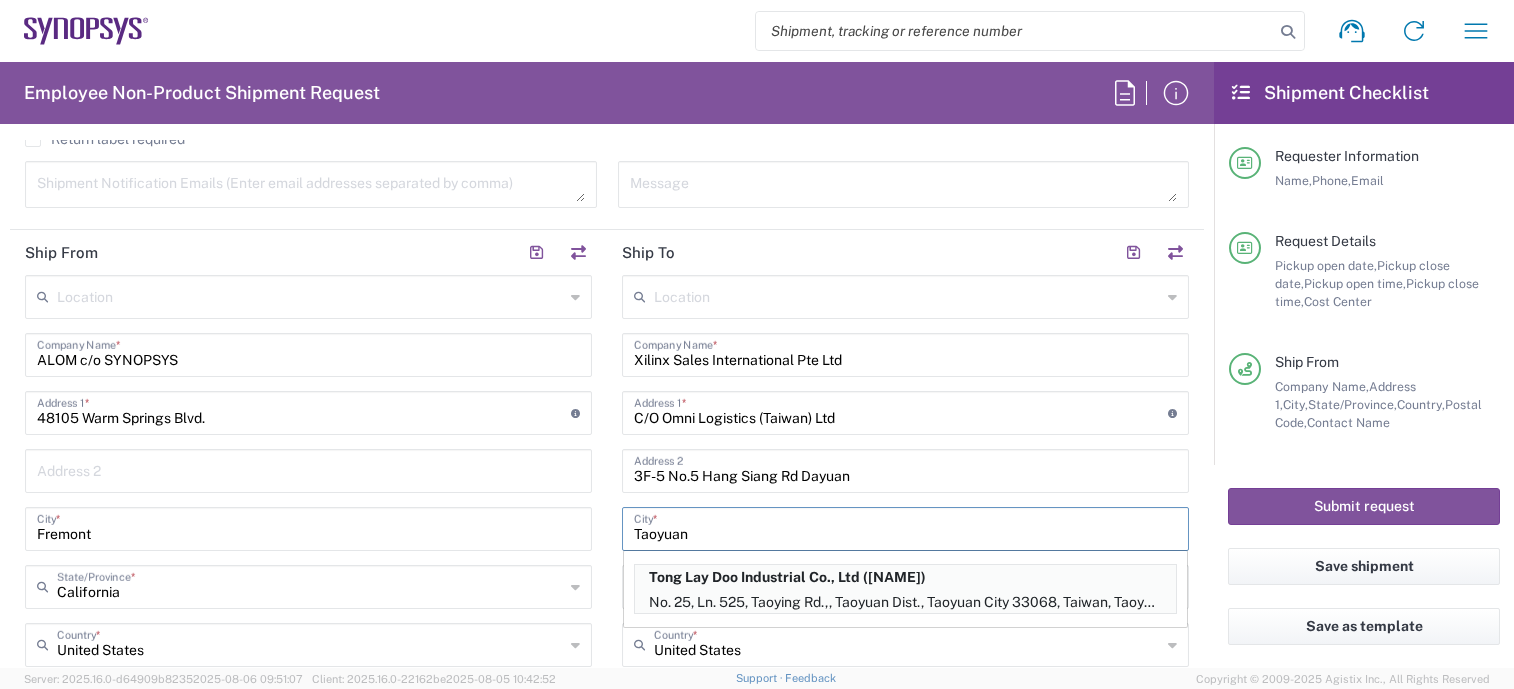 type on "Taoyuan" 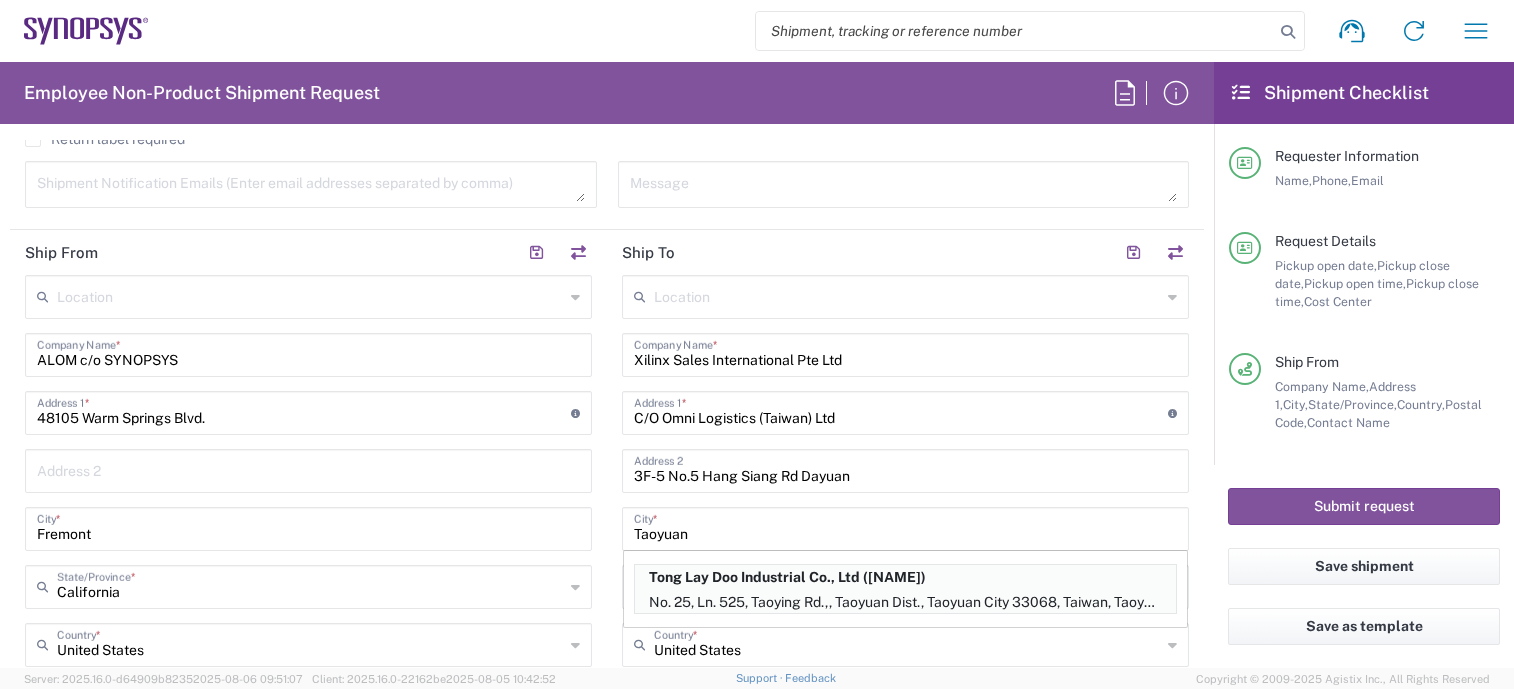 click on "Tong Lay Doo Industrial Co., Ltd ([PERSON]) No. 25, Ln. 525, Taoying Rd.,, Taoyuan Dist., Taoyuan City [POSTAL_CODE], Taiwan, Taoyuan City, [POSTAL_CODE], TW" at bounding box center (905, 589) 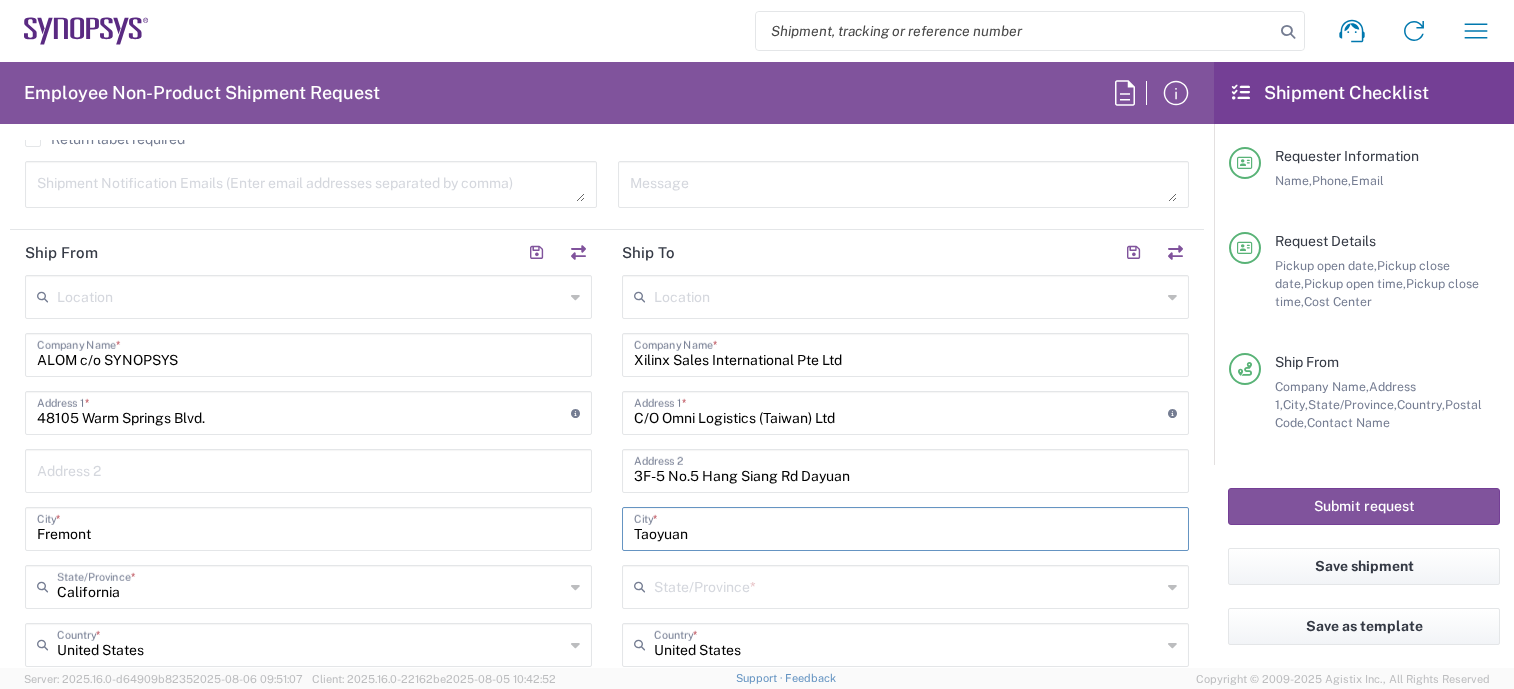 click at bounding box center (907, 585) 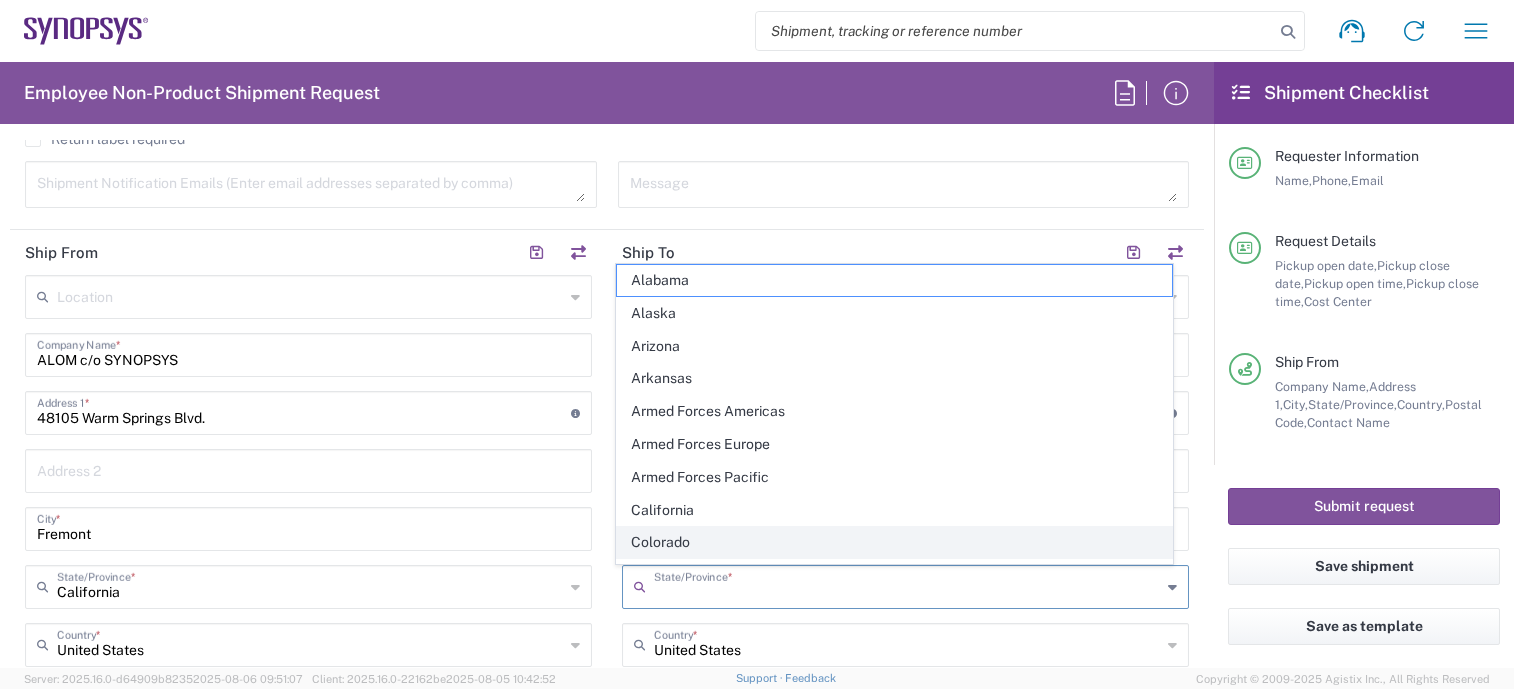 paste on "[CITY] [STATE]" 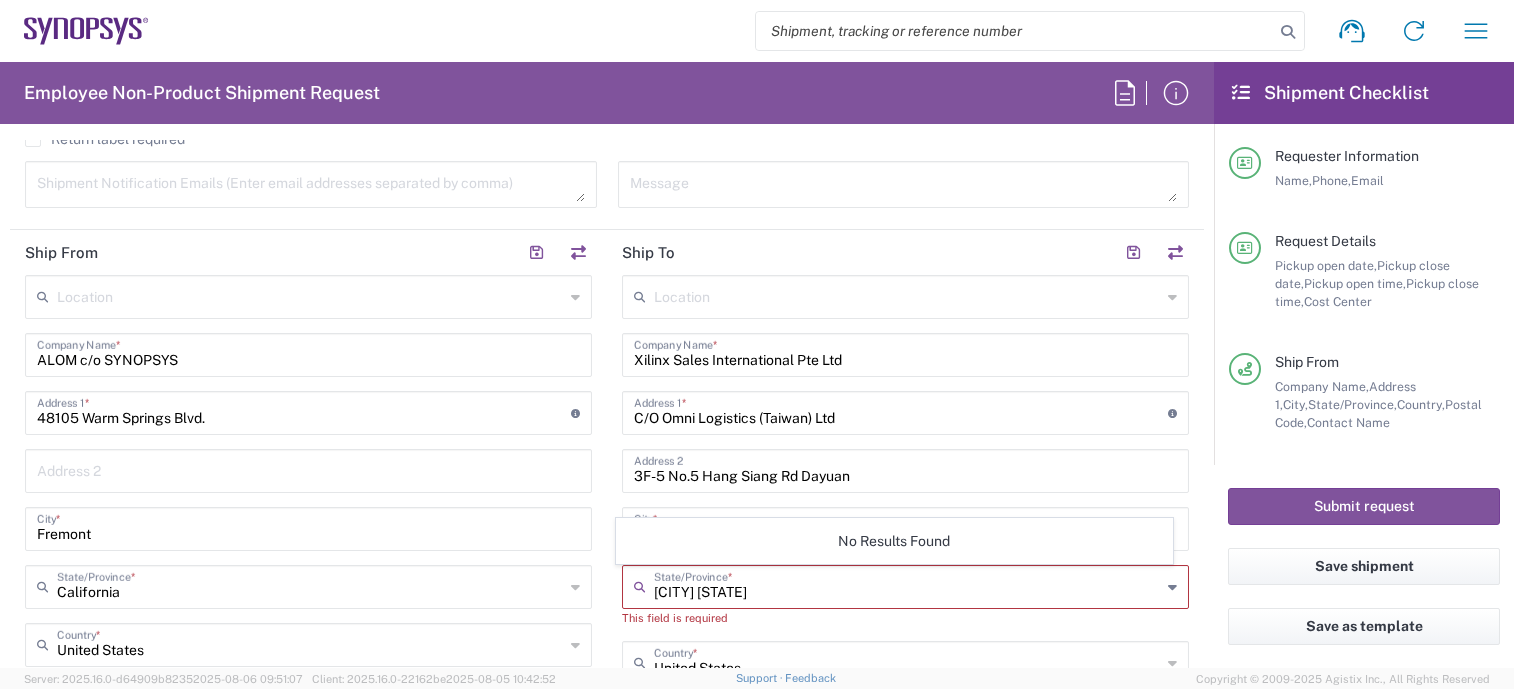 drag, startPoint x: 705, startPoint y: 583, endPoint x: 499, endPoint y: 583, distance: 206 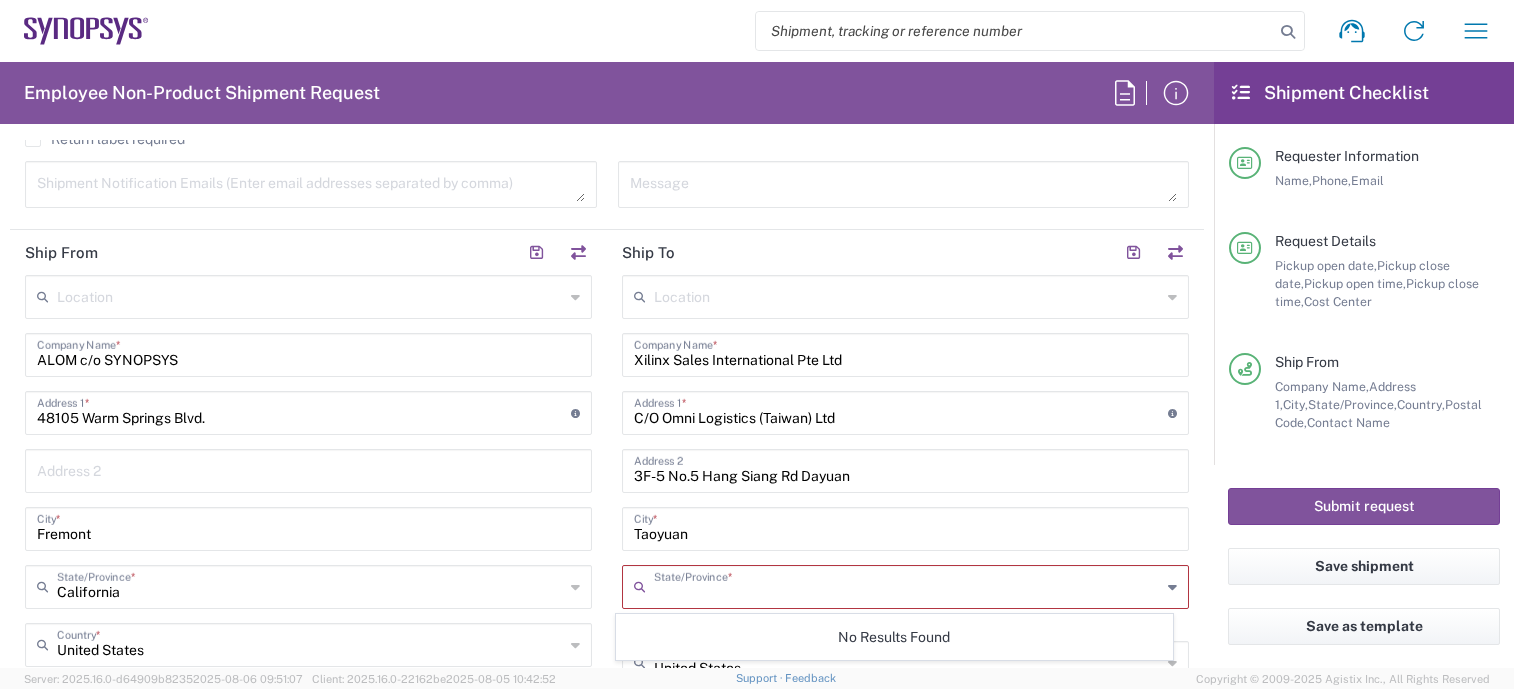 click at bounding box center [907, 585] 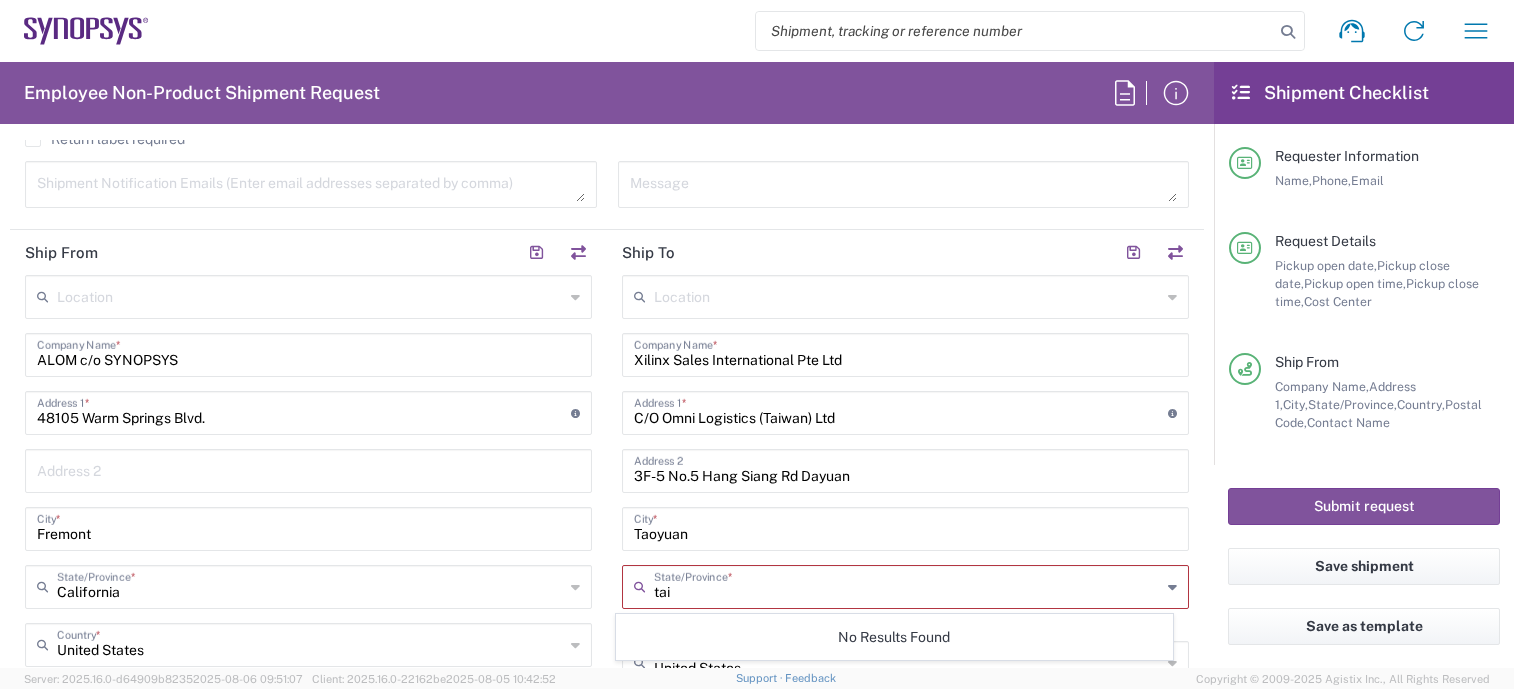 type on "tai" 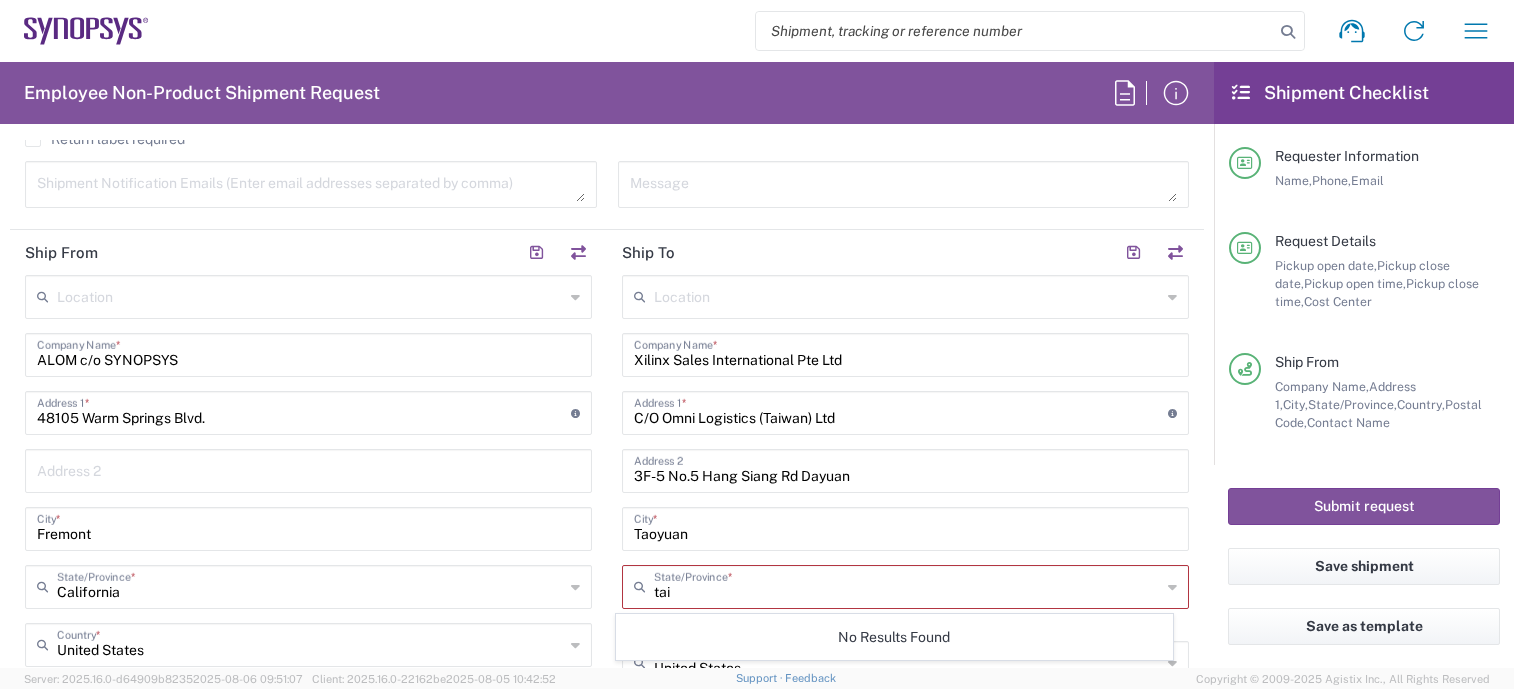 click on "tai" at bounding box center [907, 585] 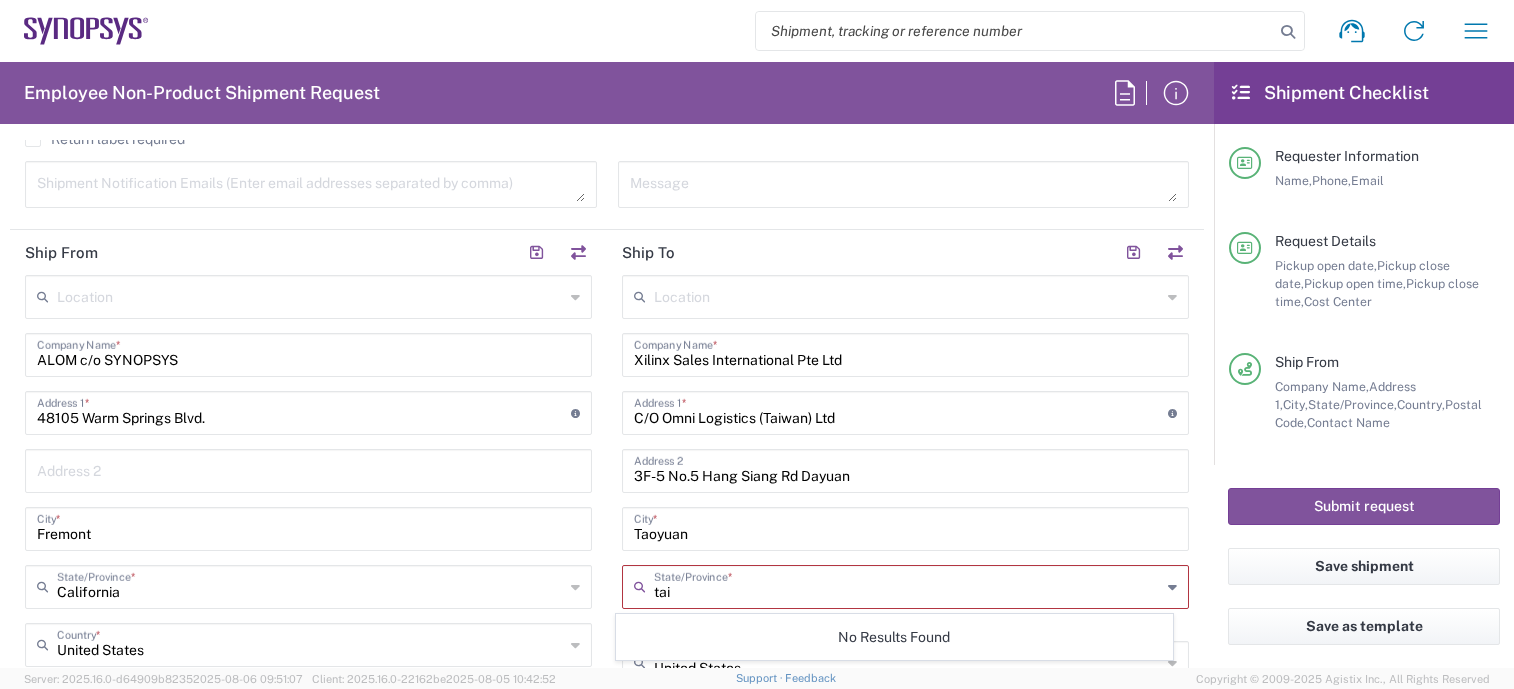 drag, startPoint x: 770, startPoint y: 592, endPoint x: 571, endPoint y: 594, distance: 199.01006 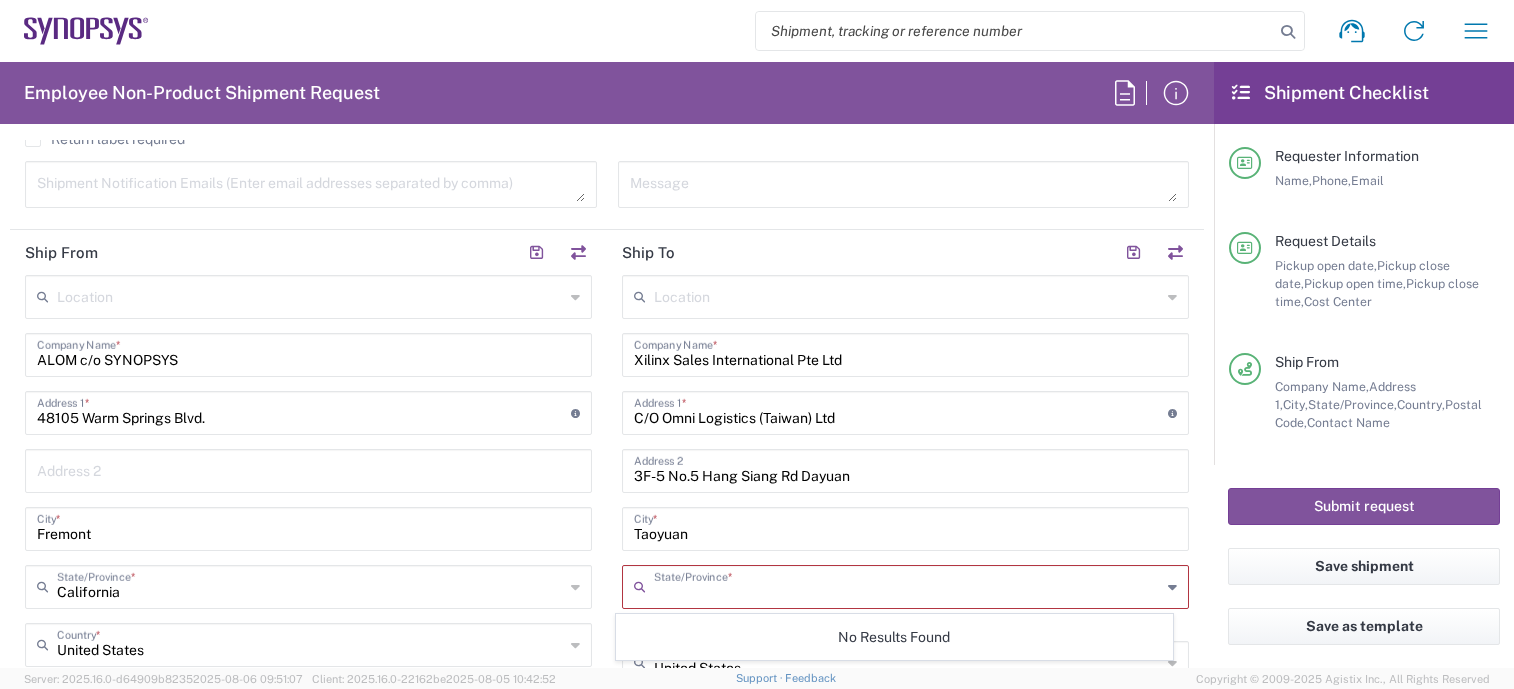 paste on "T´ai-pei" 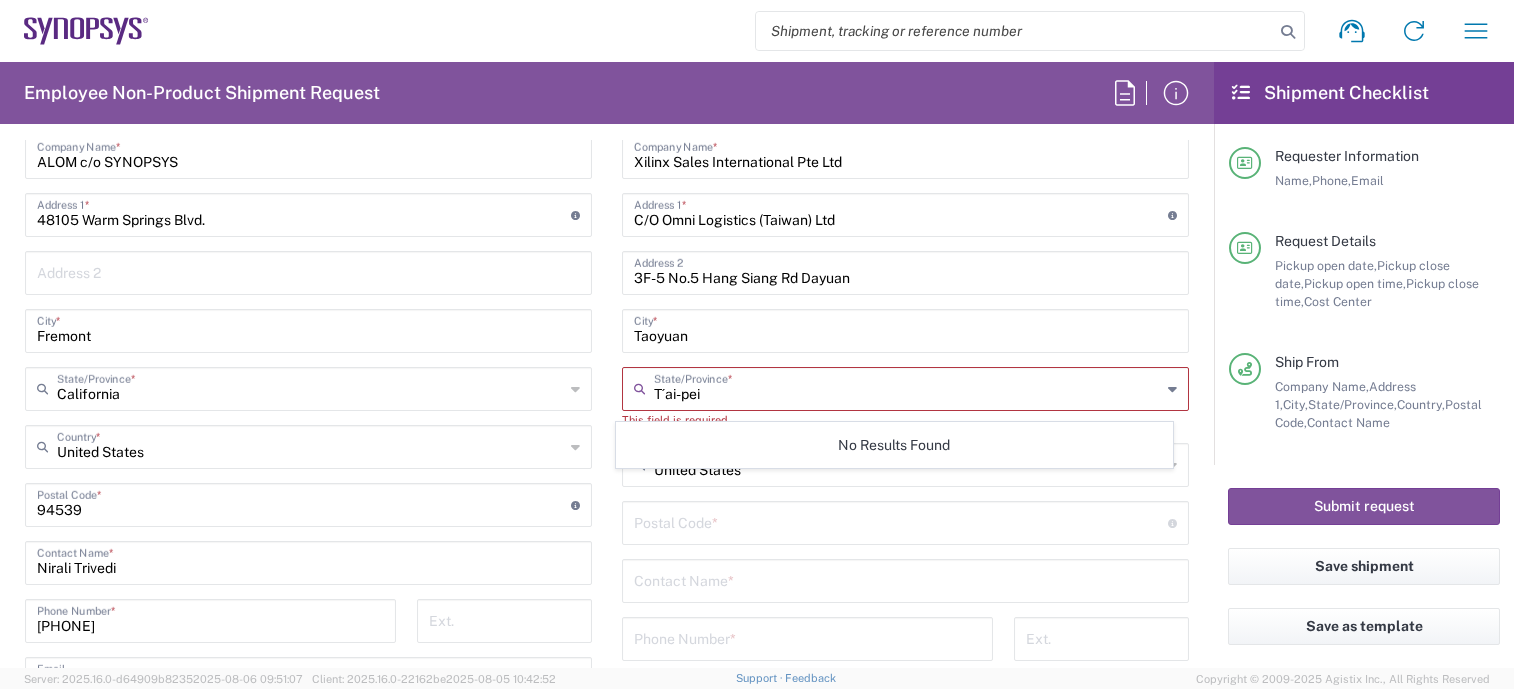 scroll, scrollTop: 1000, scrollLeft: 0, axis: vertical 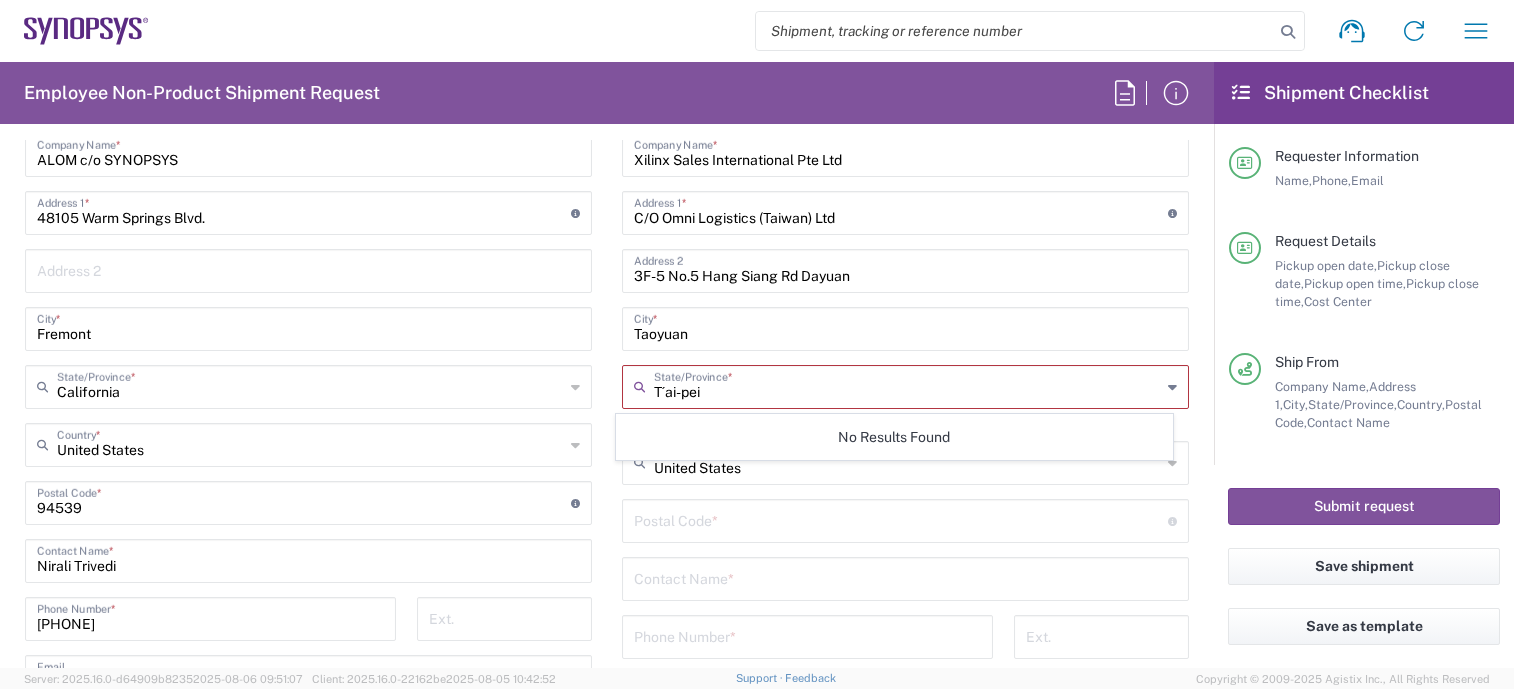 type on "T´ai-pei" 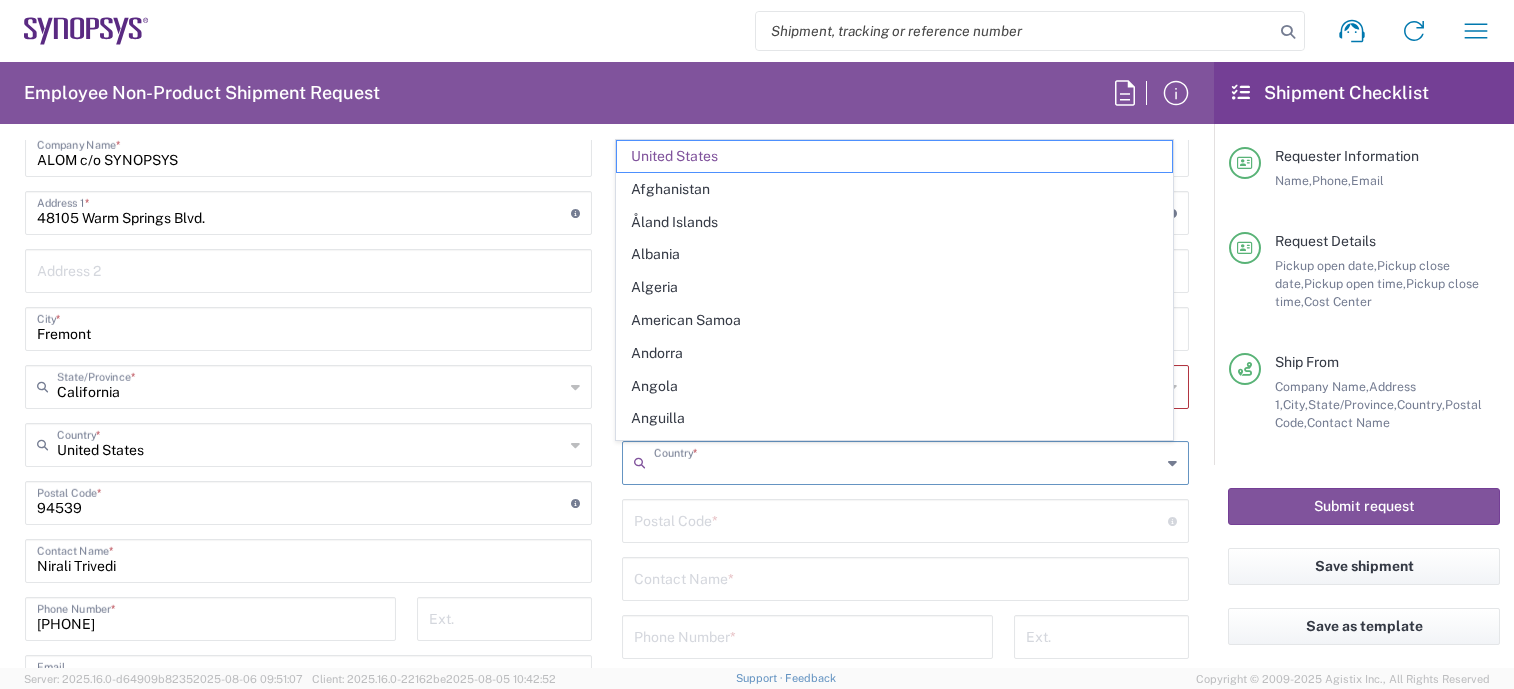 drag, startPoint x: 768, startPoint y: 461, endPoint x: 605, endPoint y: 461, distance: 163 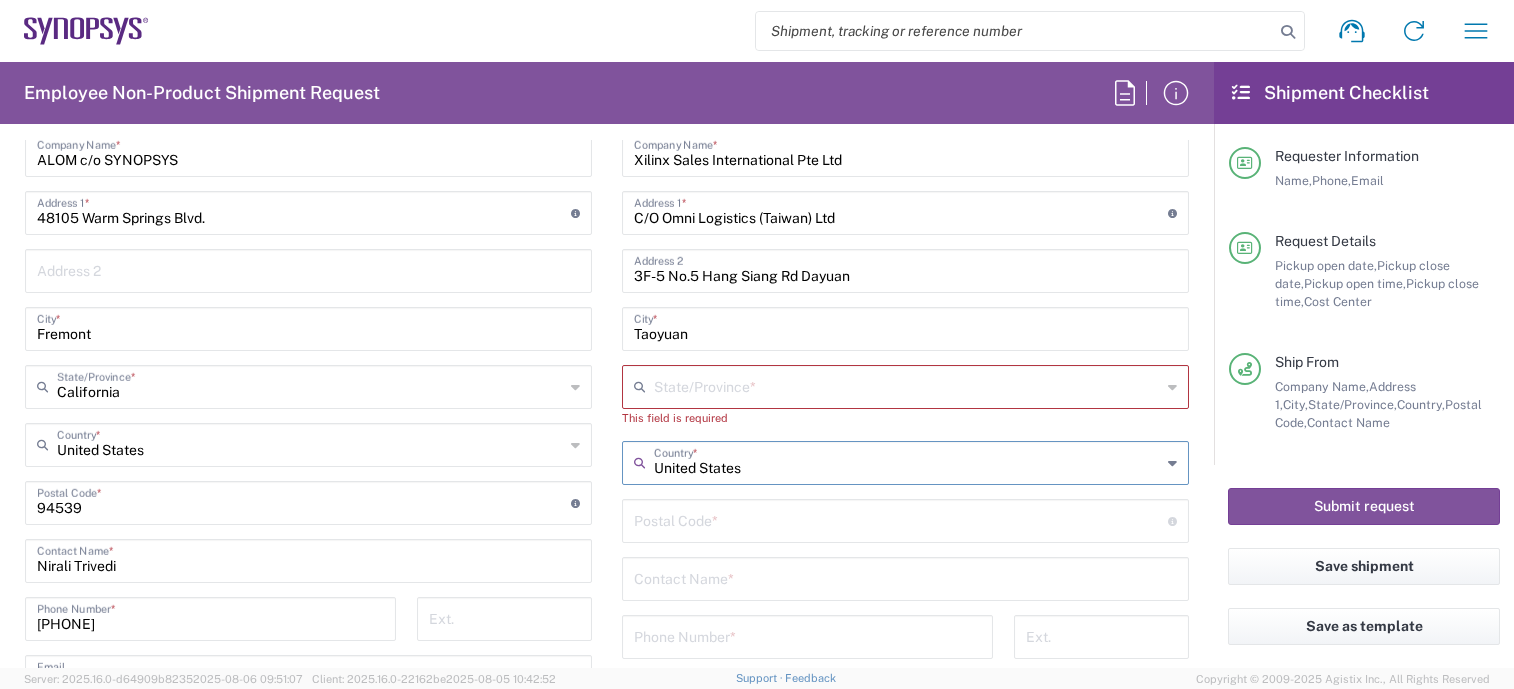 drag, startPoint x: 744, startPoint y: 475, endPoint x: 559, endPoint y: 472, distance: 185.02432 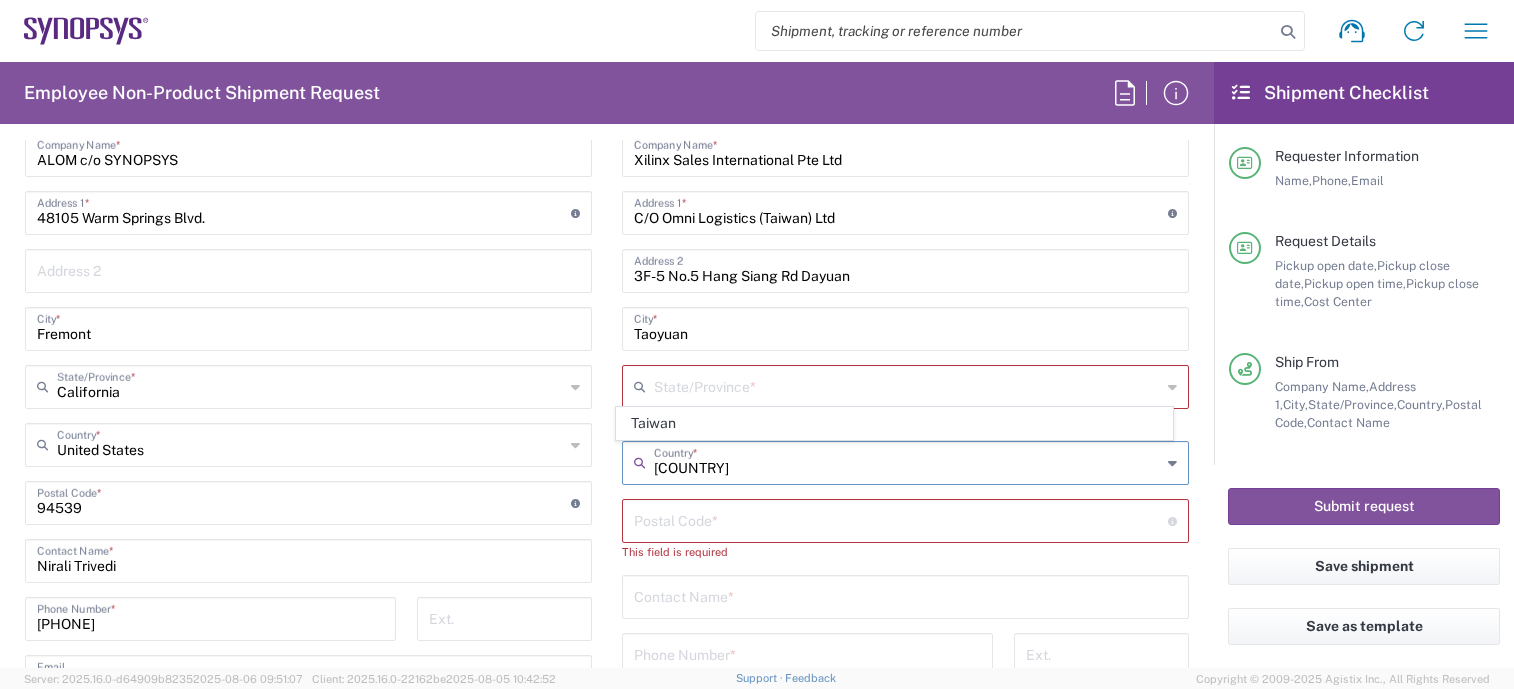 type on "[COUNTRY]" 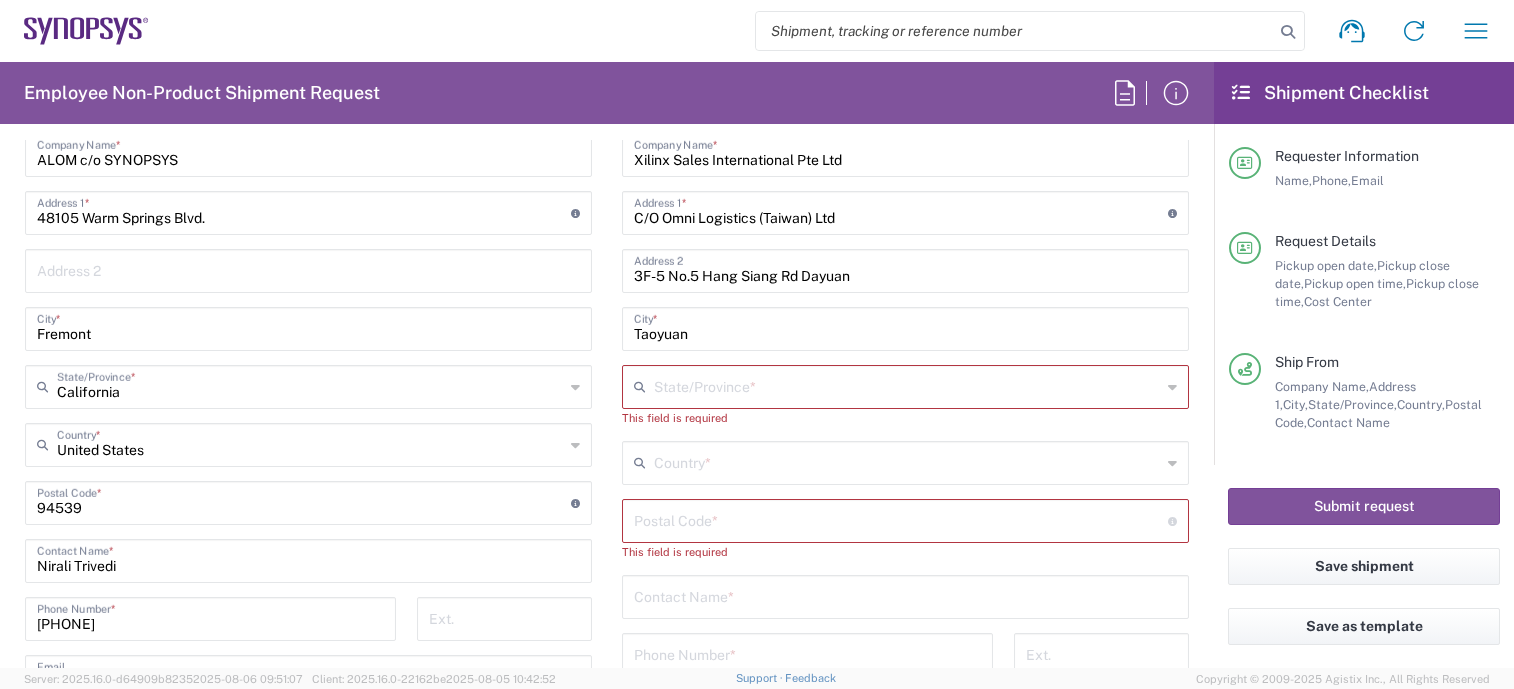 click at bounding box center [907, 461] 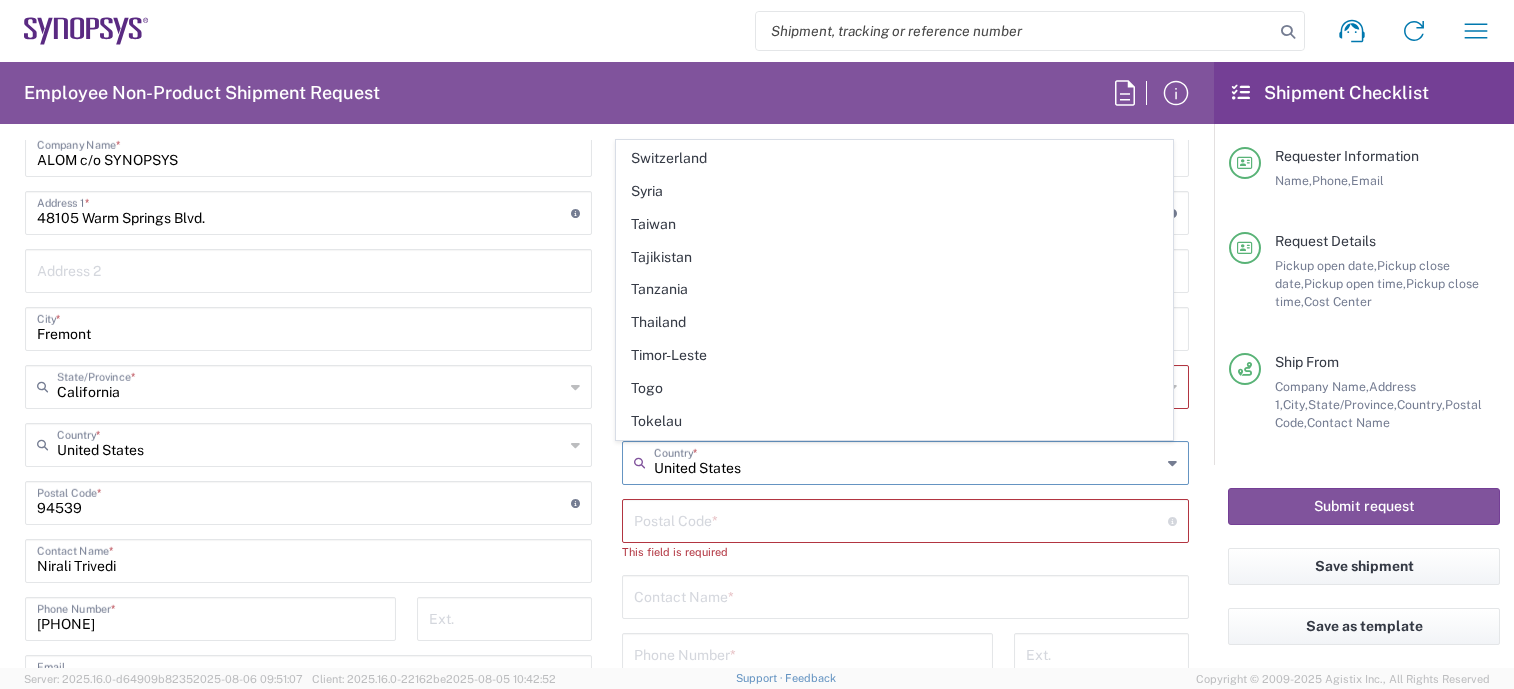 scroll, scrollTop: 7066, scrollLeft: 0, axis: vertical 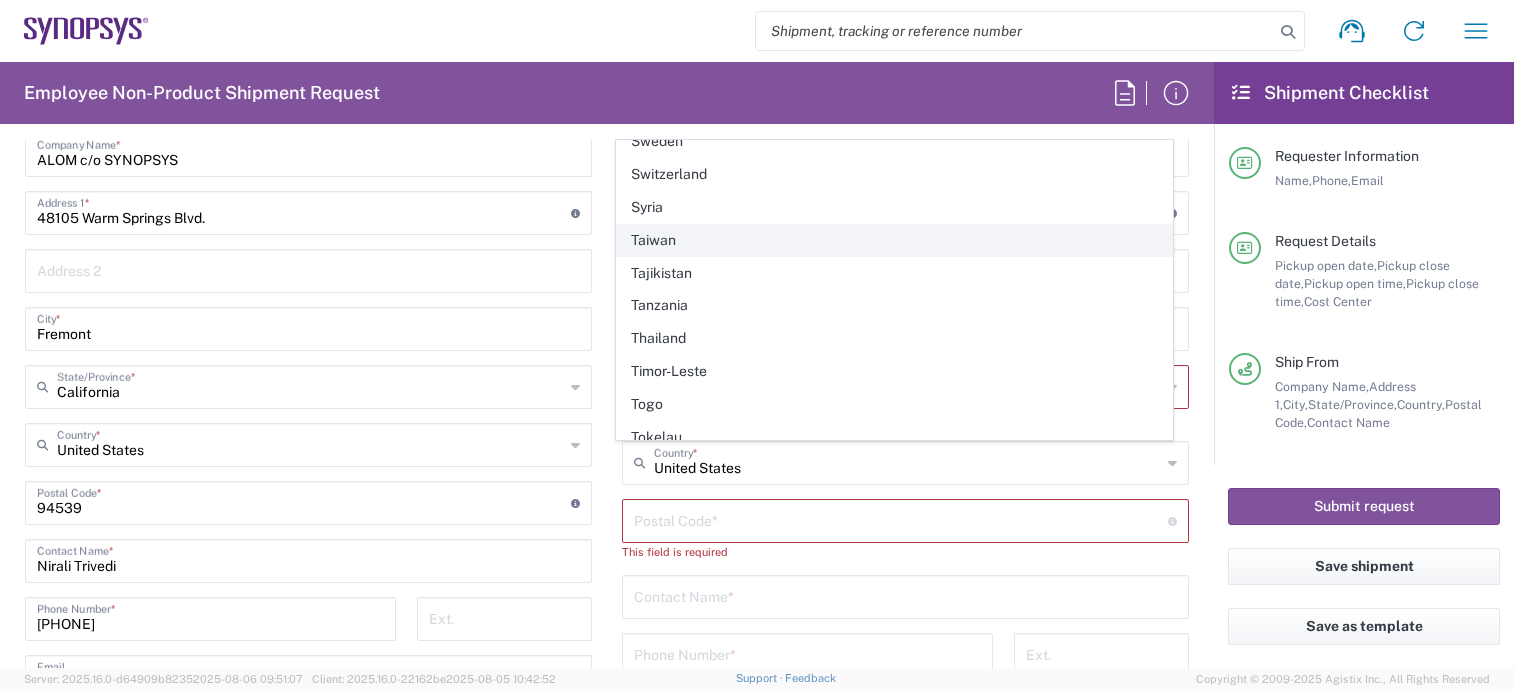 click on "Taiwan" 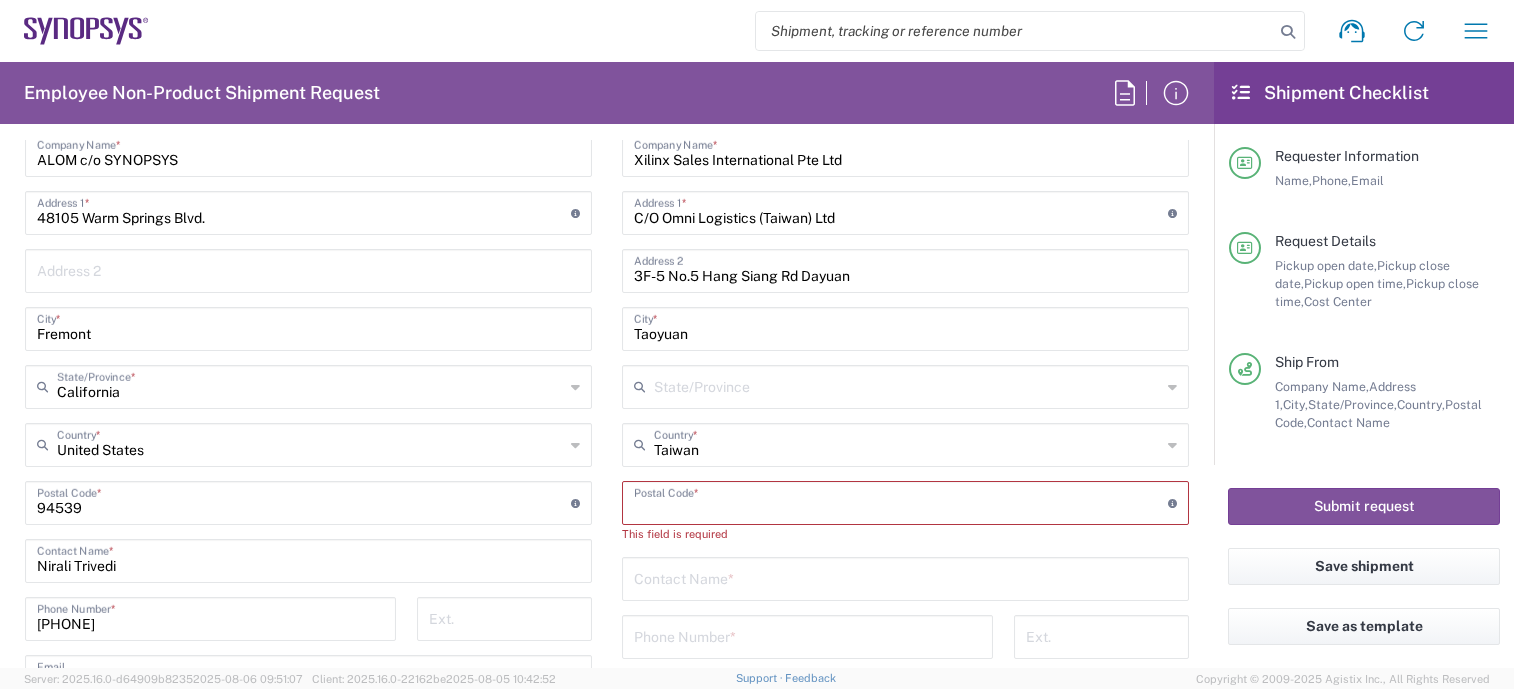 drag, startPoint x: 704, startPoint y: 505, endPoint x: 714, endPoint y: 504, distance: 10.049875 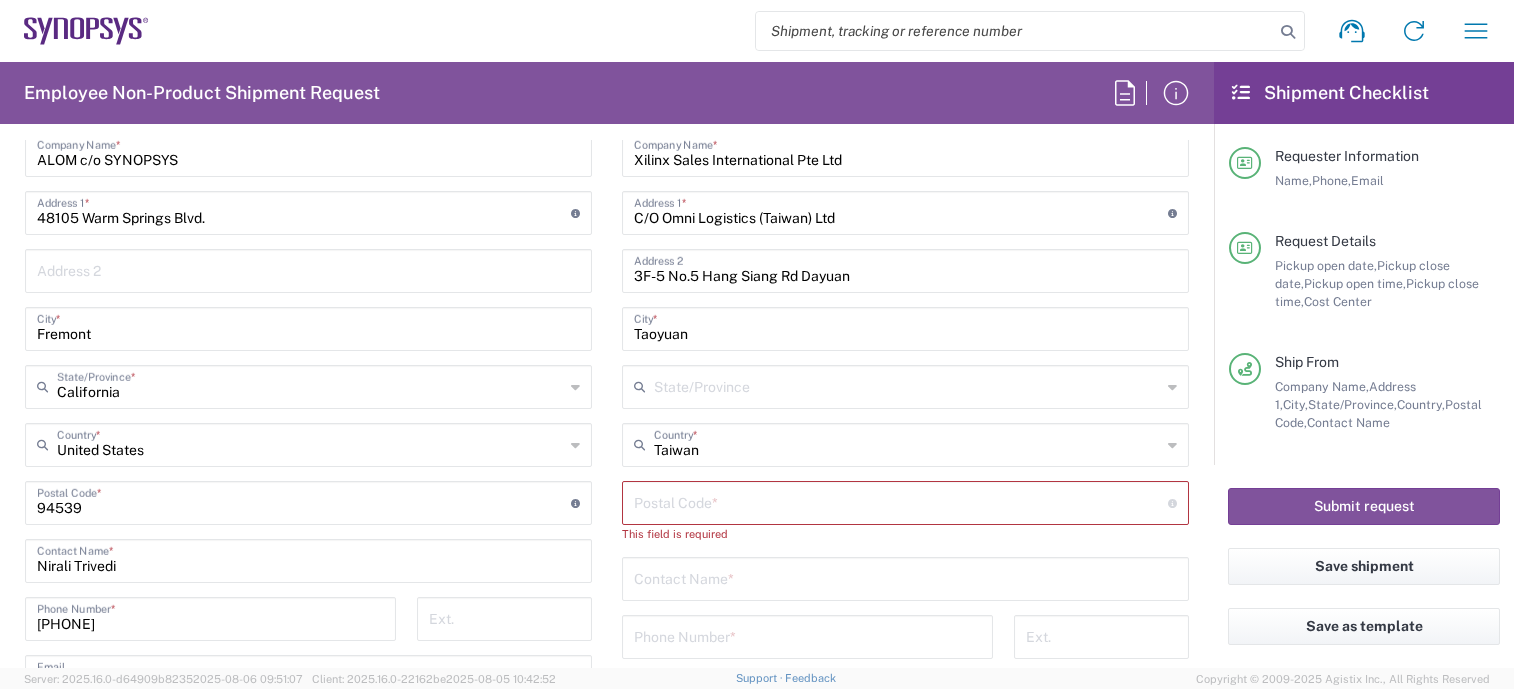 click at bounding box center (901, 501) 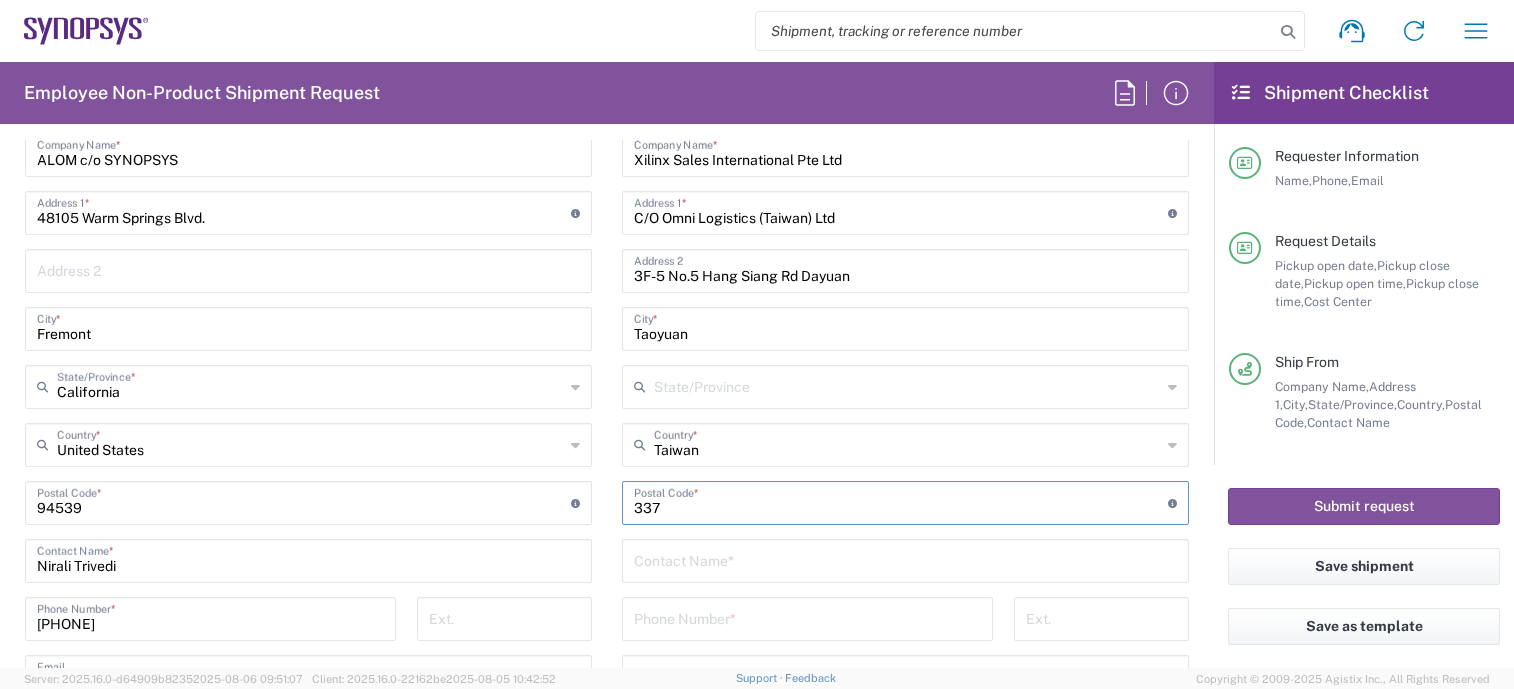 type on "337" 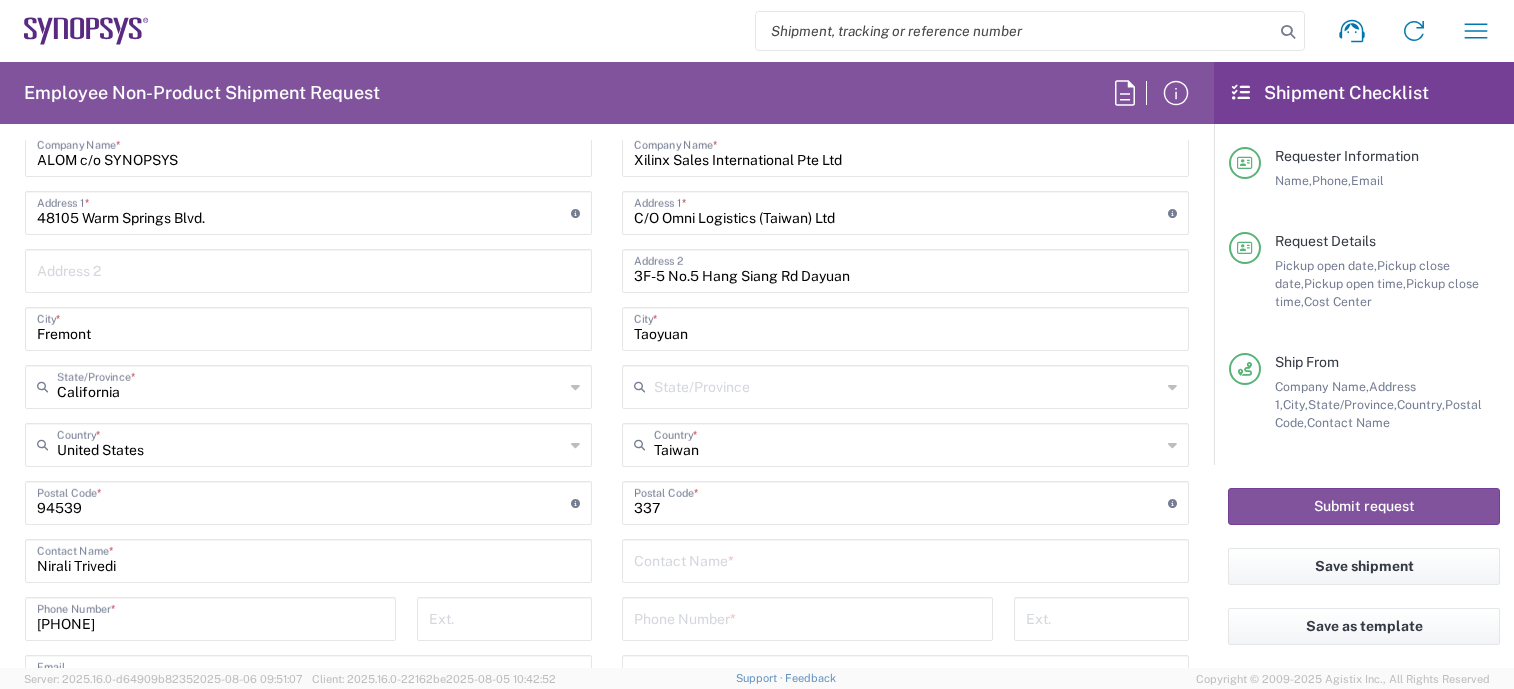 click on "Location  Aachen DE04 Agrate Brianza IT01 Aschheim DE02 Atlanta US60 Austin US26 Bangalore RMZ IN01 Bangalore RMZ IN02 Bangalore RMZ IN08 Bangalore RMZ IN25 Bangalore RMZ IN33 Bangalore RMZ IN37 Bangalore RMZ IN47 Bangalore SIG IN32 Bangalore SIG IN7D Beijing CN30 Belfast GB78 Bellevue US28 Berlin DE16 Berlin DE20 Berlin DE21 Berlin DE22 Bhubaneswar IN68 Bloomington US6J Boulder US1F Boulder US1P Boxborough US8W Bristol GB35 Bucharest RO03 Burlington US1A Burnaby CA Burnaby CA18 Calgary CA11 Cluj-Napoca RO02 Colombo LK01 Colombo LK02 Colorado Springs US1H Copenhagen DK01 Da Nang VN03 Da Nang VN06 Dublin IE02 Edinburgh GB32 EG01 Eindhoven NL20 Enschede NL03 Erfurt DE06 Espoo FI01 Exeter GB29 GB34 Bristol Gdansk PL01 Gilbert US1J Glasgow GB28 Gyumri AM10 Haifa IL61 Hanoi VN09 Hatfield GB21 Headquarters USSV Herndon US6L Hillsboro US03 Ho Chi Minh City VN04 Ho Chi Minh City VN07 Ho Chi Minh City VN08 Hong Kong HK02 Hsinchu TW04 Hsinchu TW12 Hsinchu TW14 Hsinchu TW15 Hsinchu TW17 Hsinchu TW19 Hsinchu TW21 * * *" 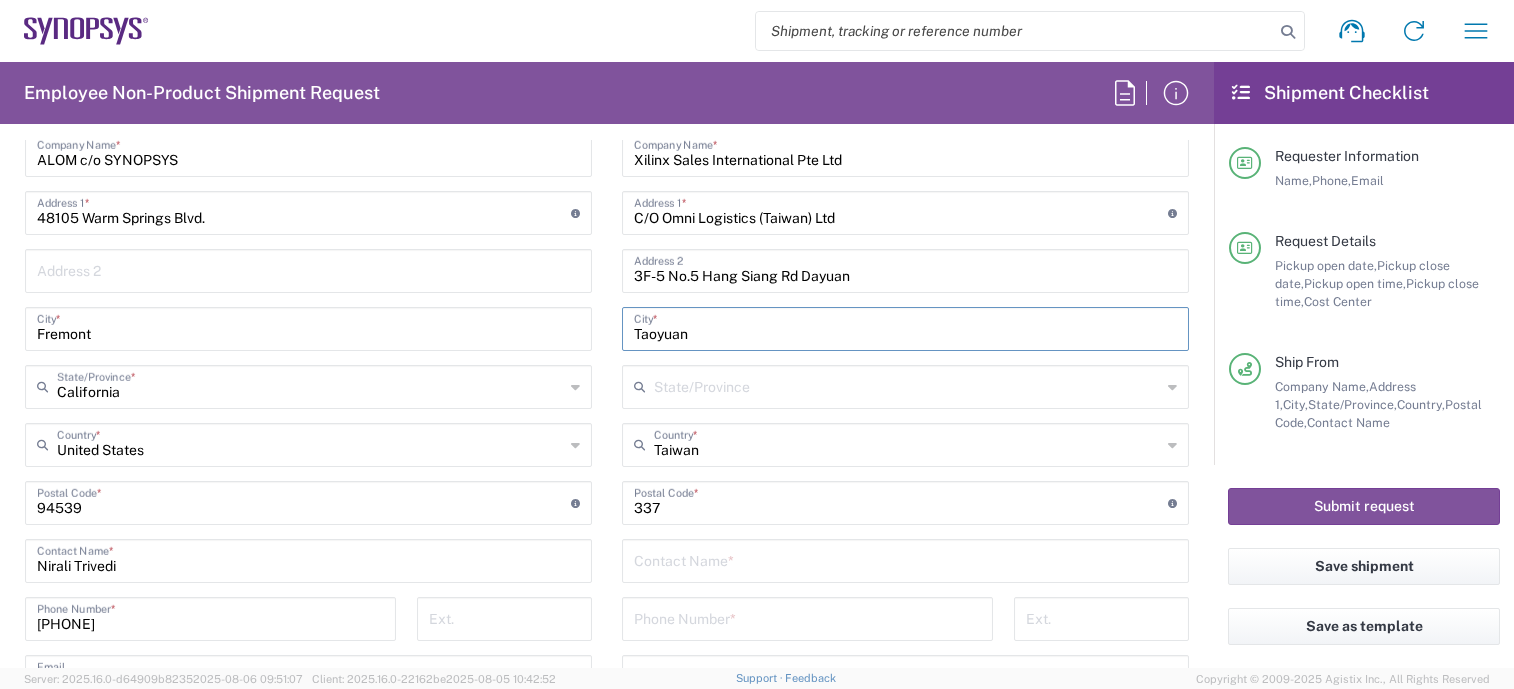 drag, startPoint x: 691, startPoint y: 333, endPoint x: 515, endPoint y: 333, distance: 176 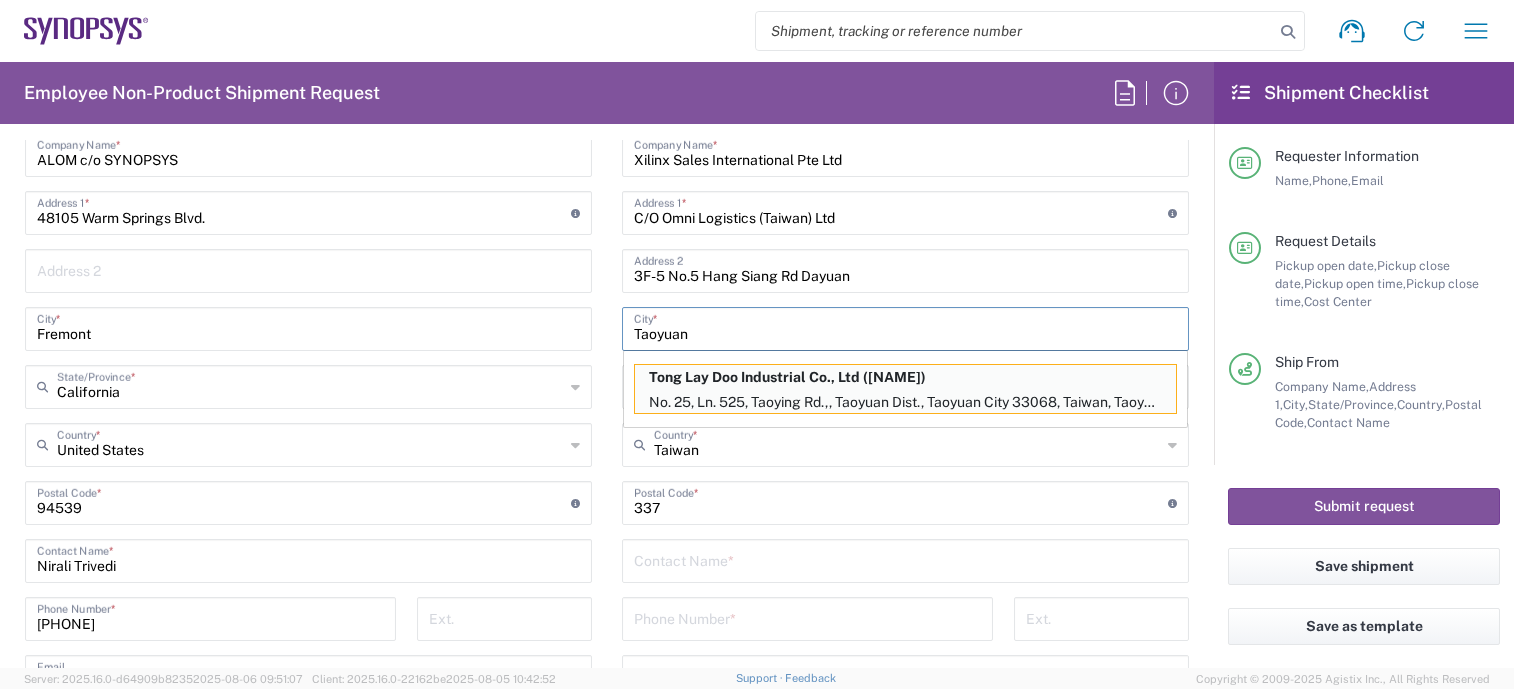 click on "Taoyuan" at bounding box center (905, 327) 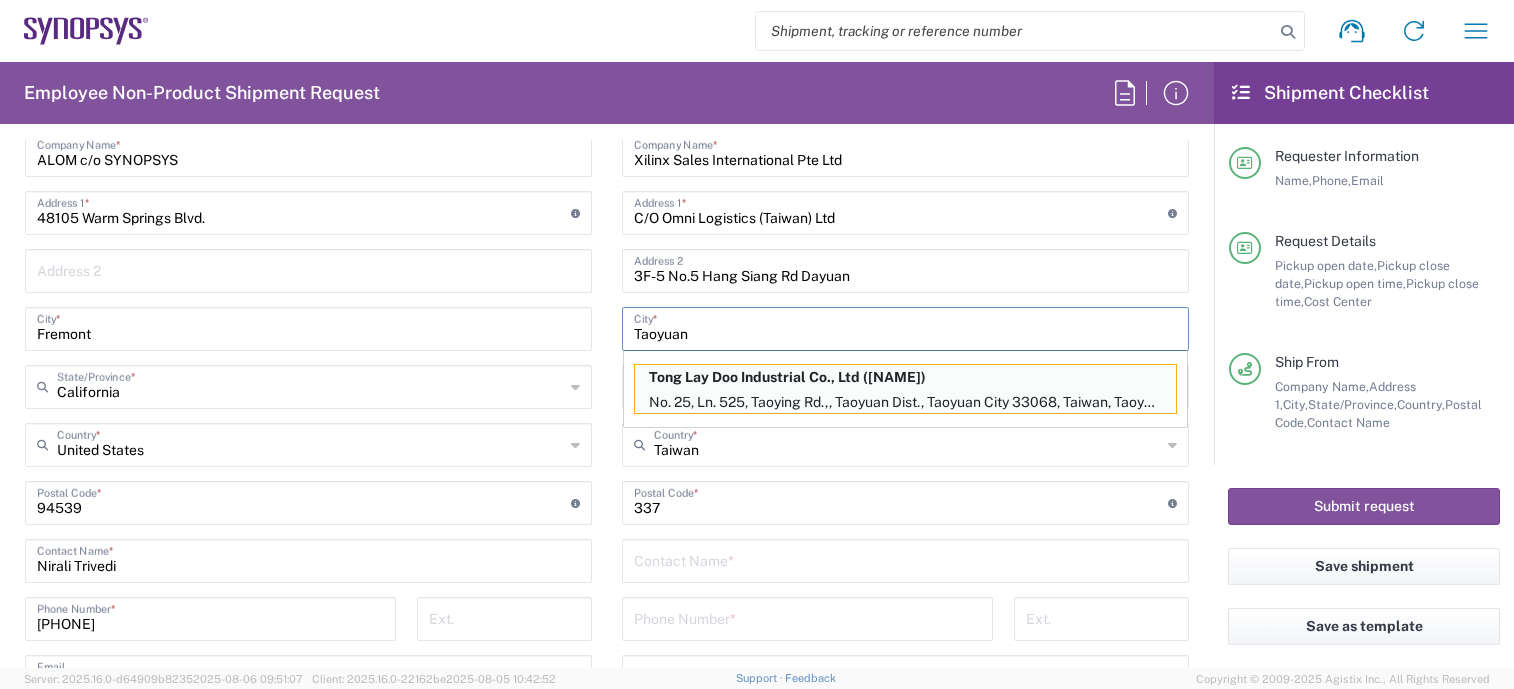 paste on "T´ai-pei" 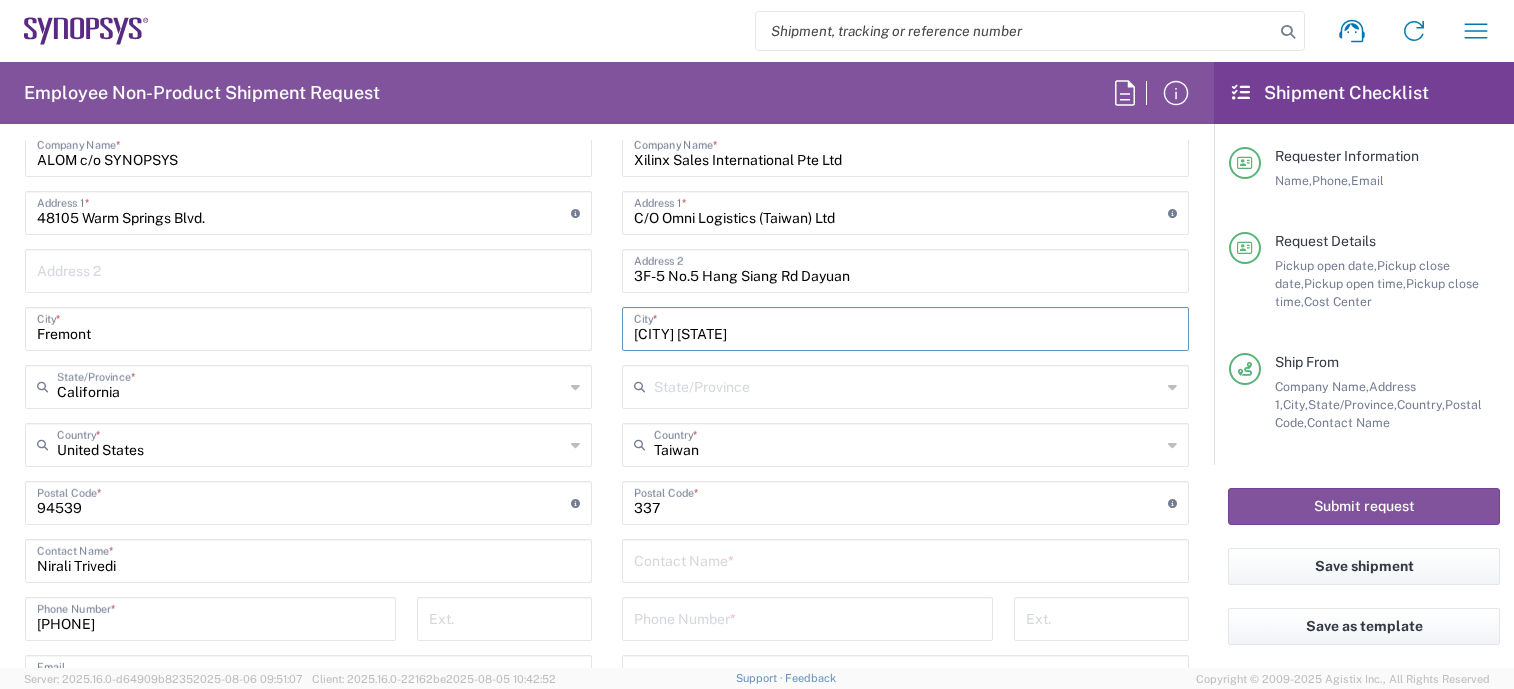 type on "[CITY] [STATE]" 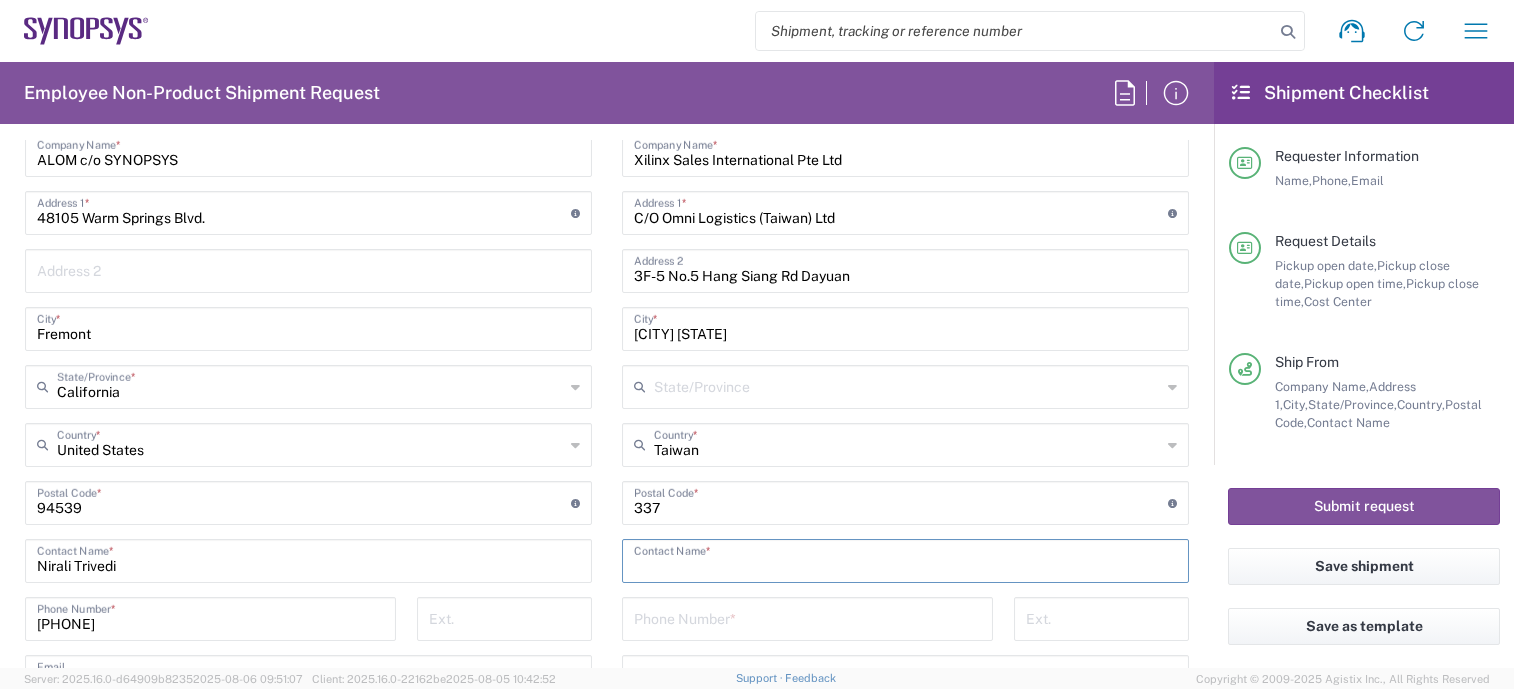 click at bounding box center [905, 559] 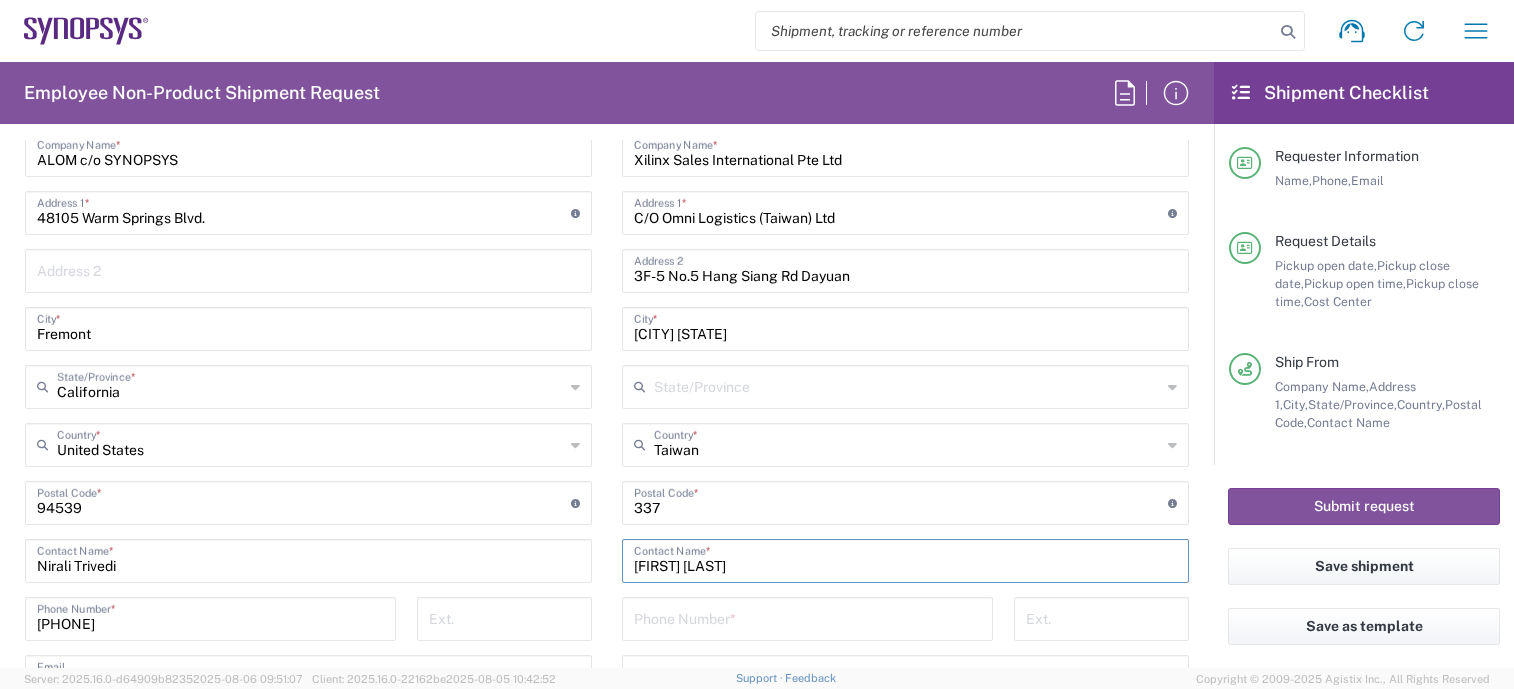 type on "[FIRST] [LAST]" 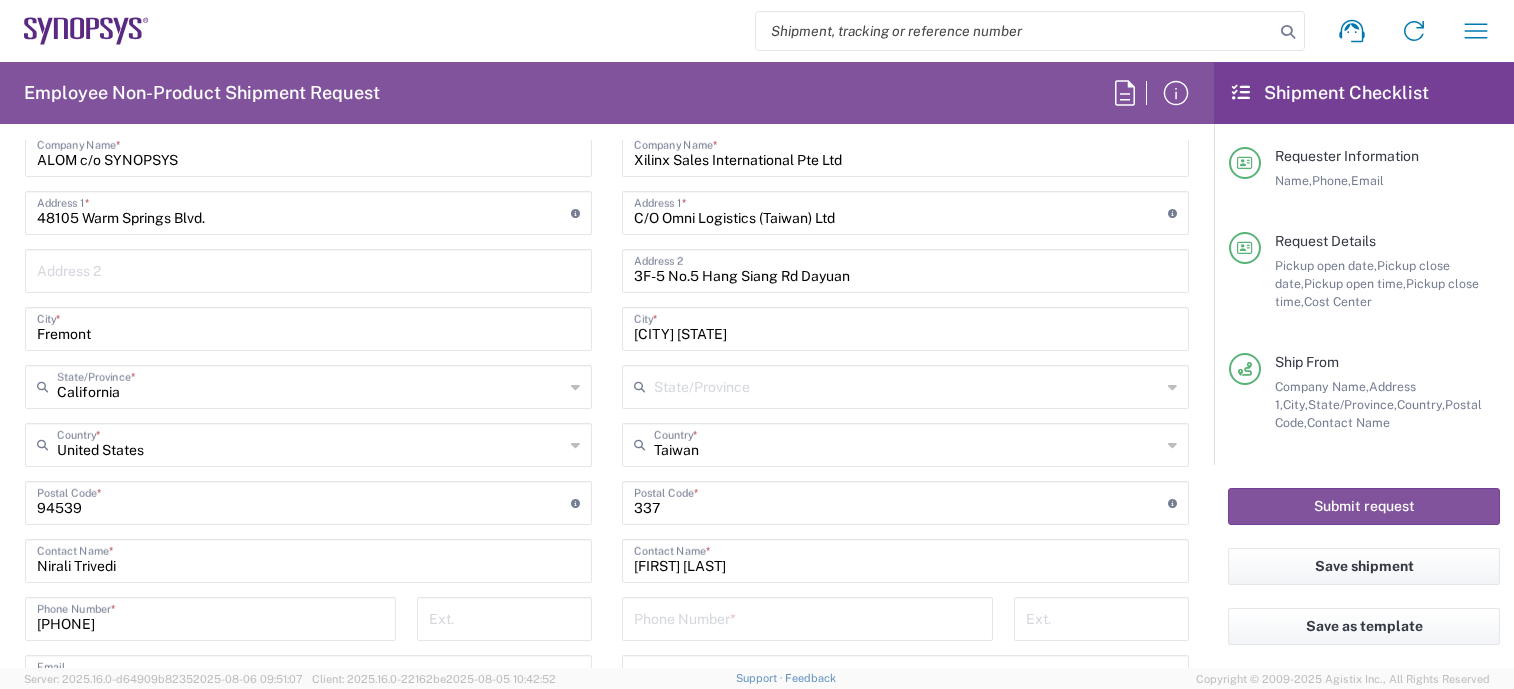 click at bounding box center [807, 617] 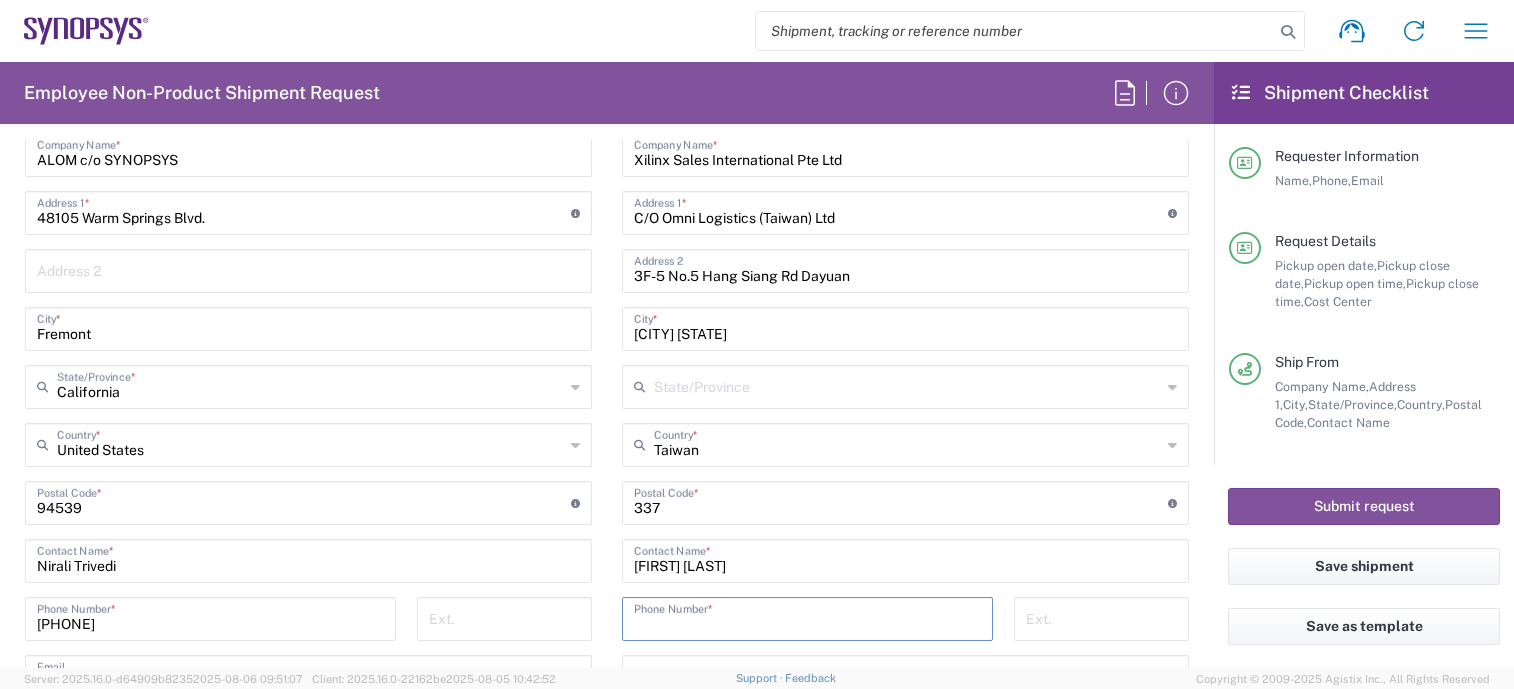 paste on "[PHONE]" 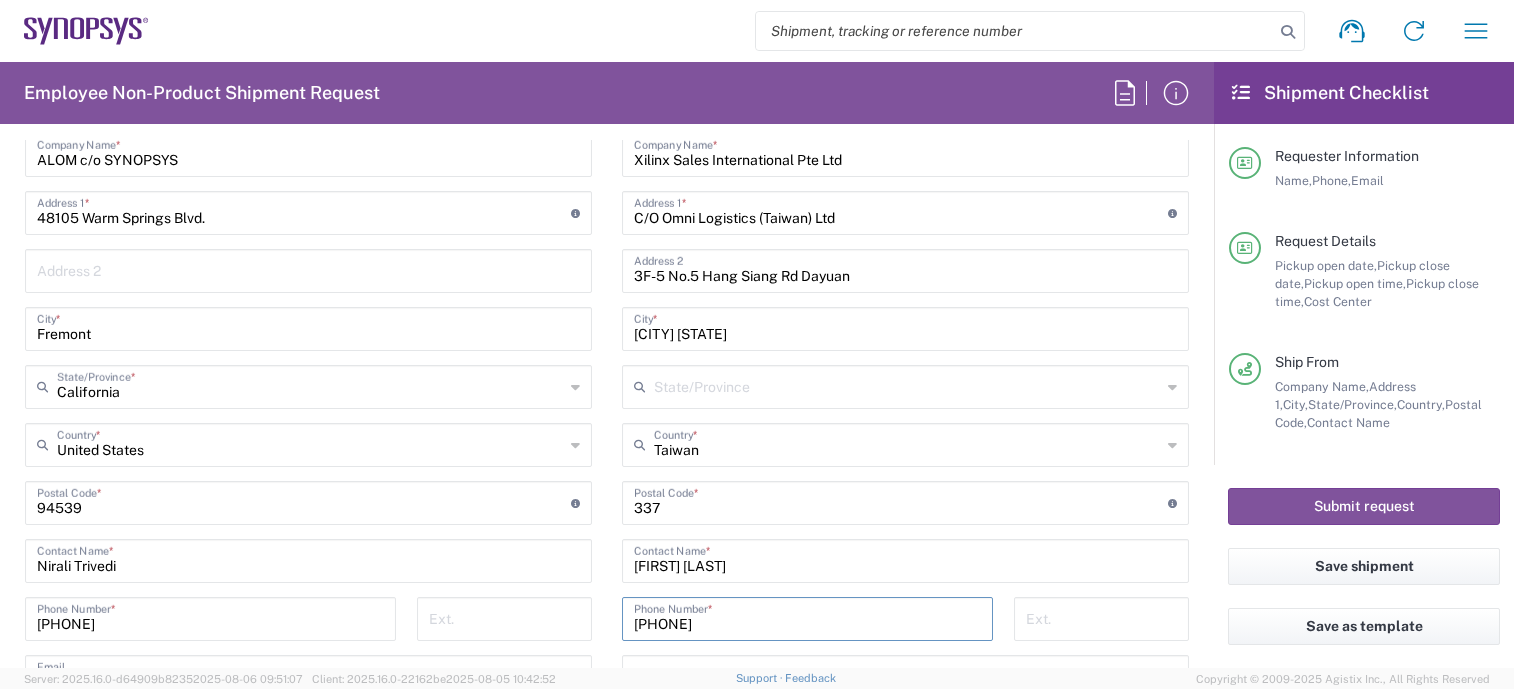 scroll, scrollTop: 1300, scrollLeft: 0, axis: vertical 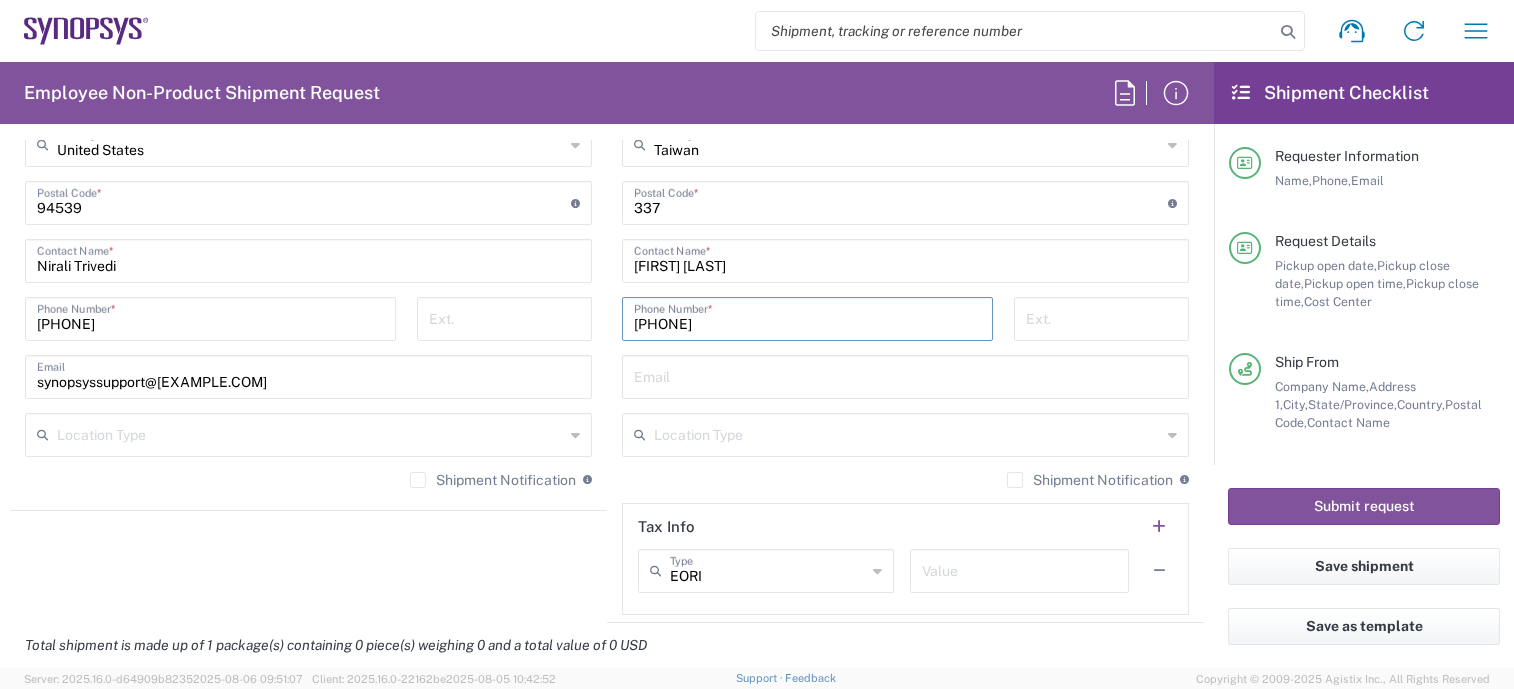 type on "[PHONE]" 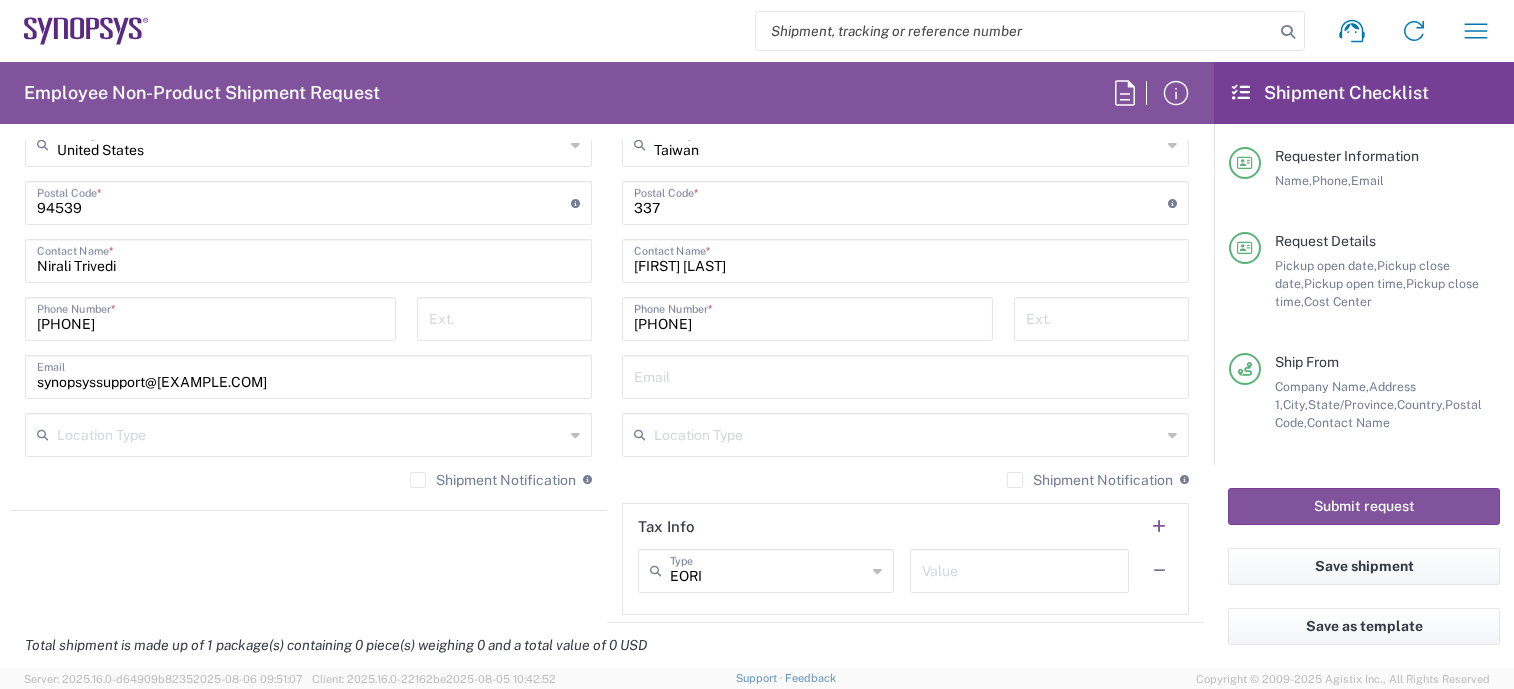click at bounding box center [905, 375] 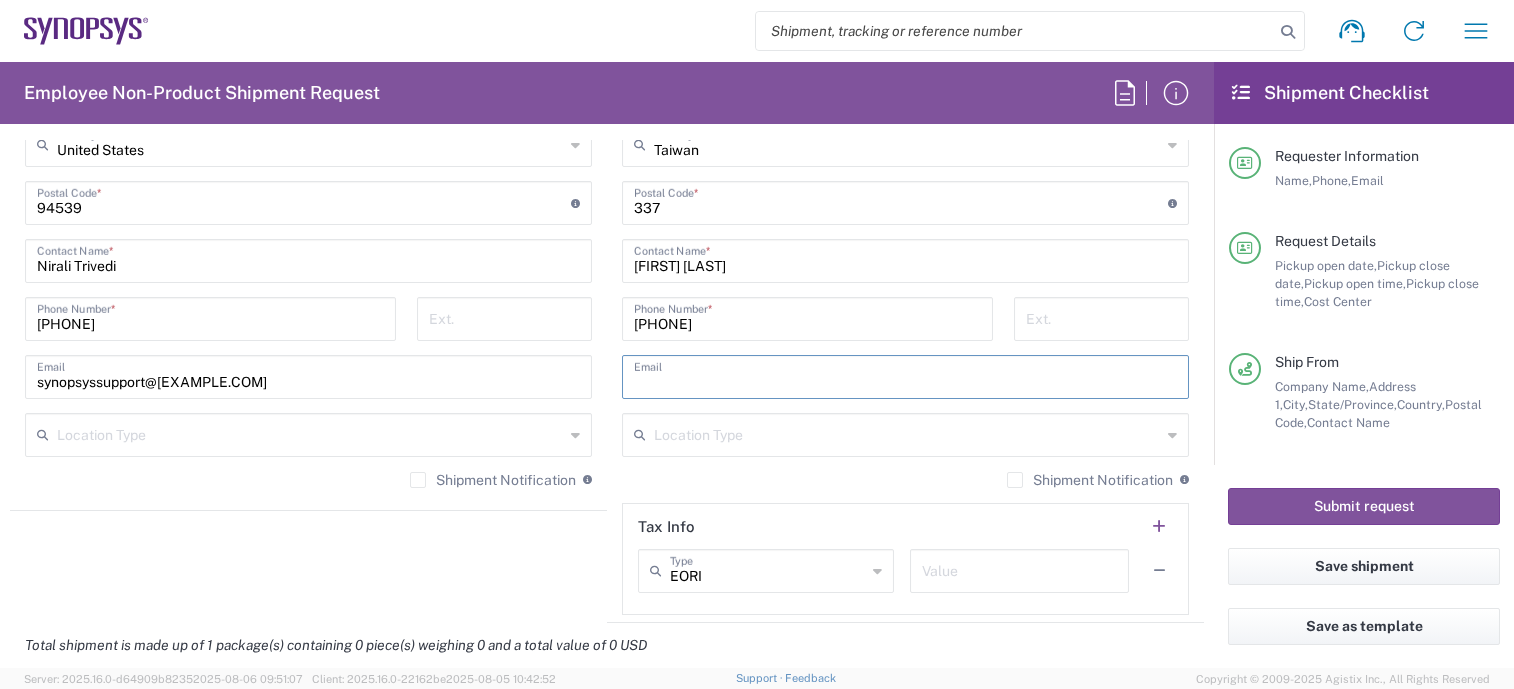 paste on "[EMAIL]" 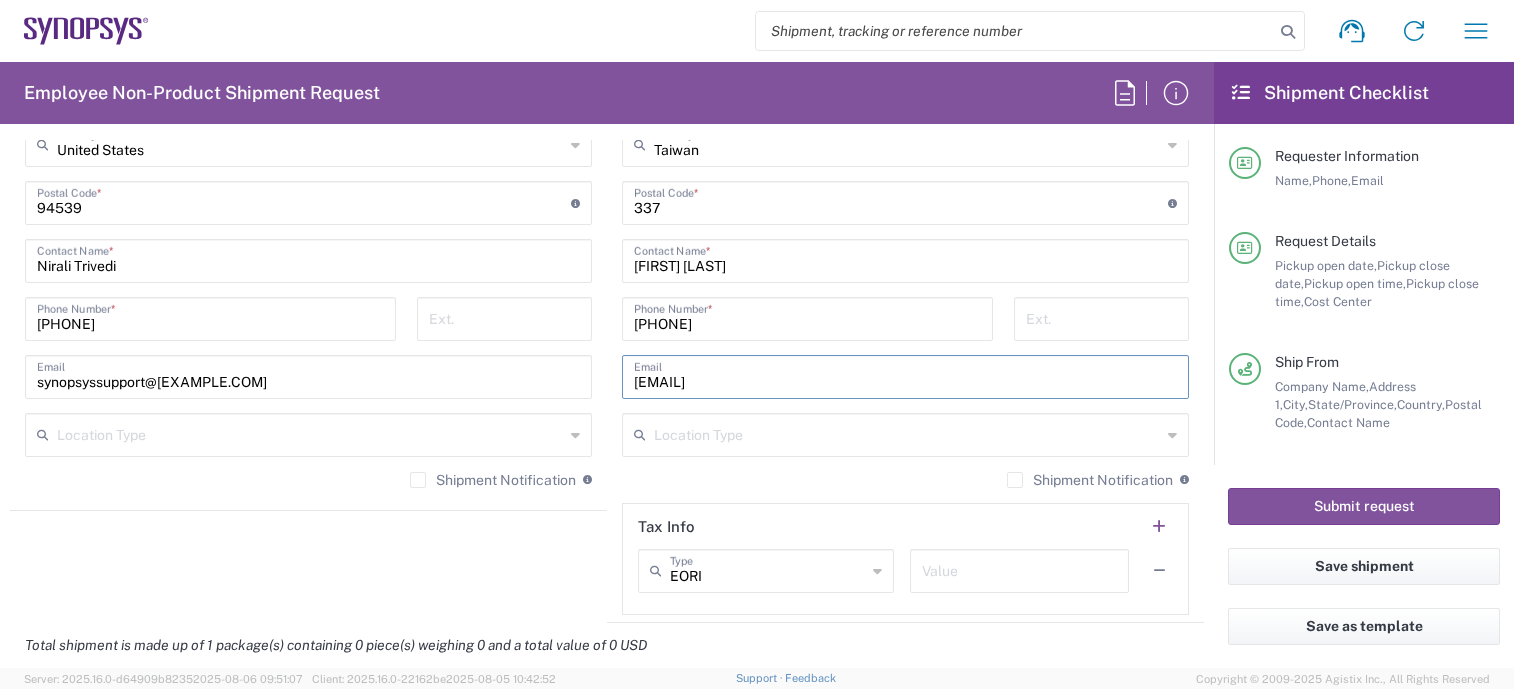 type on "[EMAIL]" 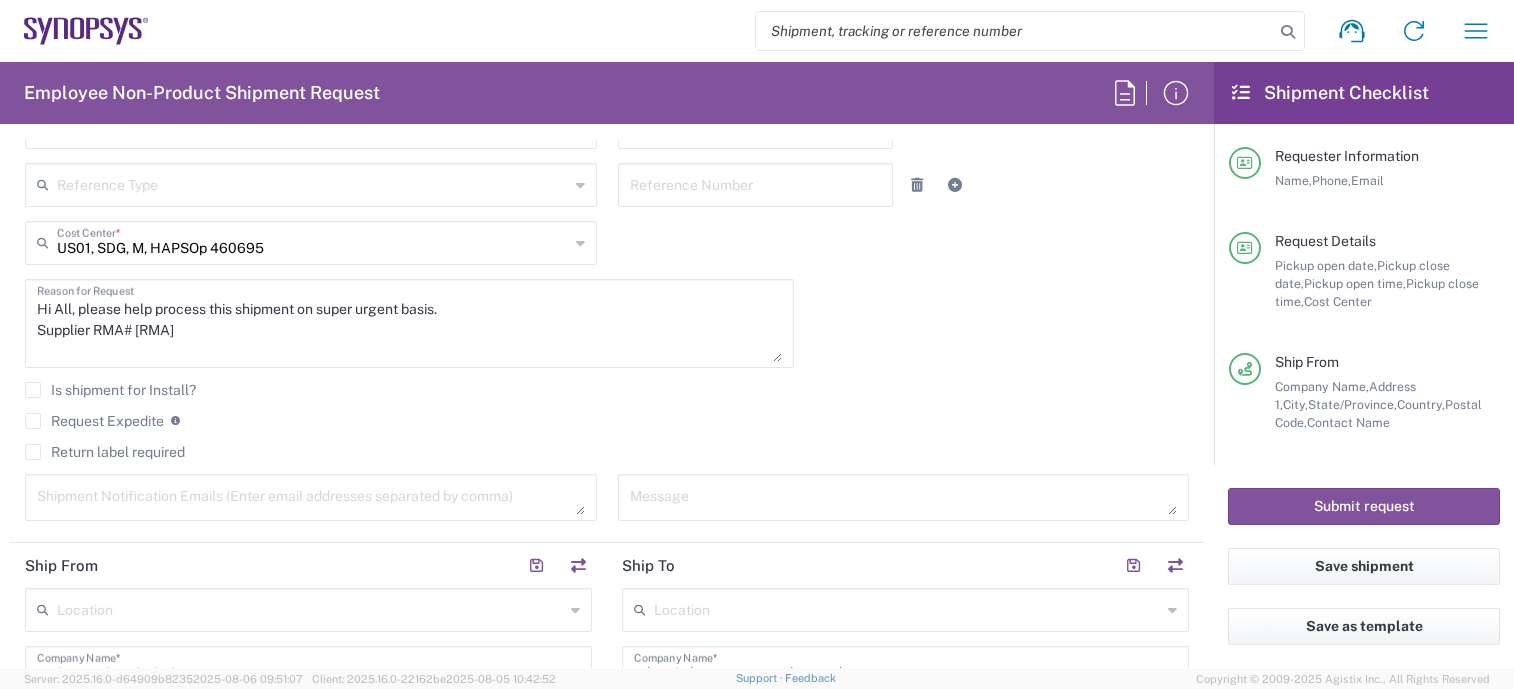 scroll, scrollTop: 500, scrollLeft: 0, axis: vertical 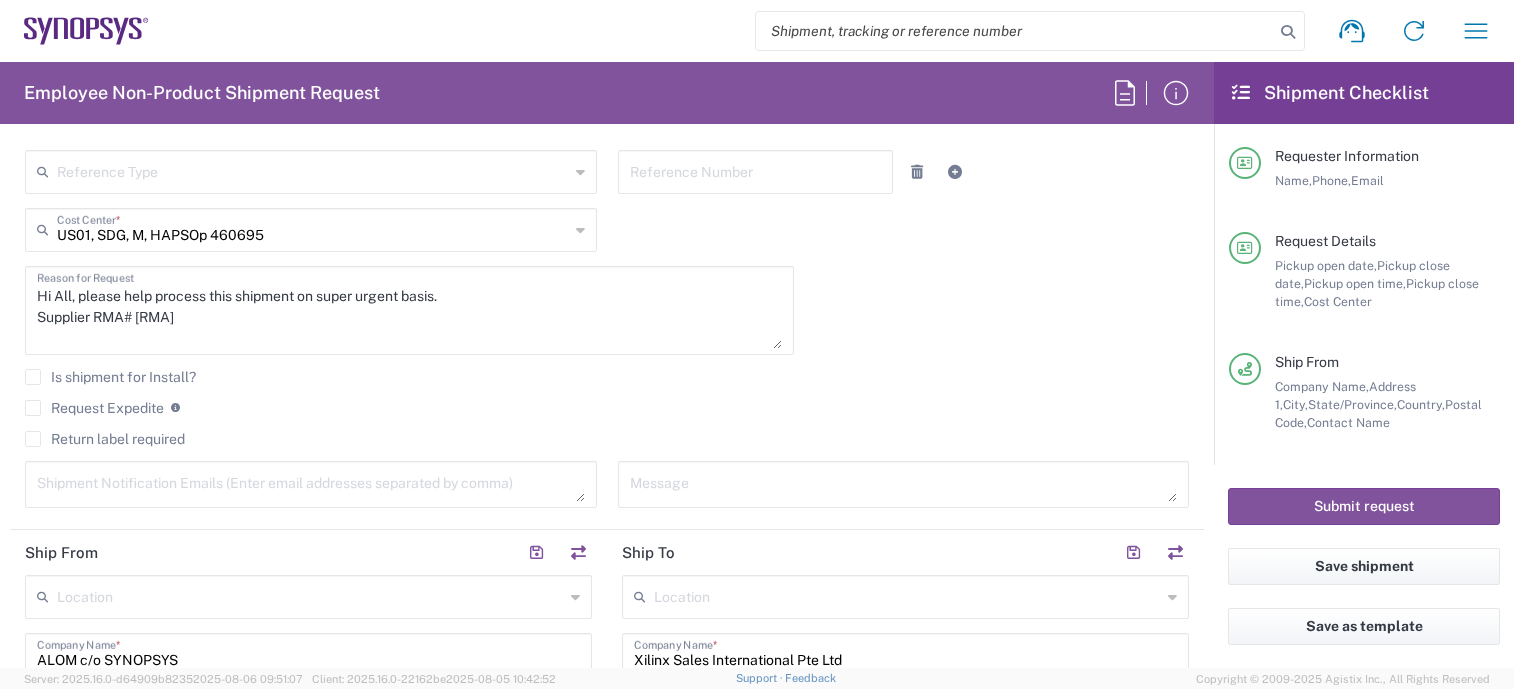 click at bounding box center (311, 484) 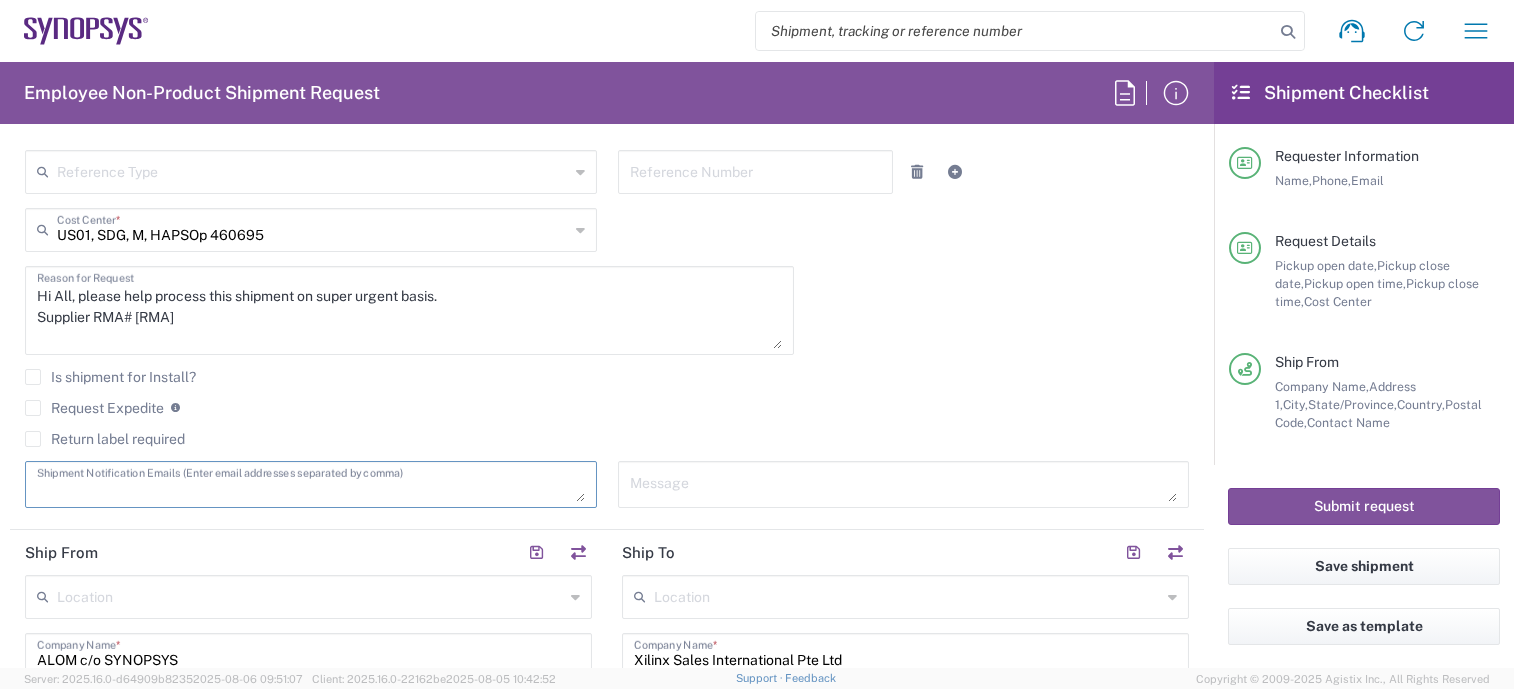 paste on "[EMAIL]" 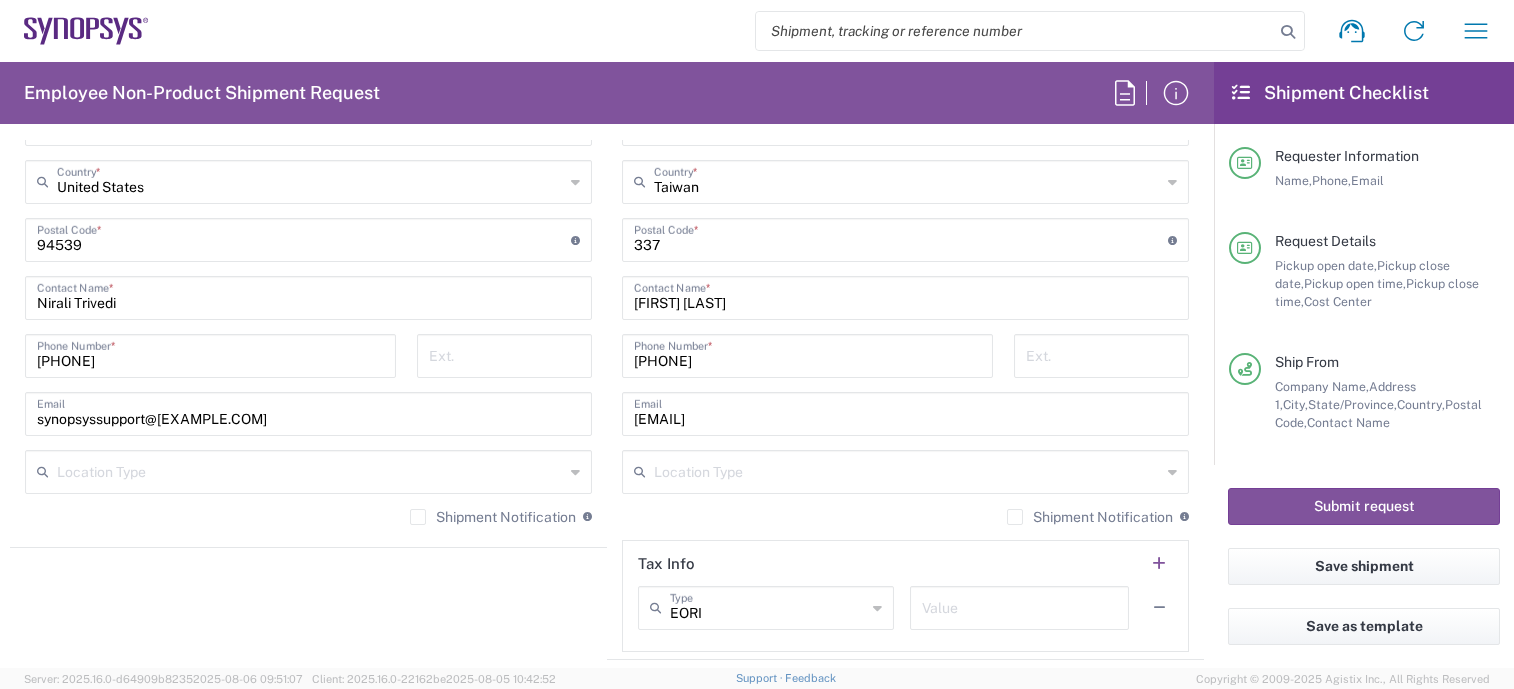 scroll, scrollTop: 1500, scrollLeft: 0, axis: vertical 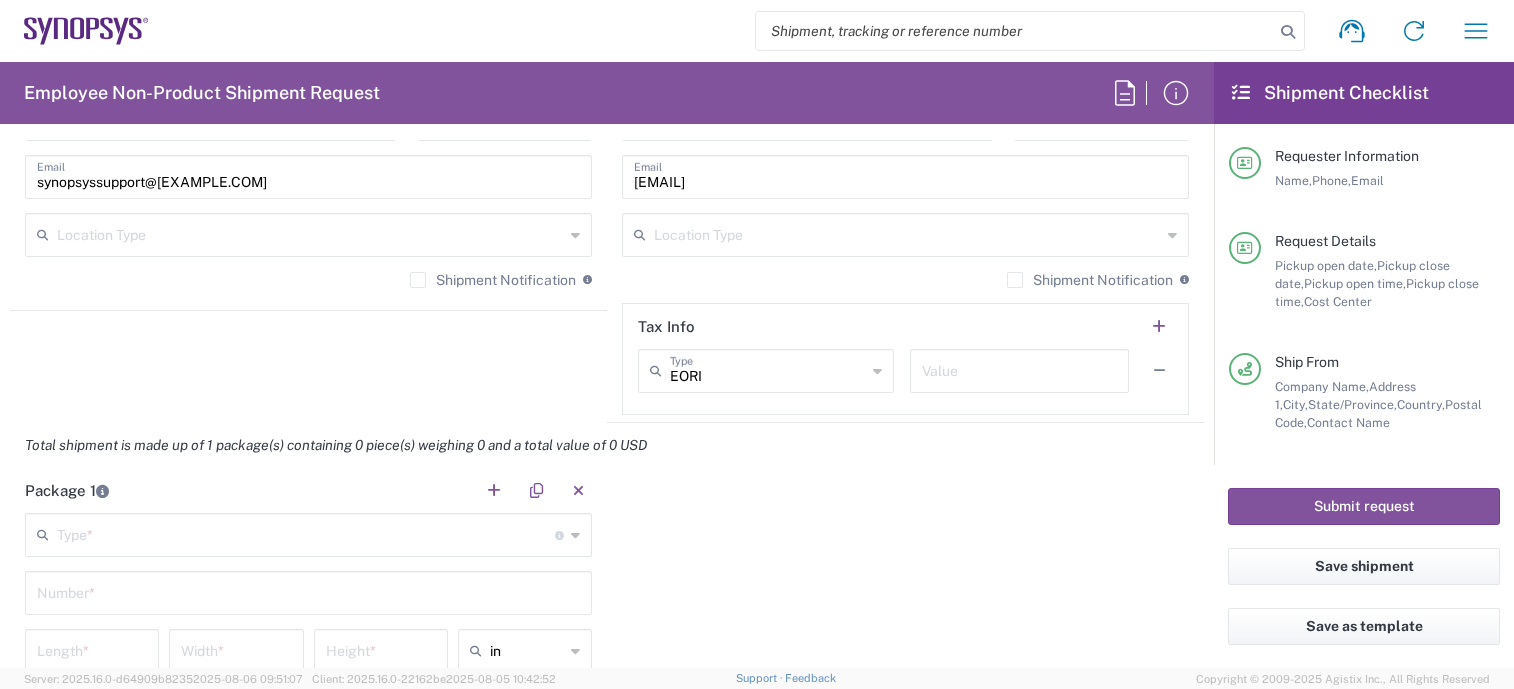 click on "Shipment Notification" 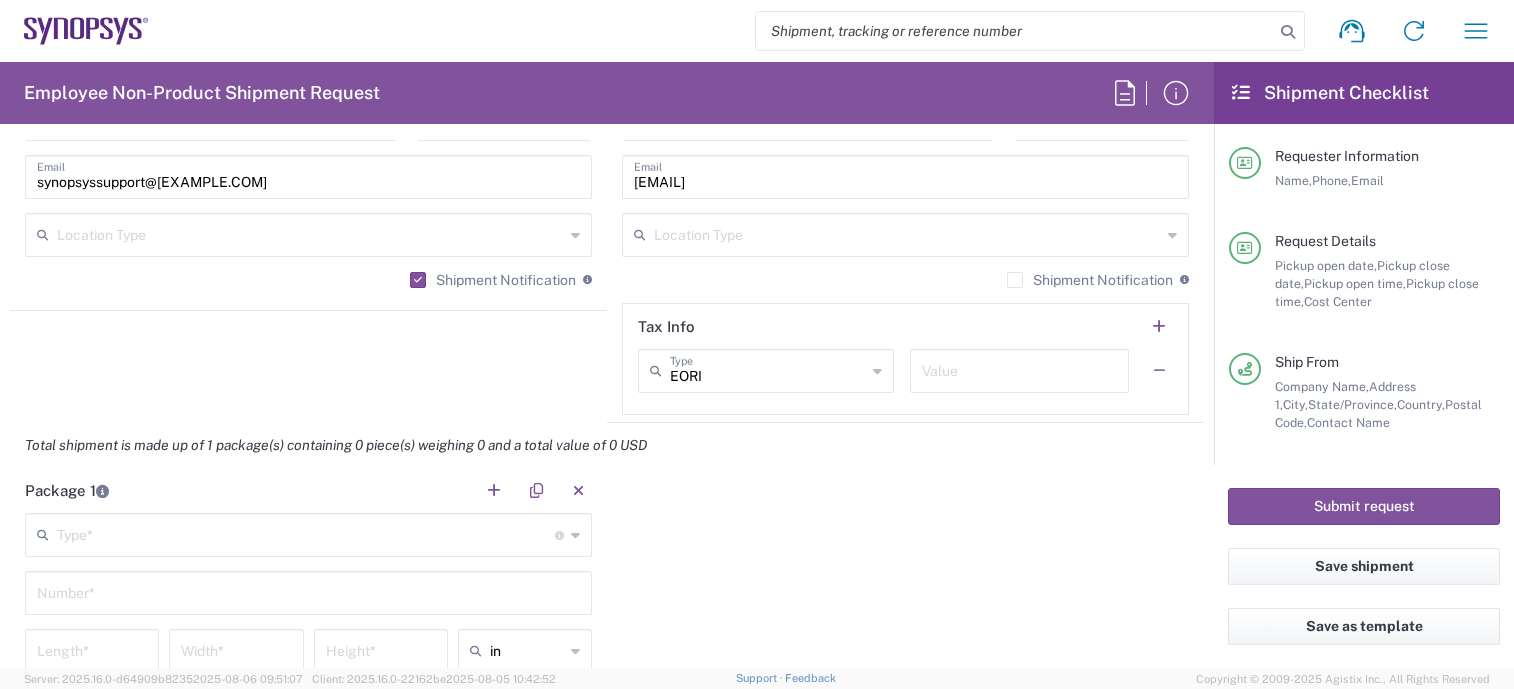 click on "Shipment Notification" 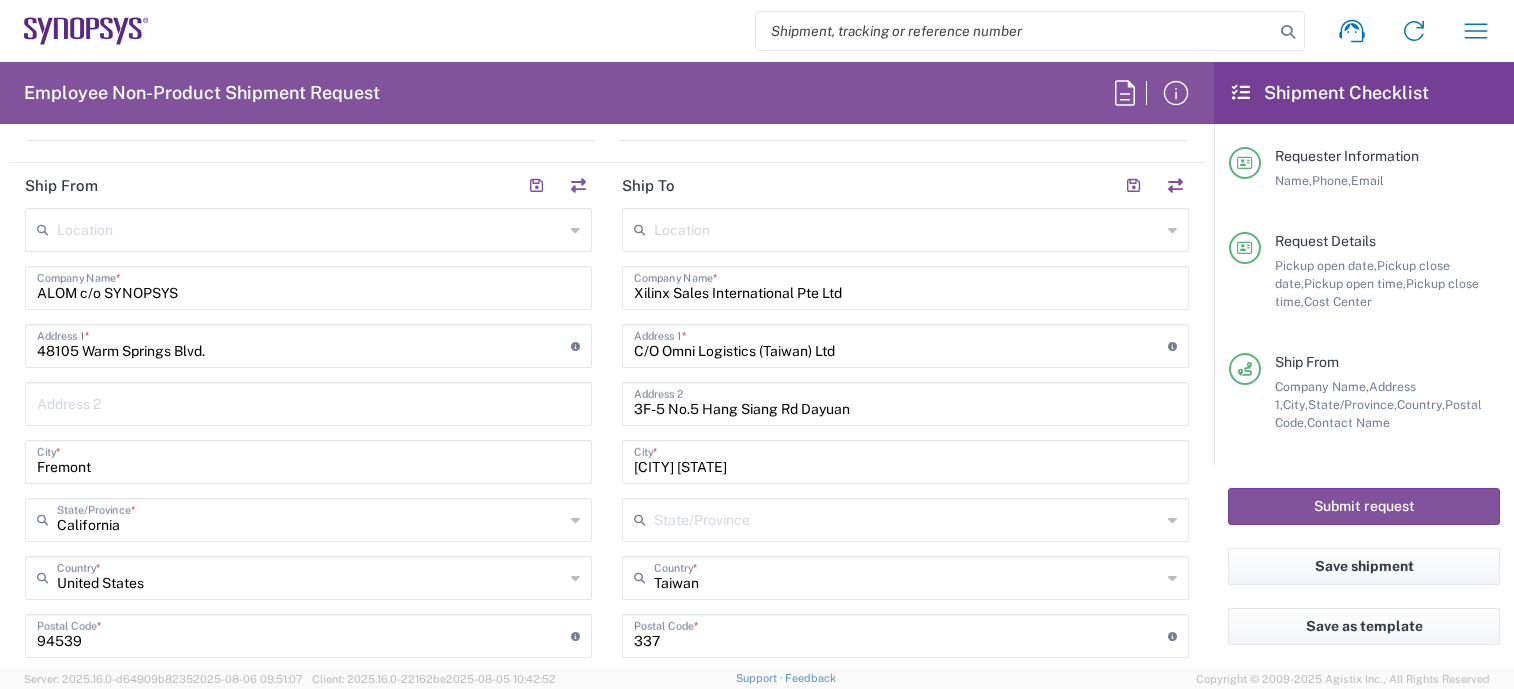 scroll, scrollTop: 600, scrollLeft: 0, axis: vertical 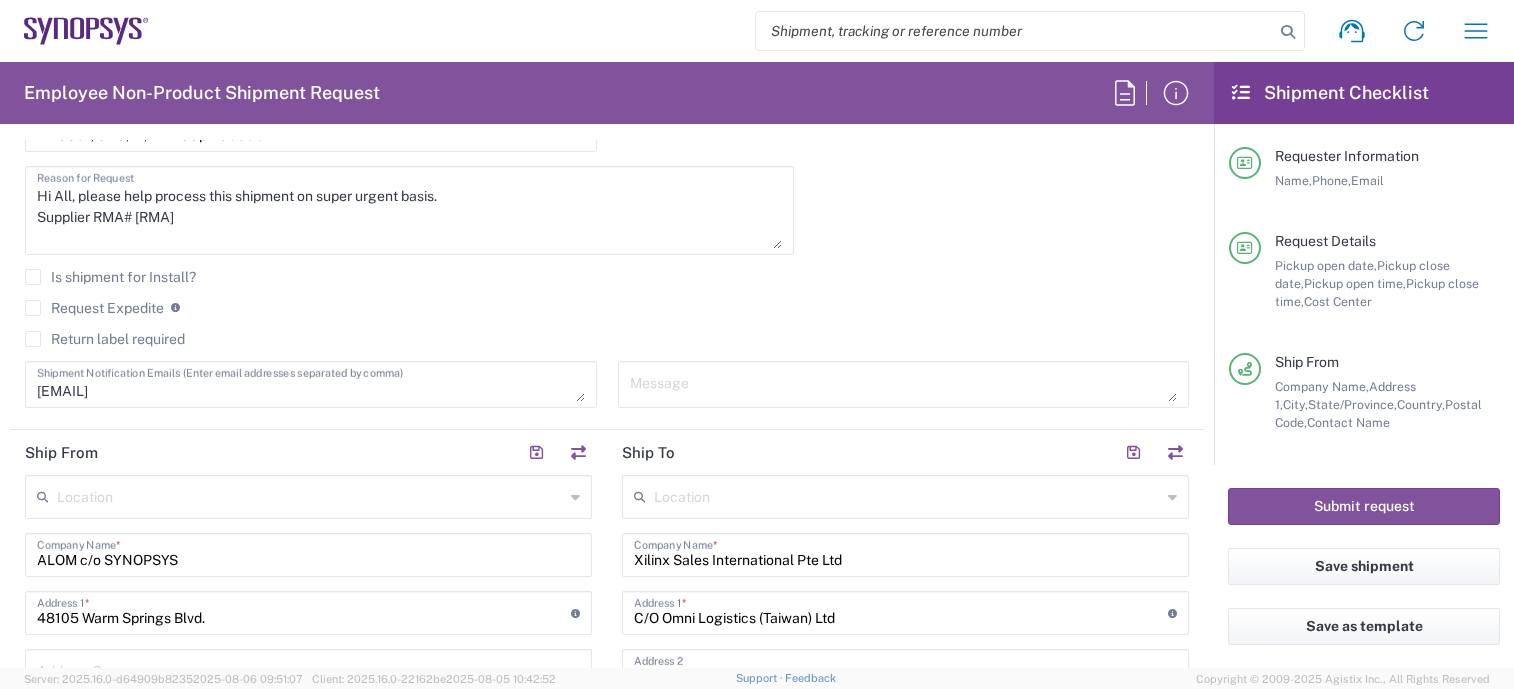 click on "[EMAIL]" at bounding box center (311, 384) 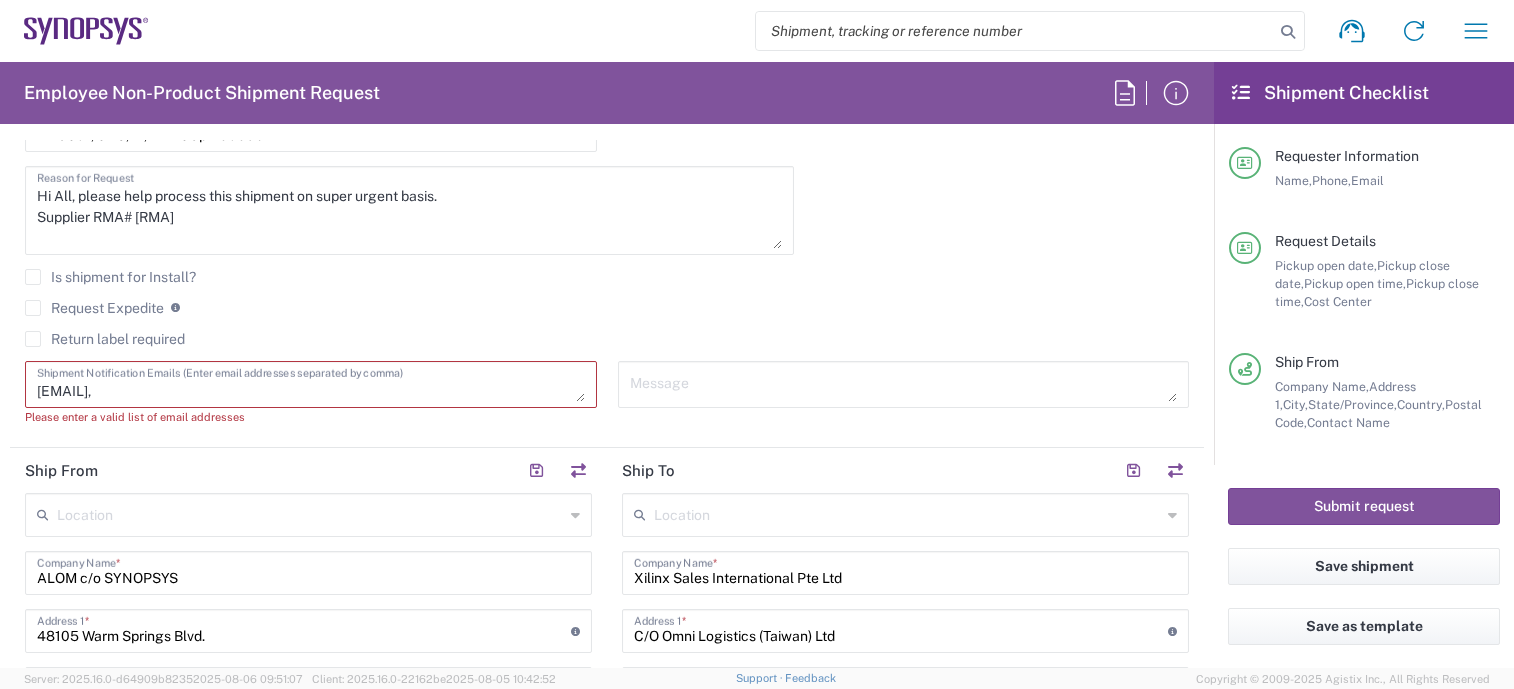 paste on "[EMAIL]" 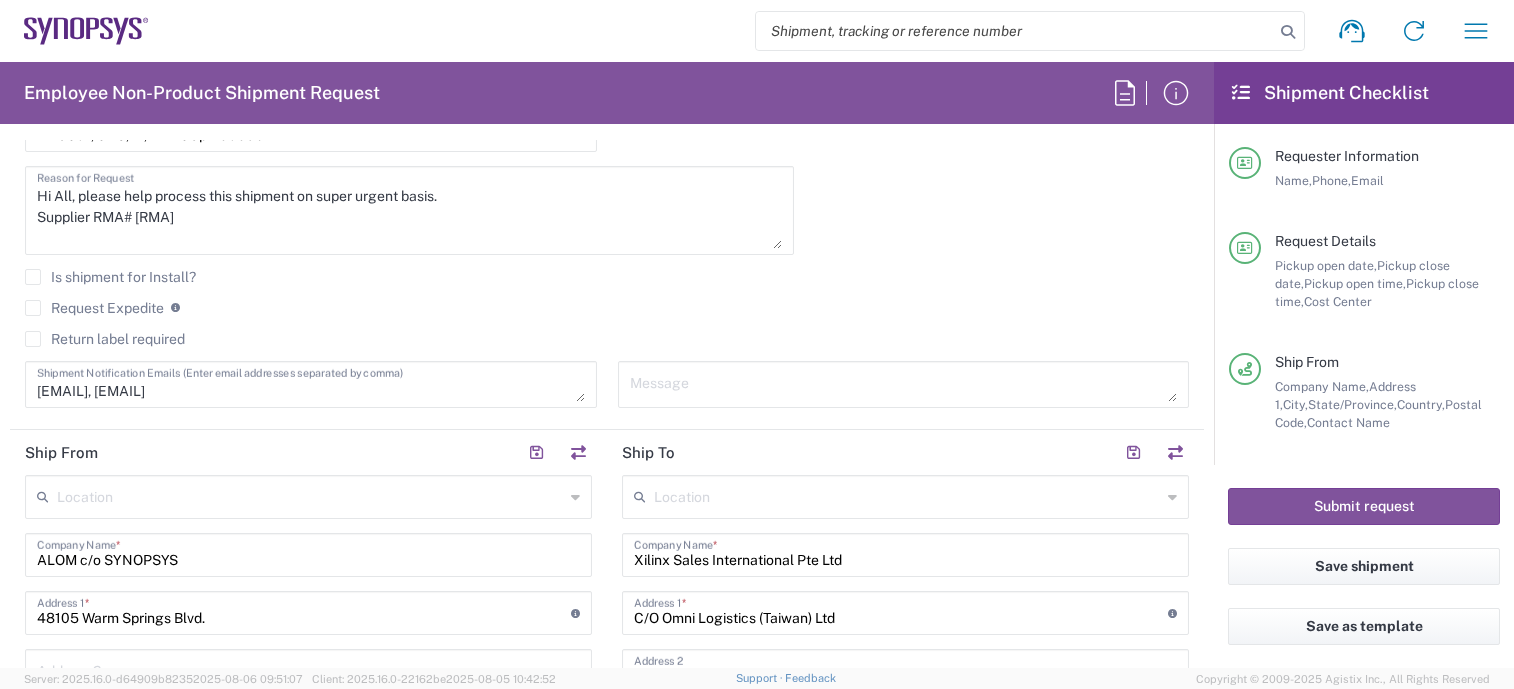 click on "[EMAIL], [EMAIL] Shipment Notification Emails (Enter email addresses separated by comma)" 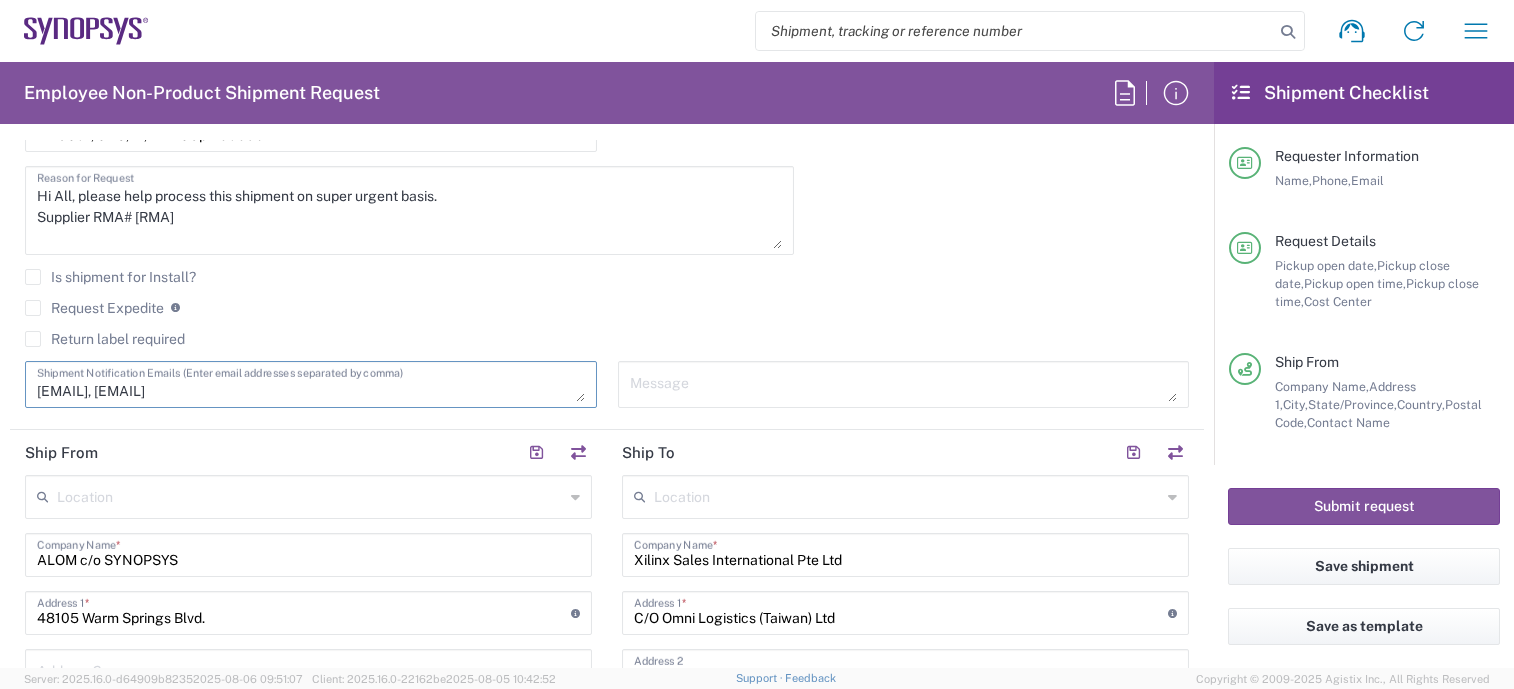 click on "[EMAIL], [EMAIL]" at bounding box center (311, 384) 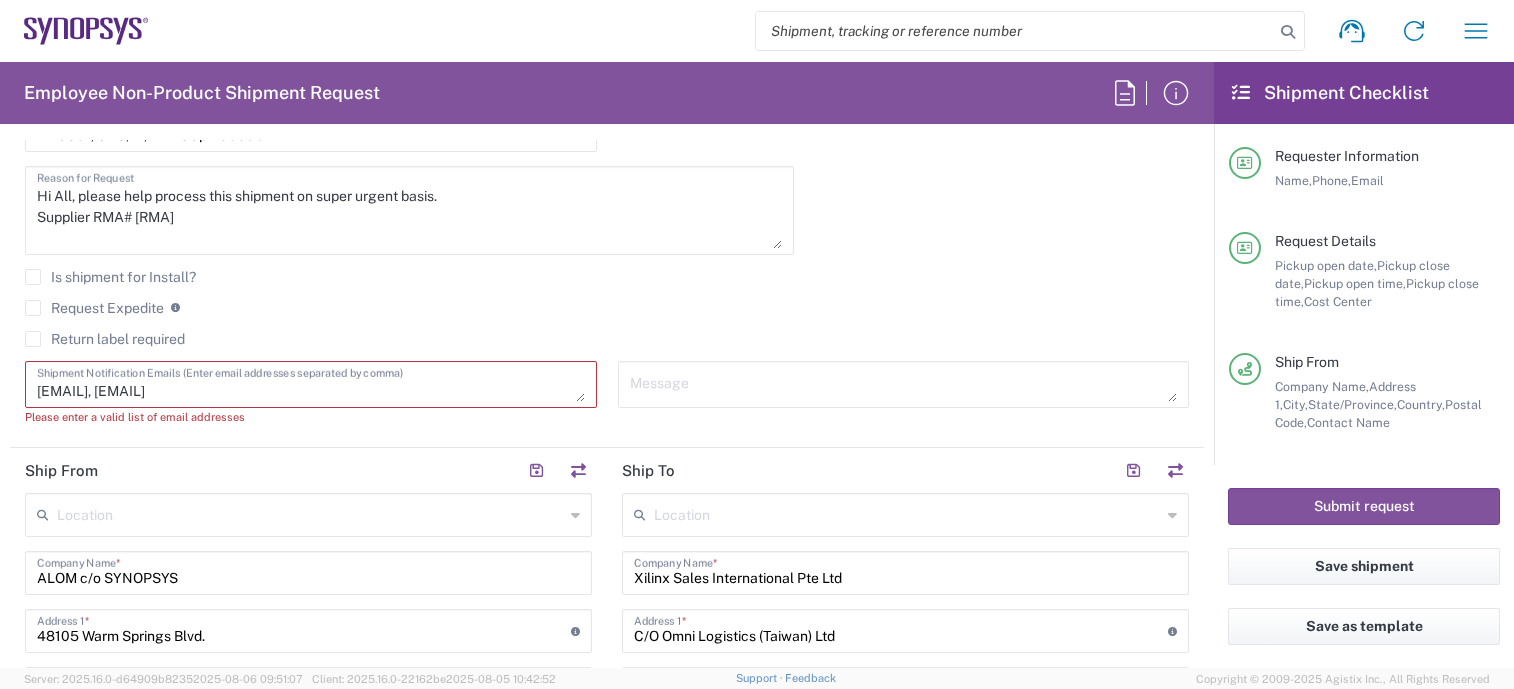 paste on "chris.stinson@amd.com" 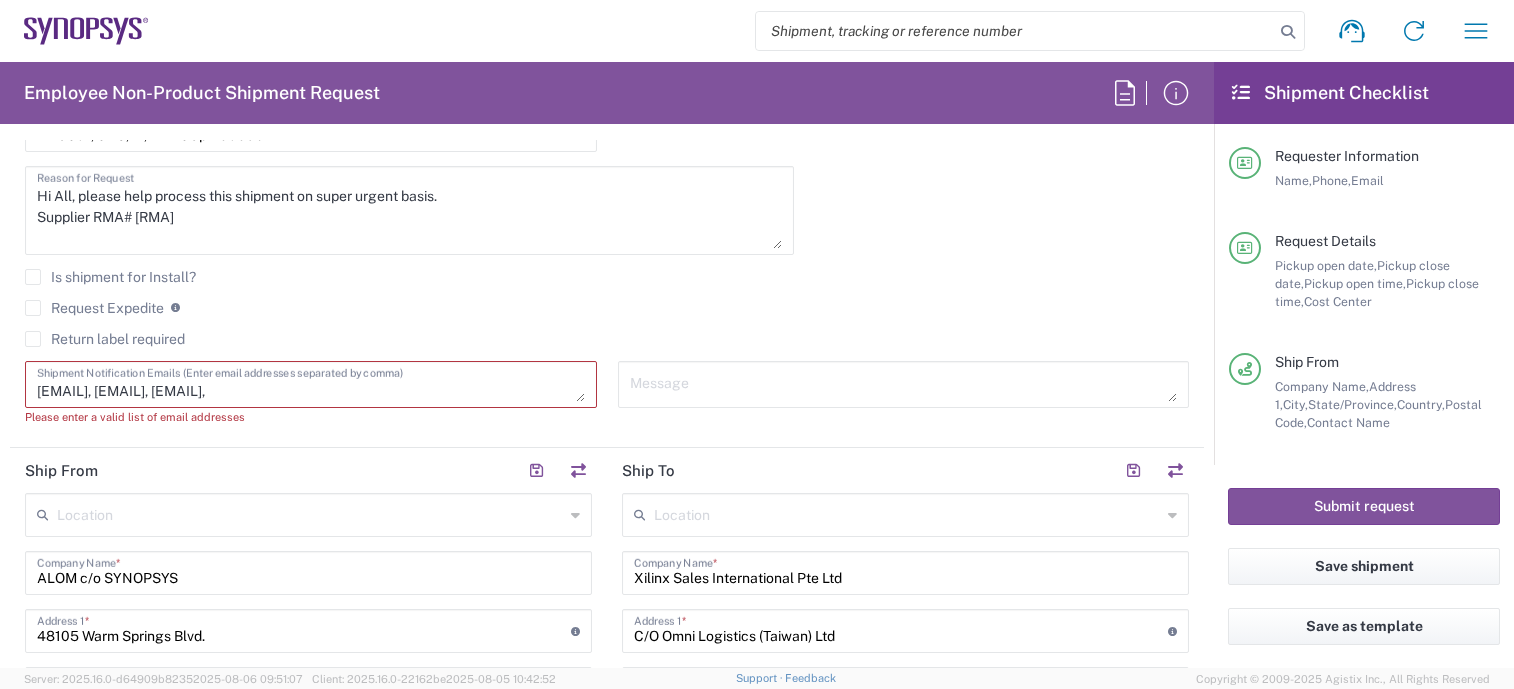 click on "[EMAIL], [EMAIL], [EMAIL]," at bounding box center [311, 384] 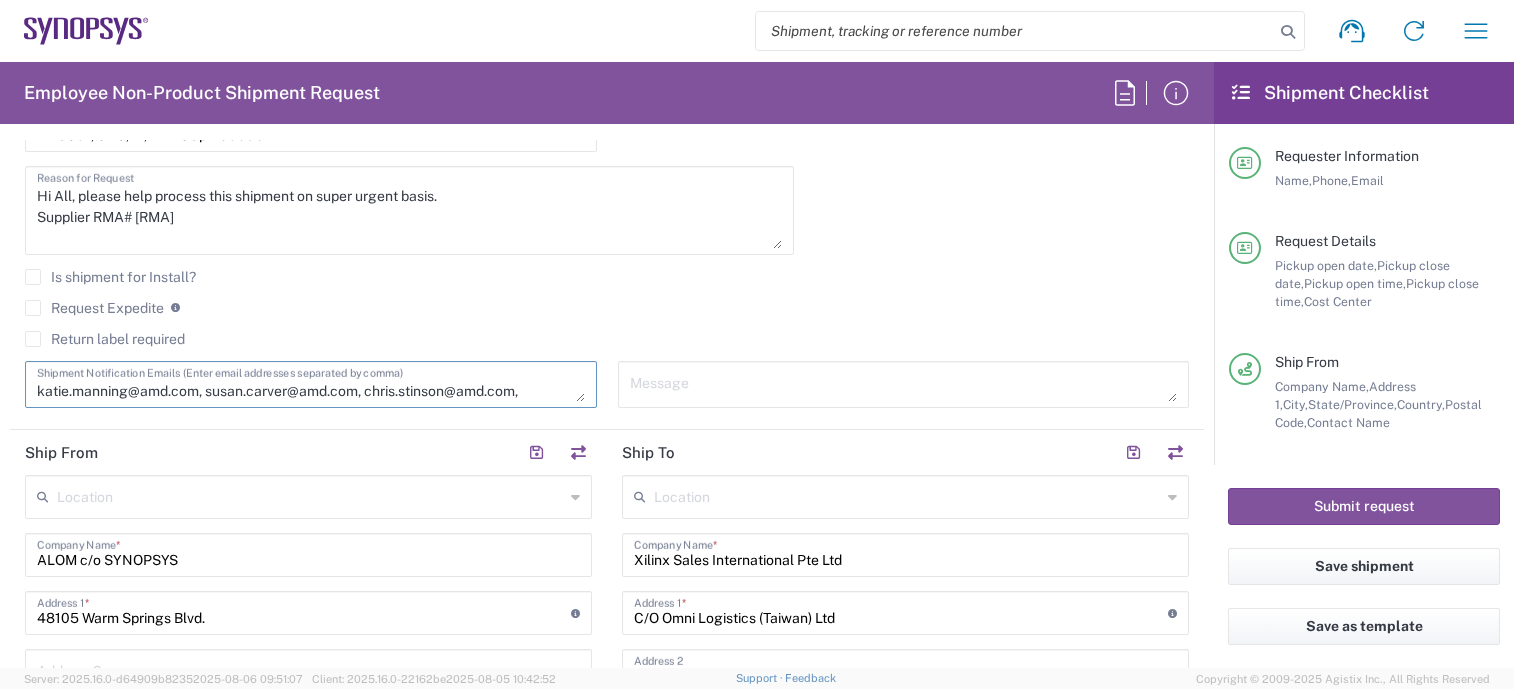 scroll, scrollTop: 18, scrollLeft: 0, axis: vertical 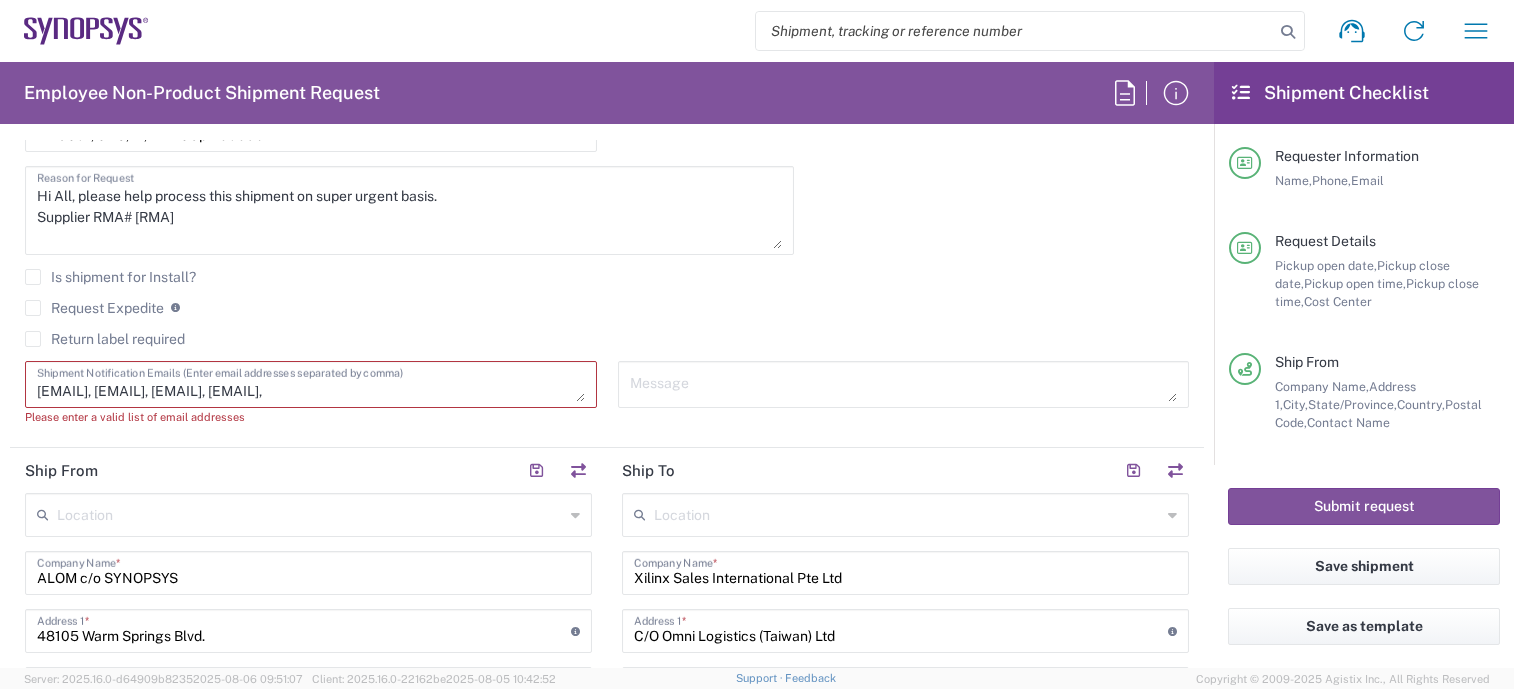 click on "[EMAIL], [EMAIL], [EMAIL], [EMAIL]," at bounding box center [311, 384] 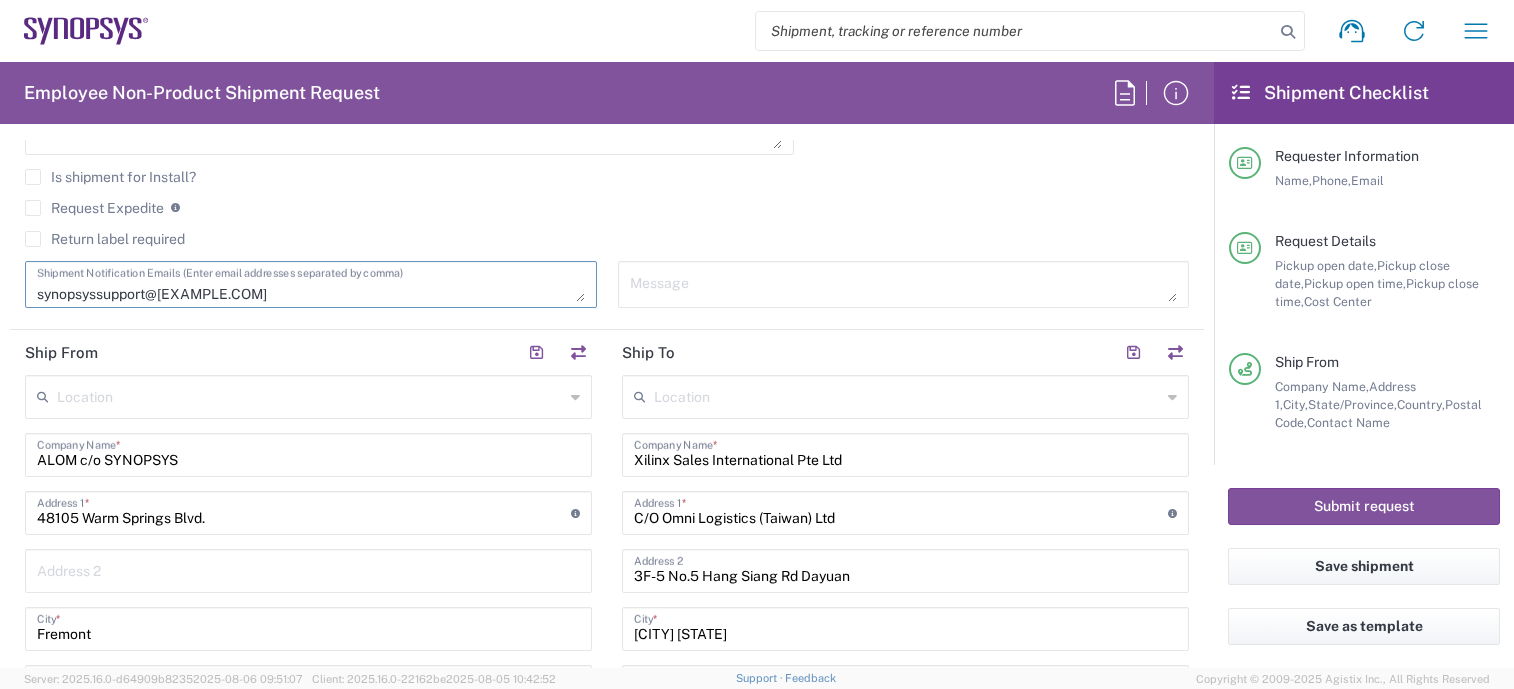 scroll, scrollTop: 800, scrollLeft: 0, axis: vertical 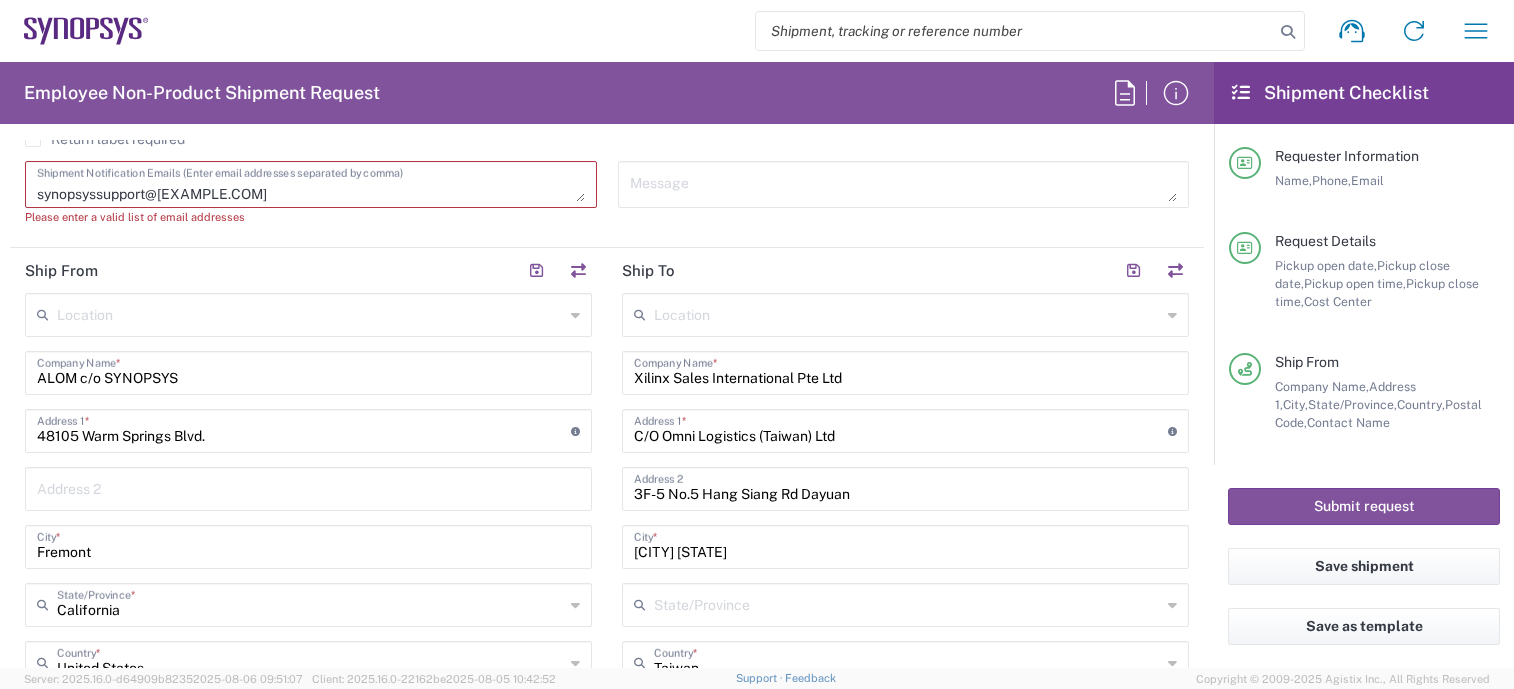click on "[EMAIL], [EMAIL], [EMAIL], inventory-team@[EXAMPLE.COM], synopsyssupport@[EXAMPLE.COM]" at bounding box center (311, 184) 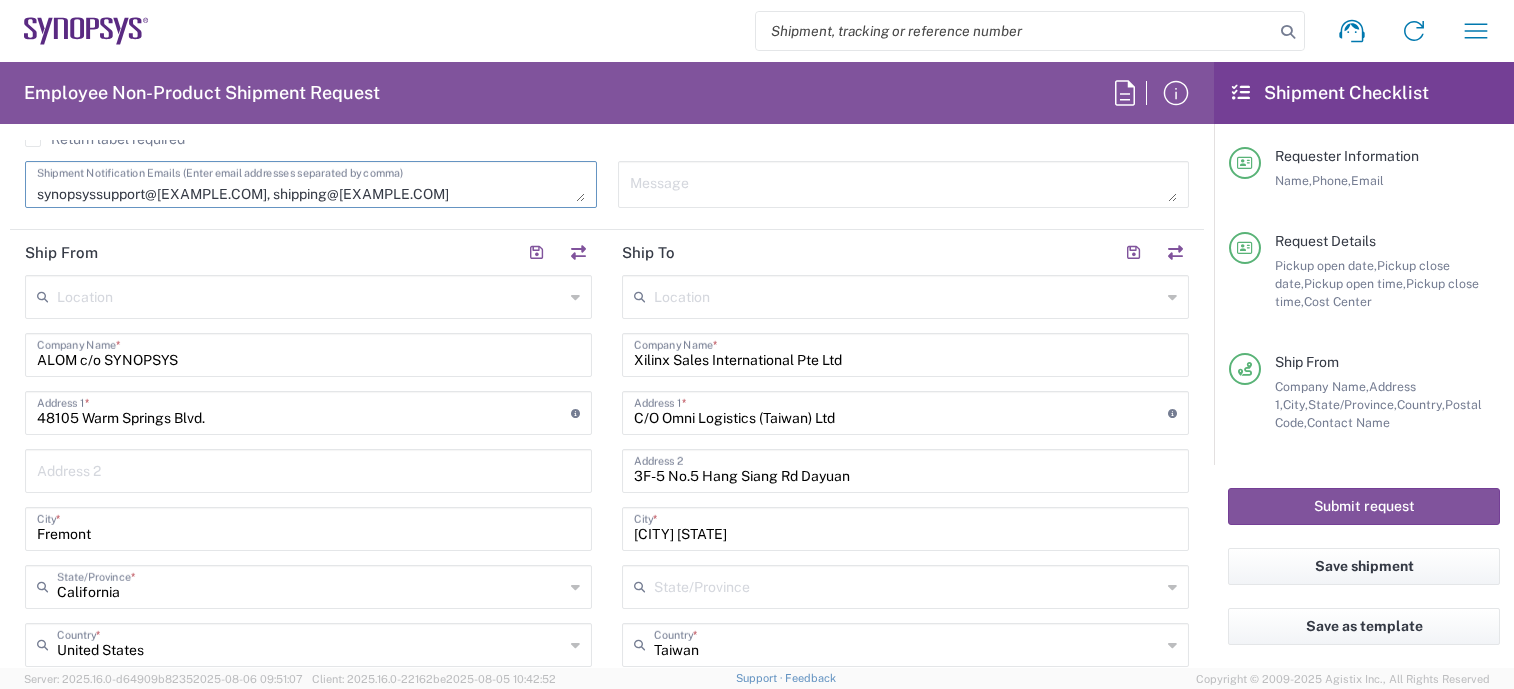 scroll, scrollTop: 39, scrollLeft: 0, axis: vertical 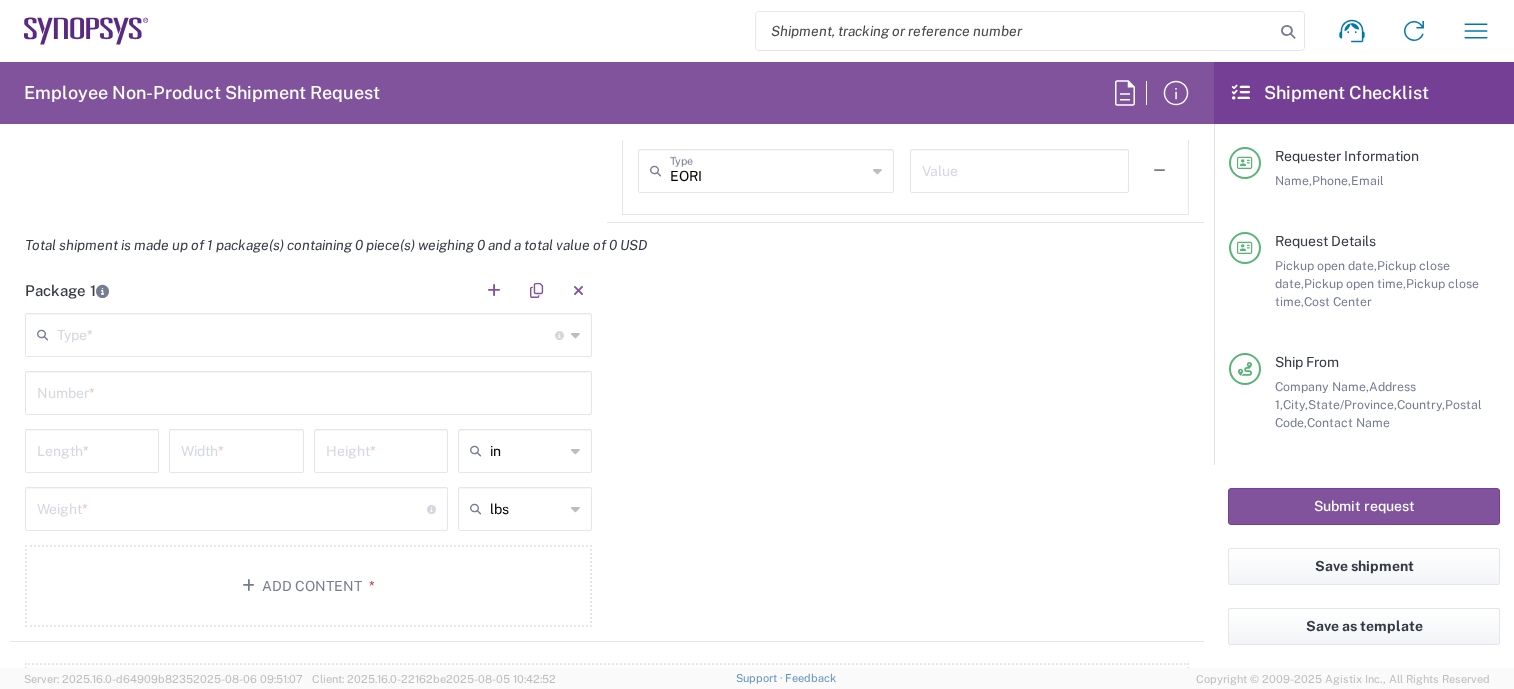 type on "[EMAIL], [EMAIL], [EMAIL], inventory-team@[EXAMPLE.COM], synopsyssupport@[EXAMPLE.COM], shipping@[EXAMPLE.COM]" 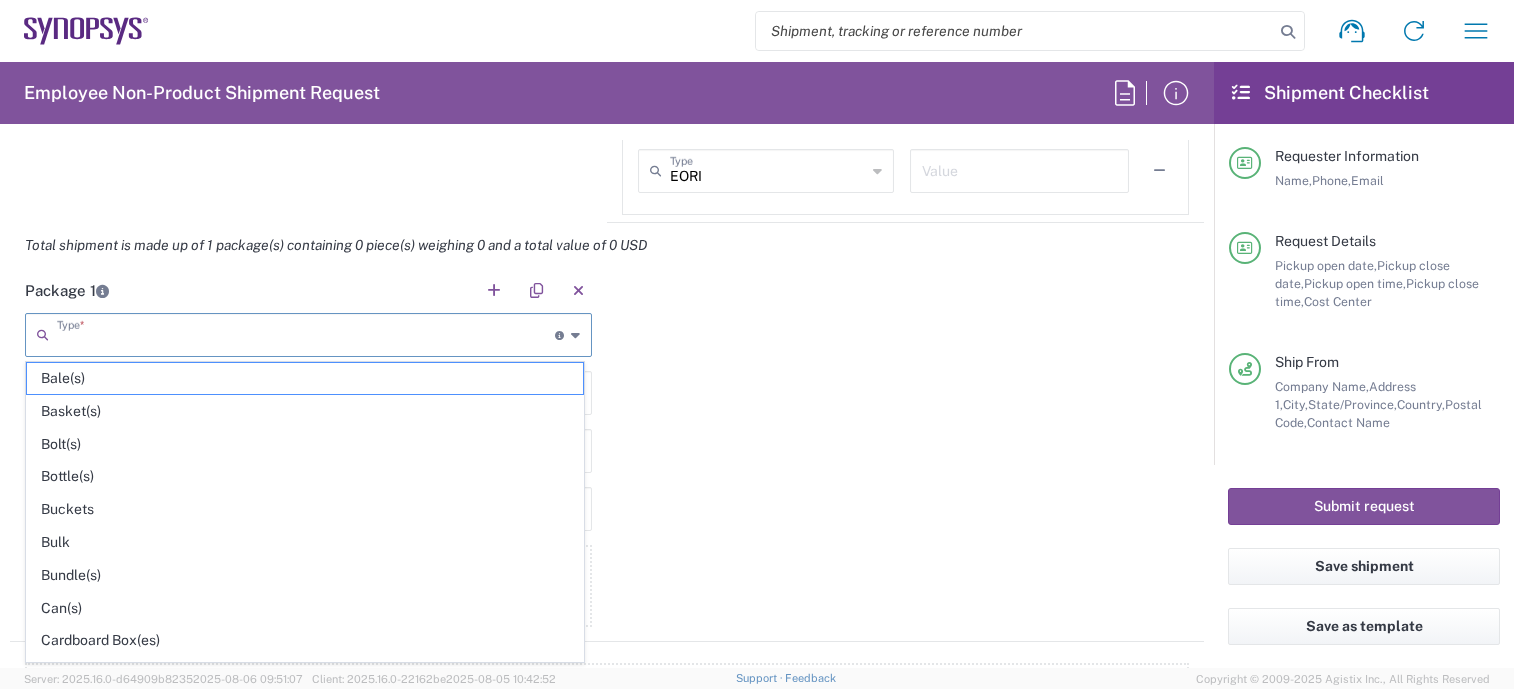click at bounding box center [306, 333] 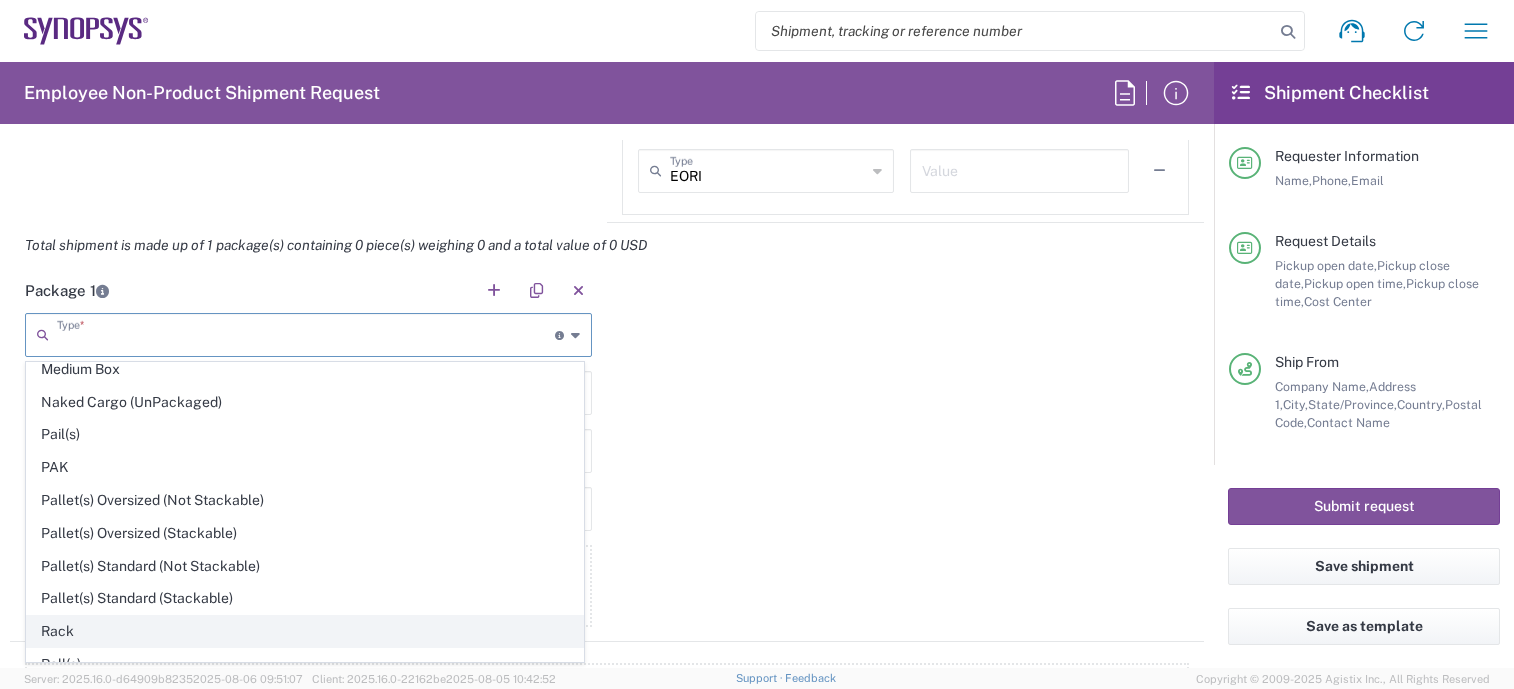 scroll, scrollTop: 946, scrollLeft: 0, axis: vertical 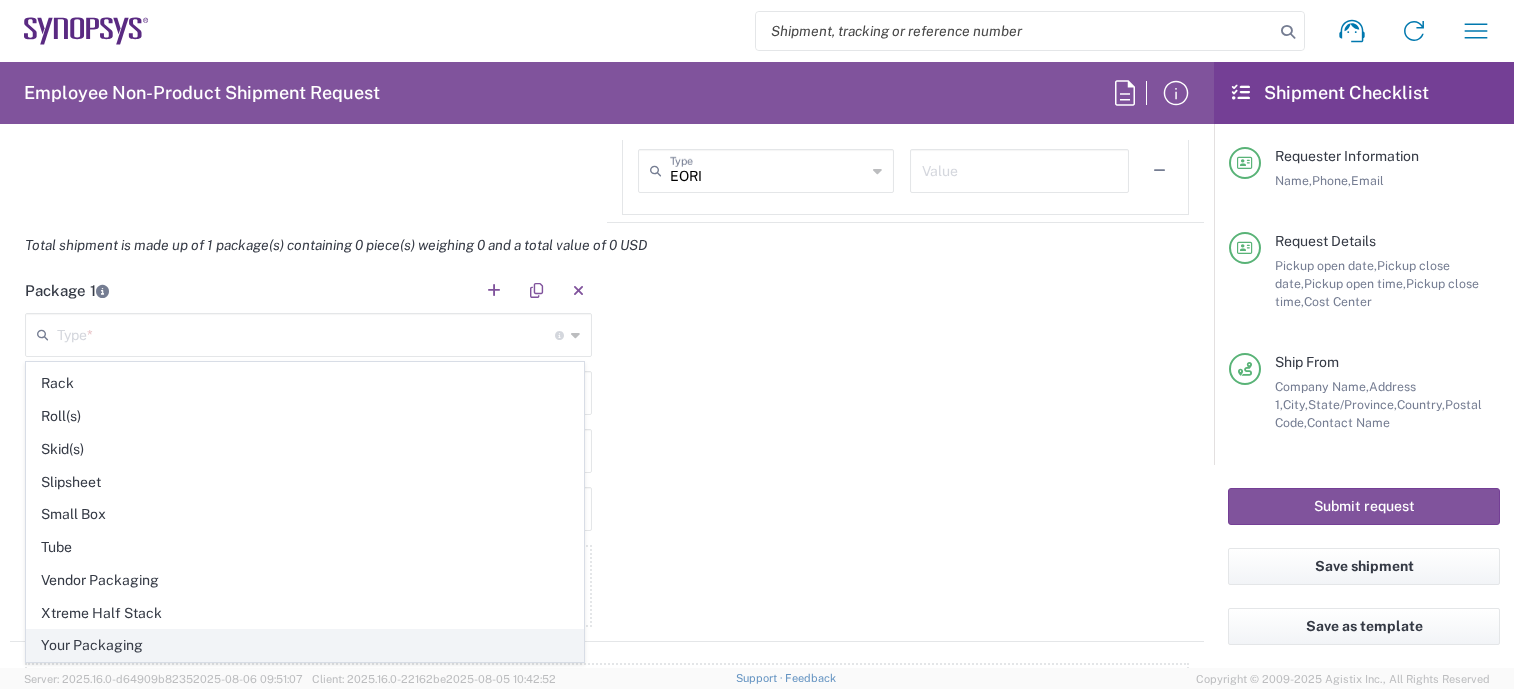 click on "Your Packaging" 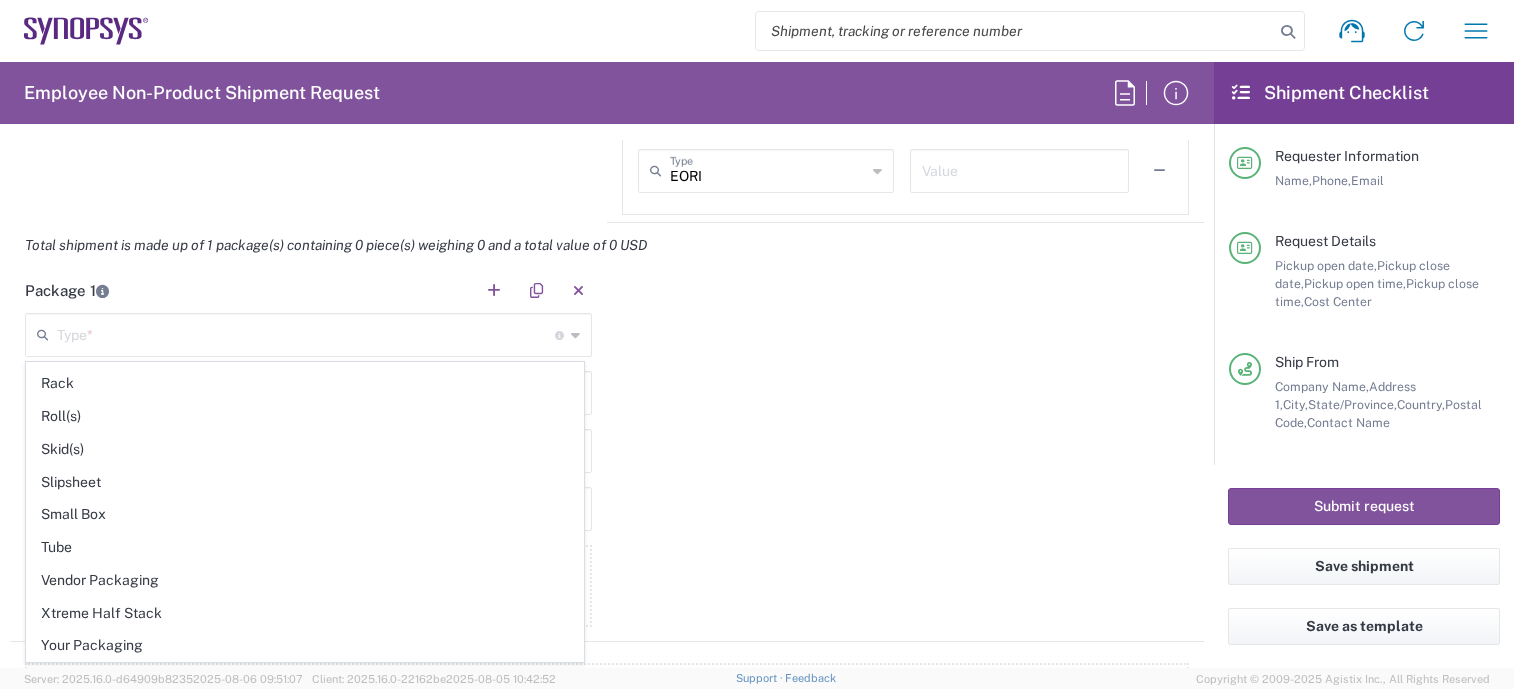 type on "Your Packaging" 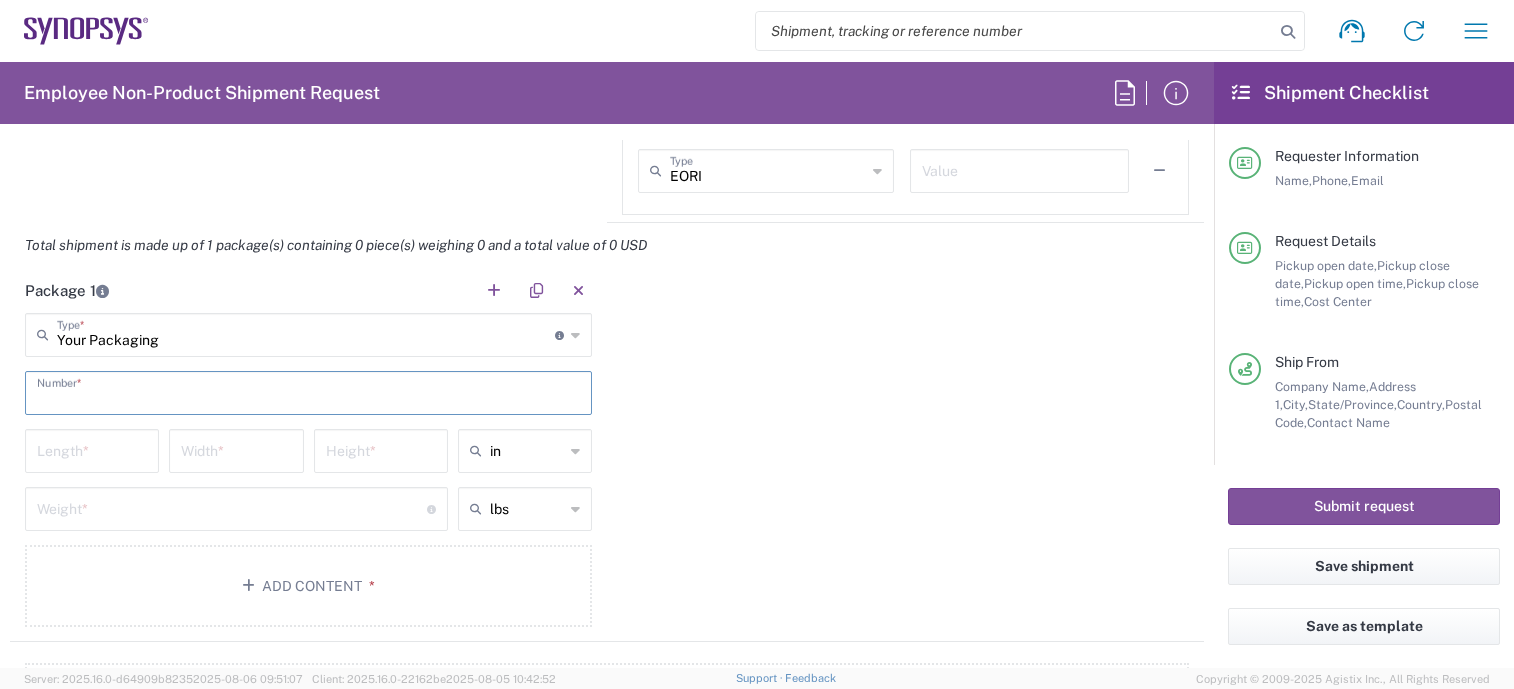 click at bounding box center [308, 391] 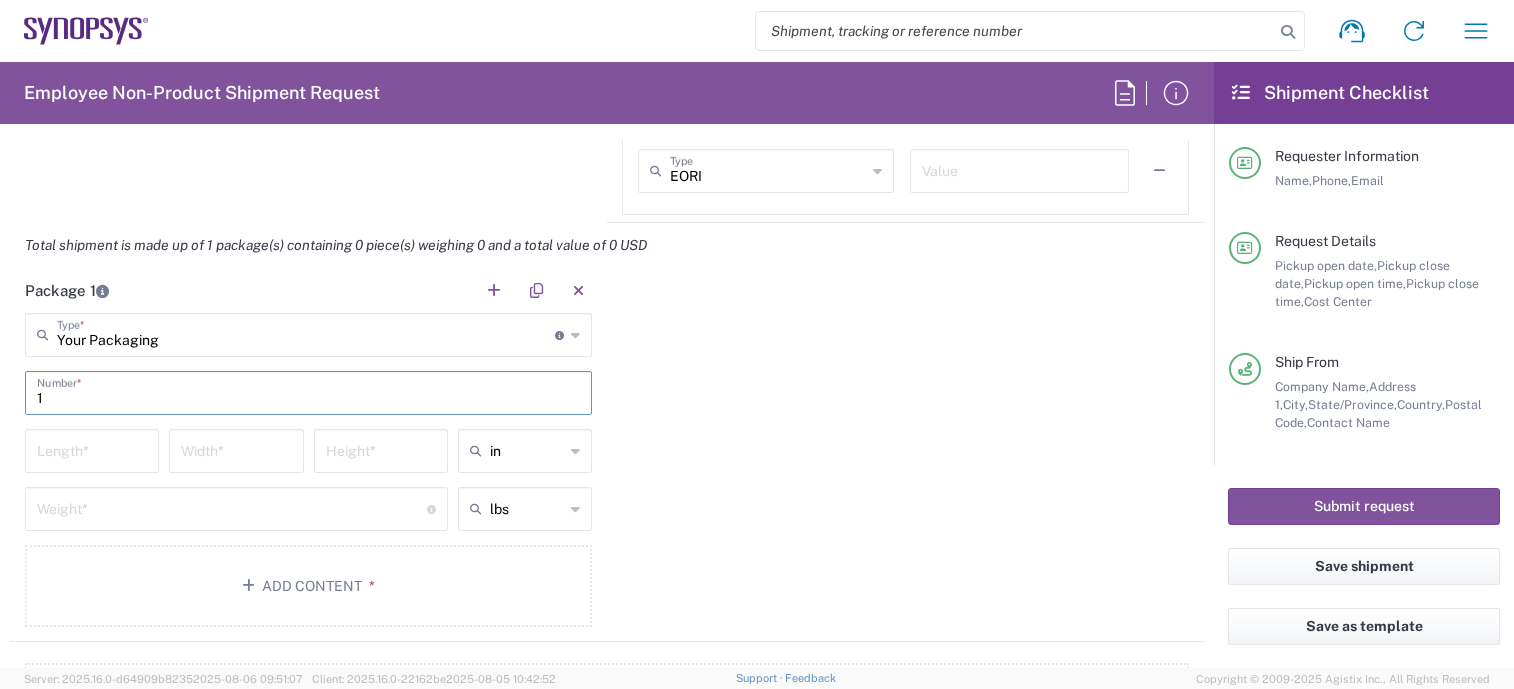 type on "1" 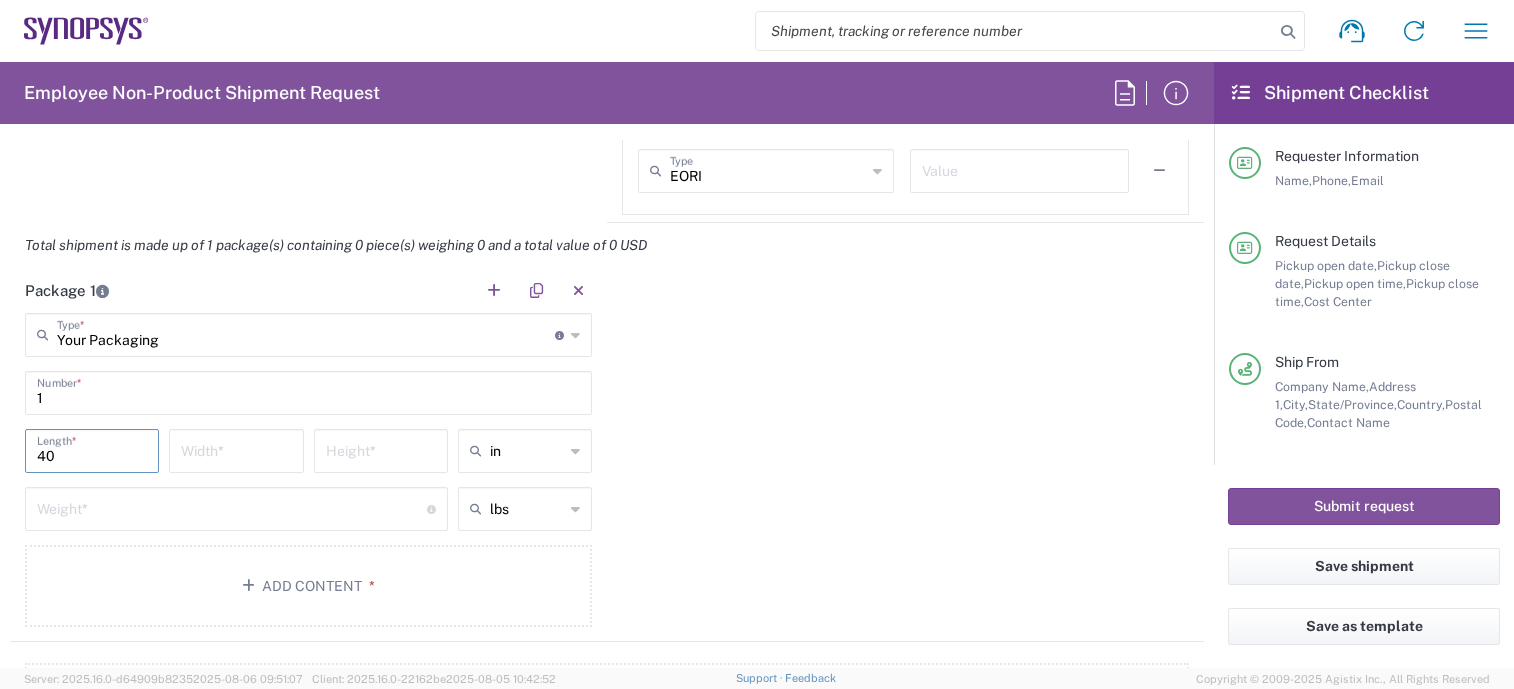 drag, startPoint x: 132, startPoint y: 449, endPoint x: 34, endPoint y: 449, distance: 98 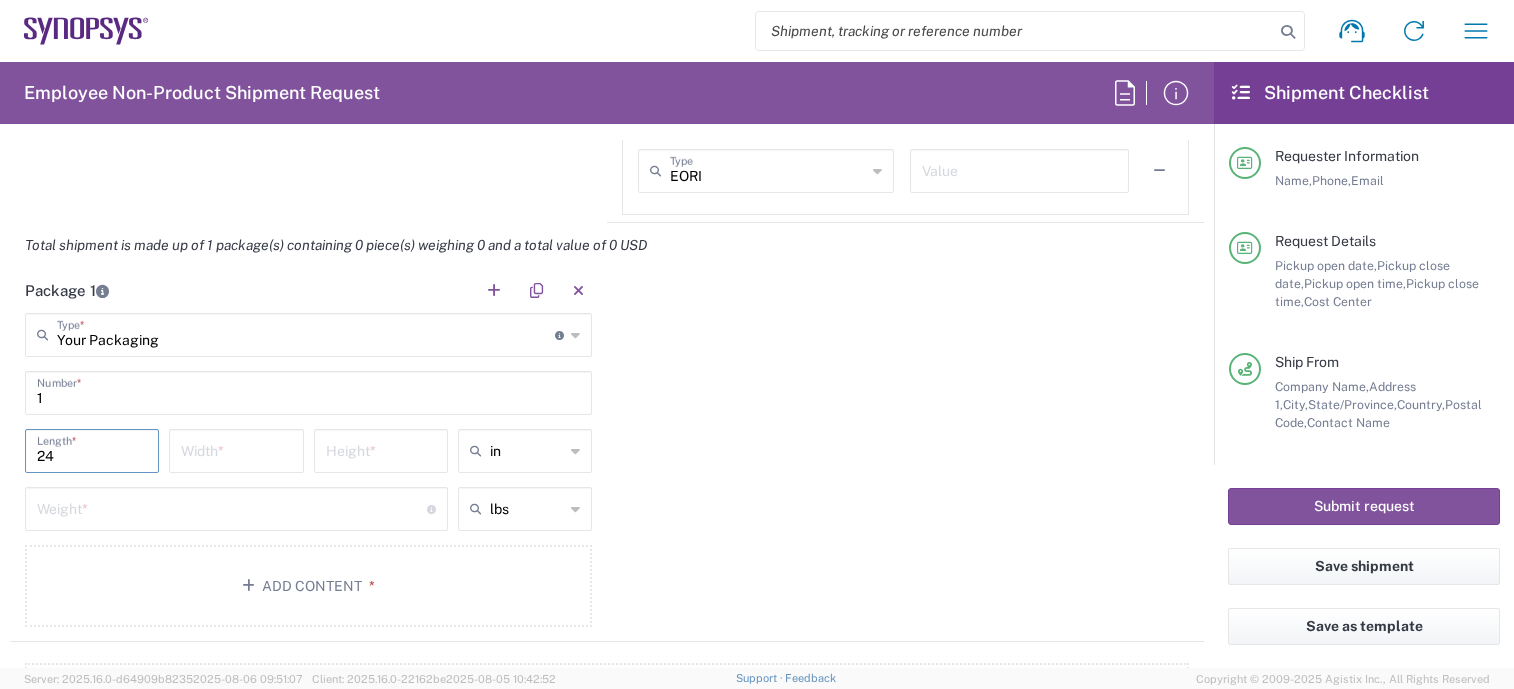 type on "24" 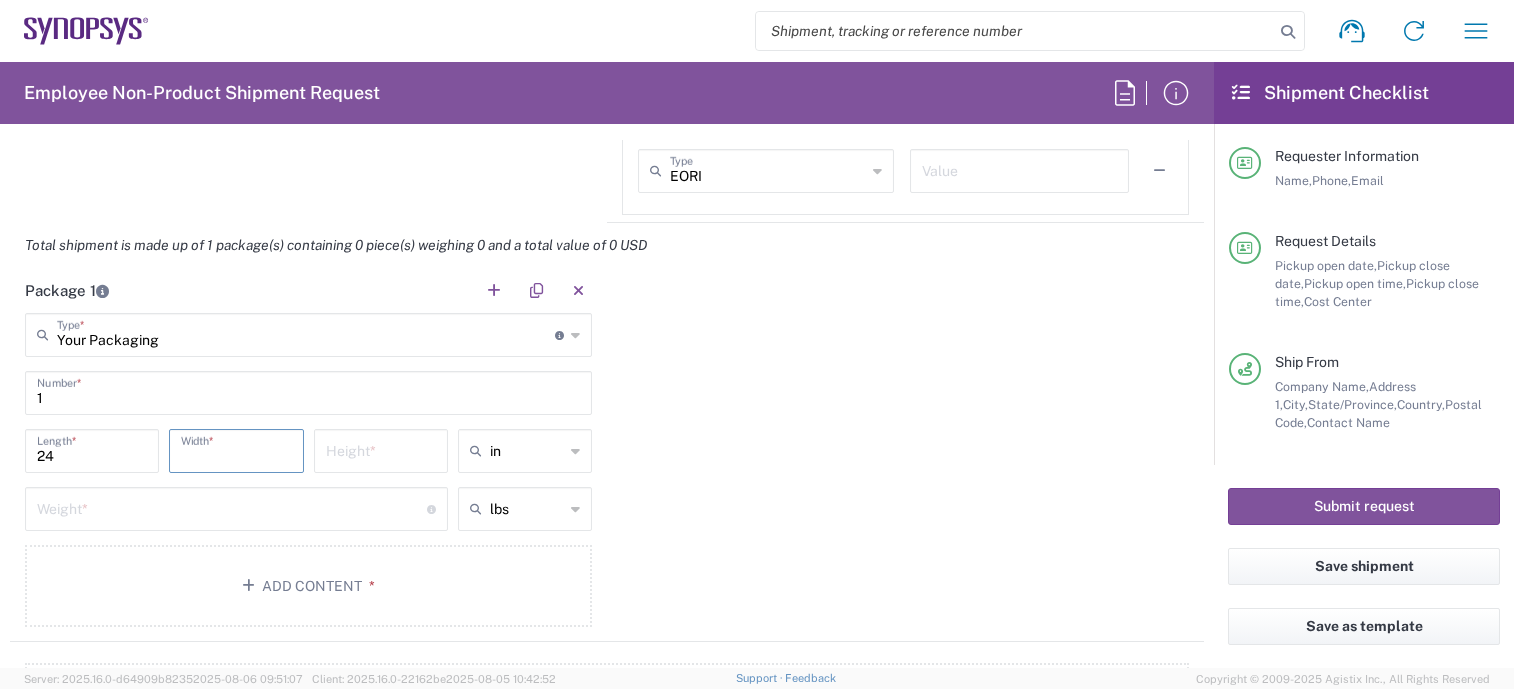 click at bounding box center [236, 449] 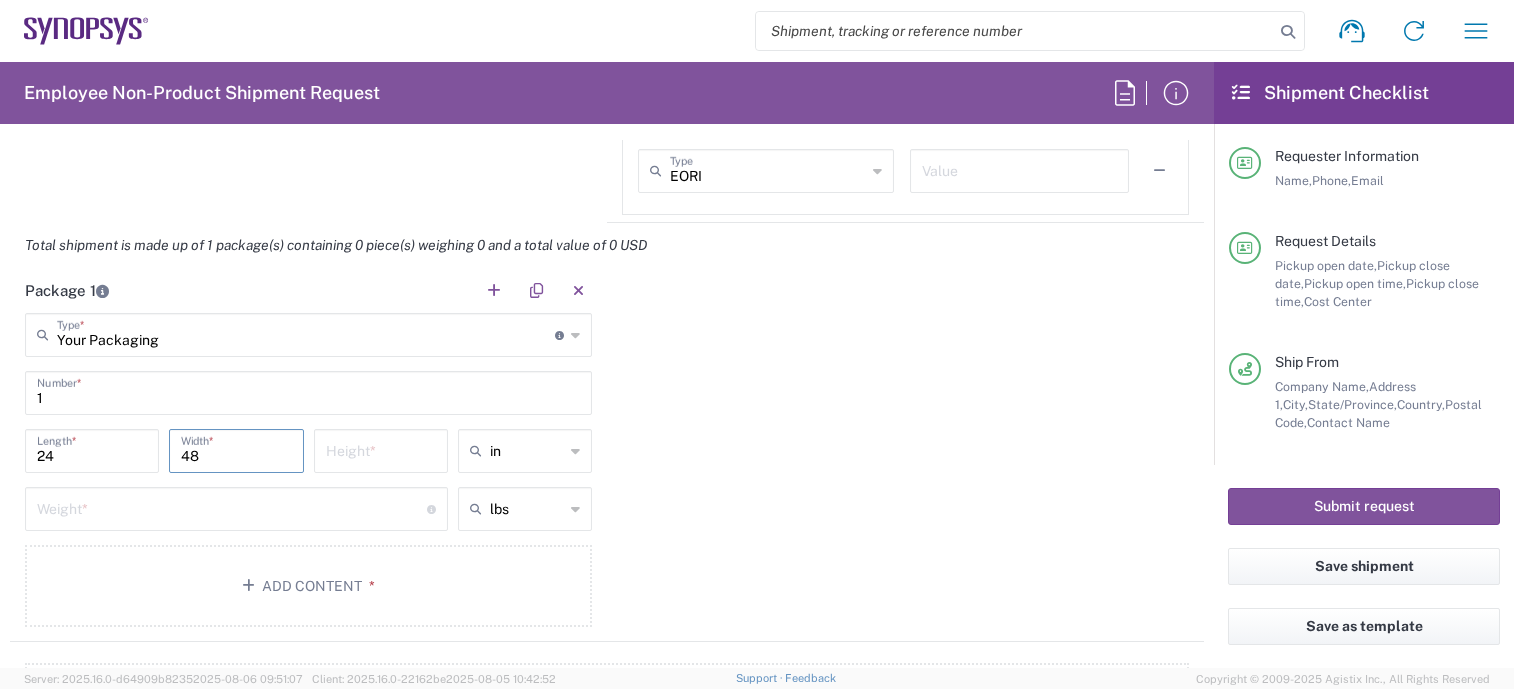 type on "48" 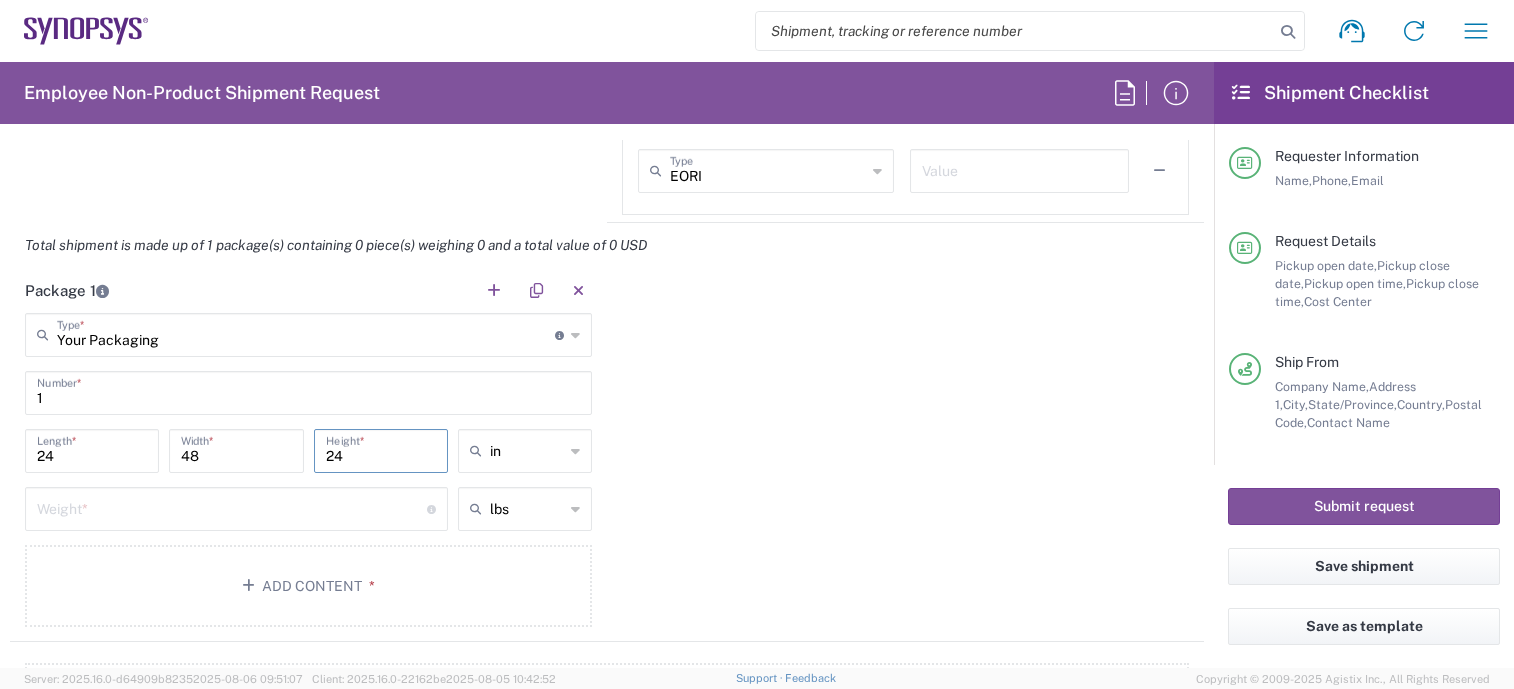 type on "24" 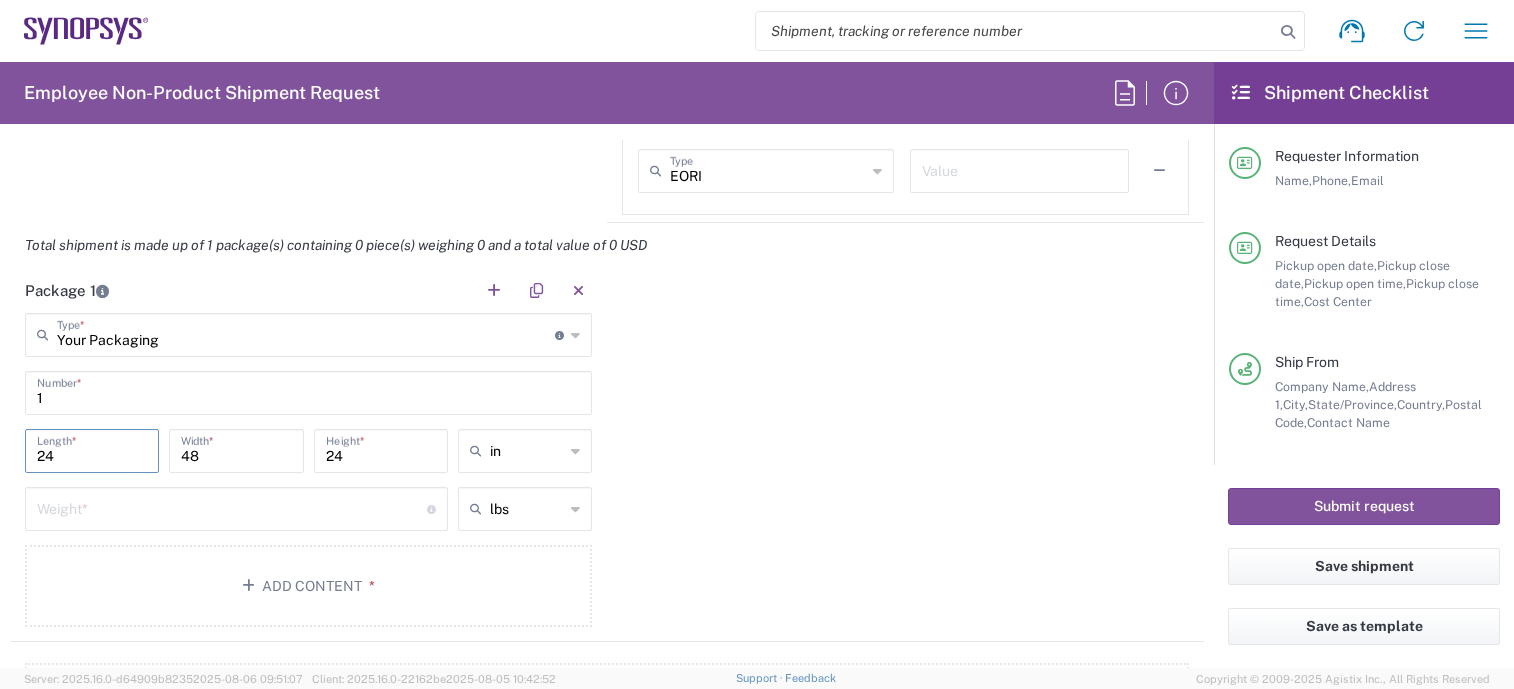 drag, startPoint x: 75, startPoint y: 459, endPoint x: 13, endPoint y: 459, distance: 62 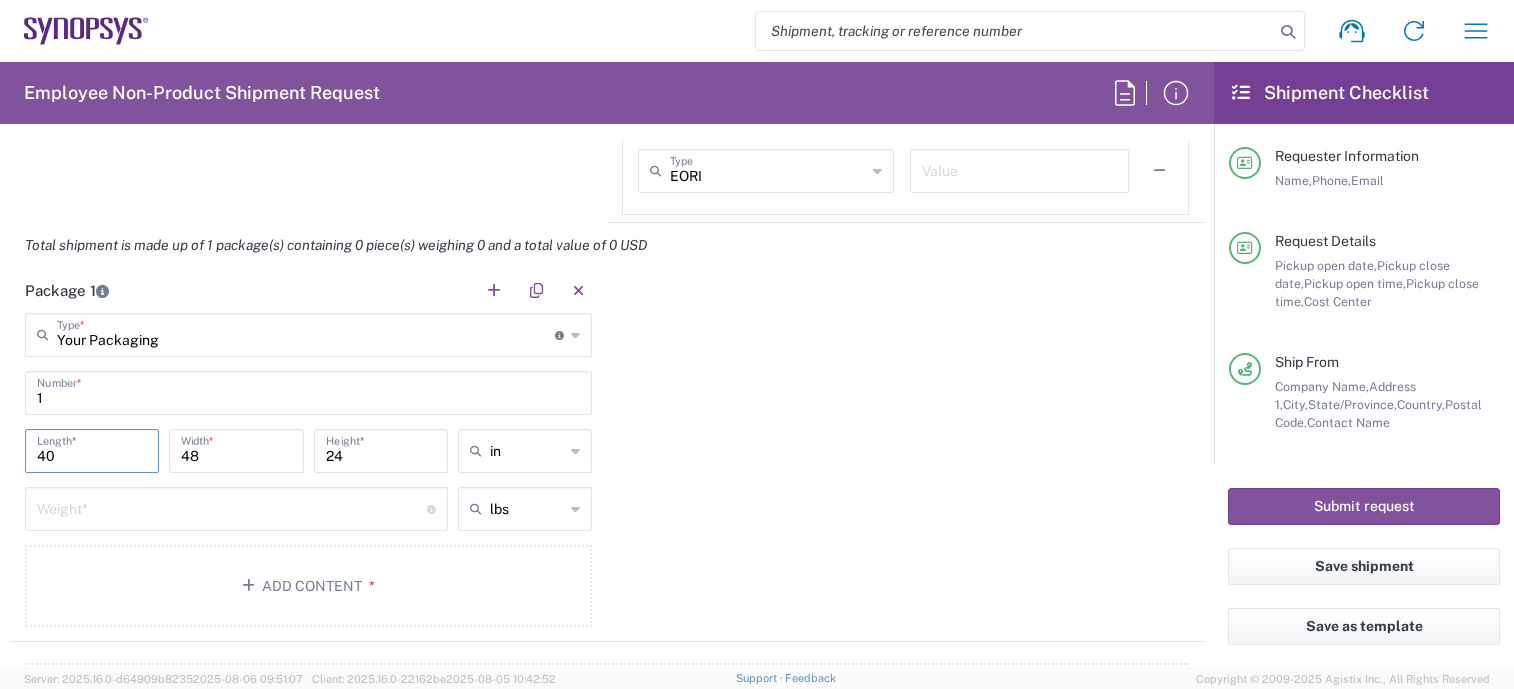 type on "40" 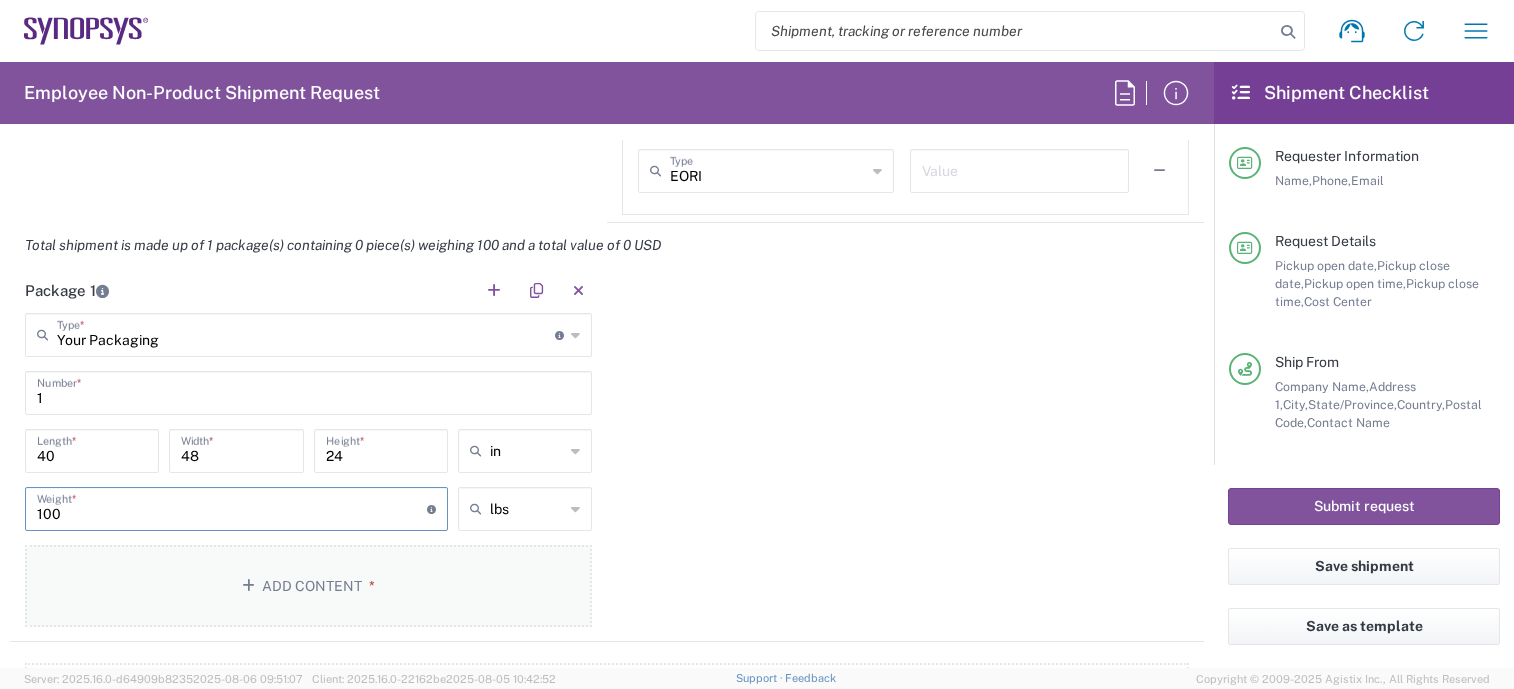 type on "100" 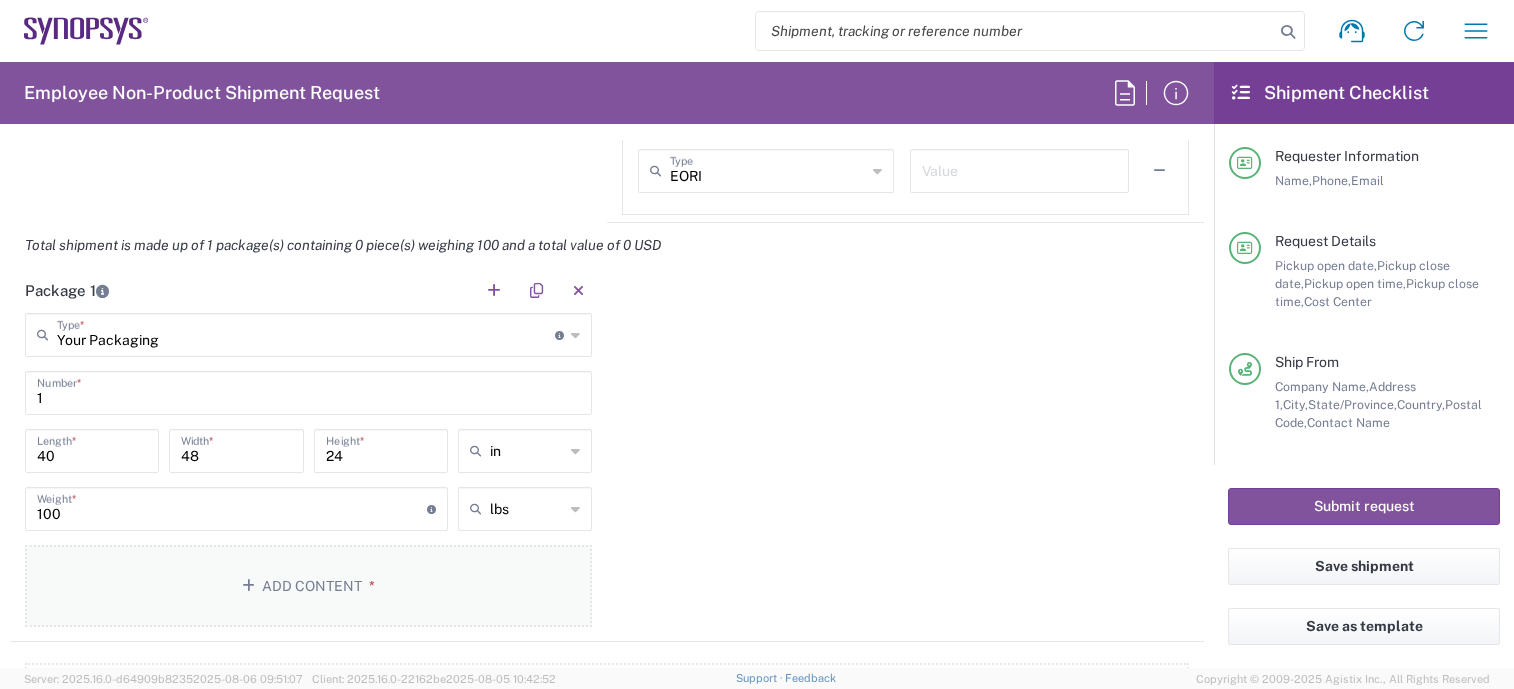 click on "Add Content *" 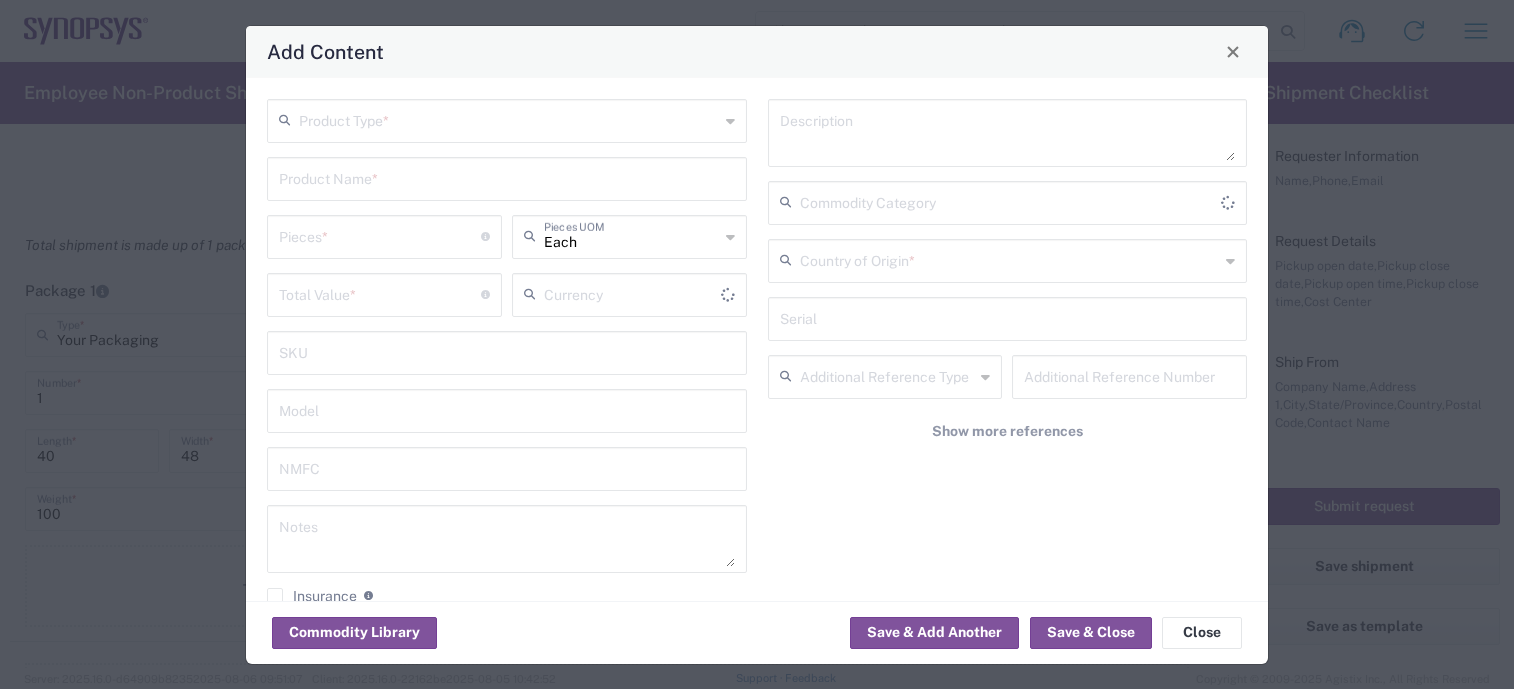 type on "US Dollar" 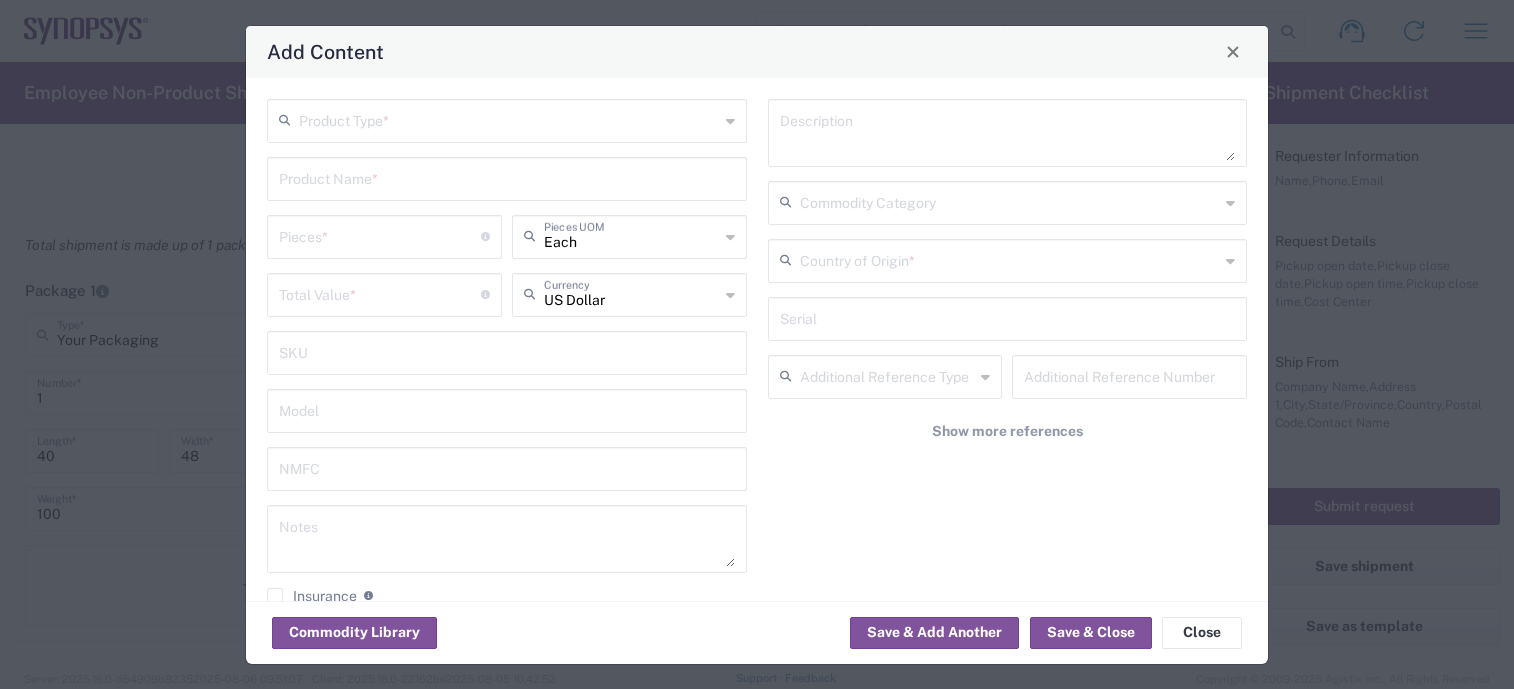 click at bounding box center (509, 119) 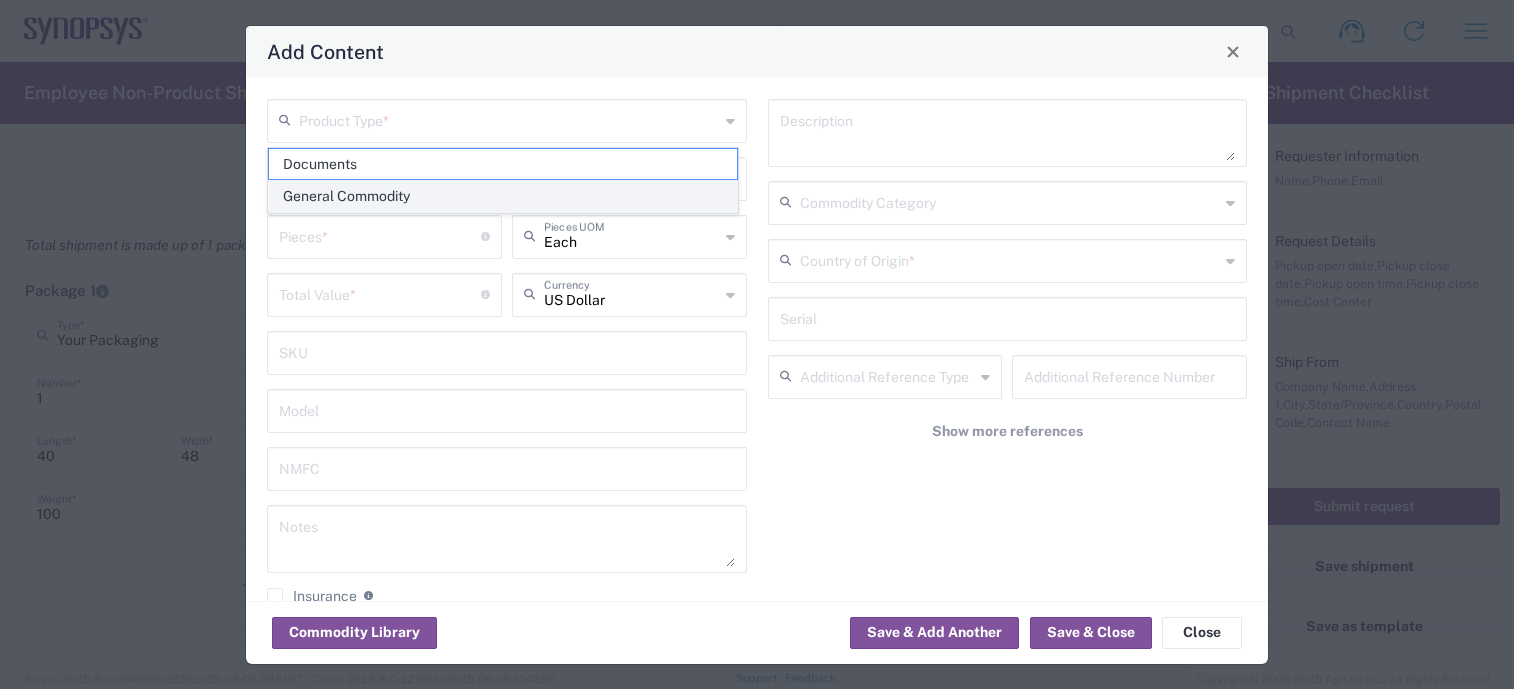 click on "General Commodity" 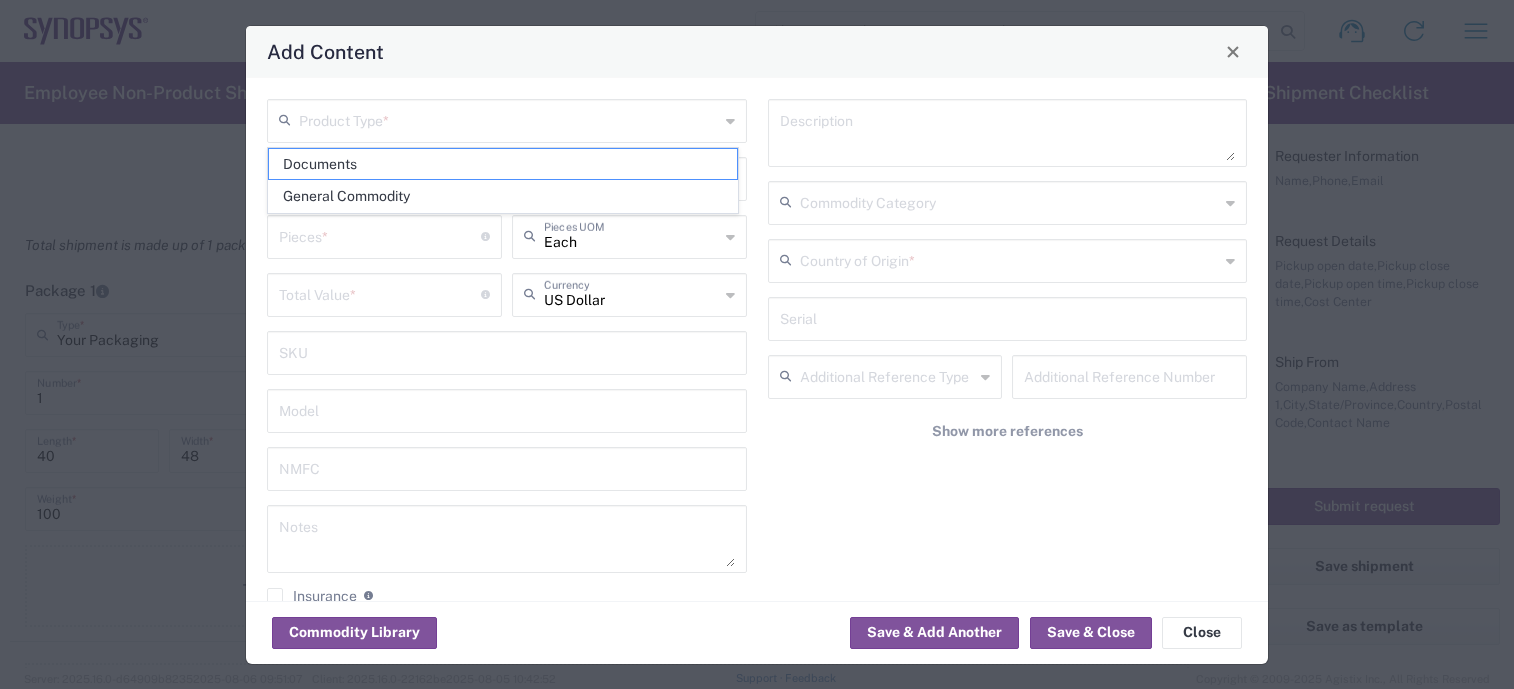 type on "General Commodity" 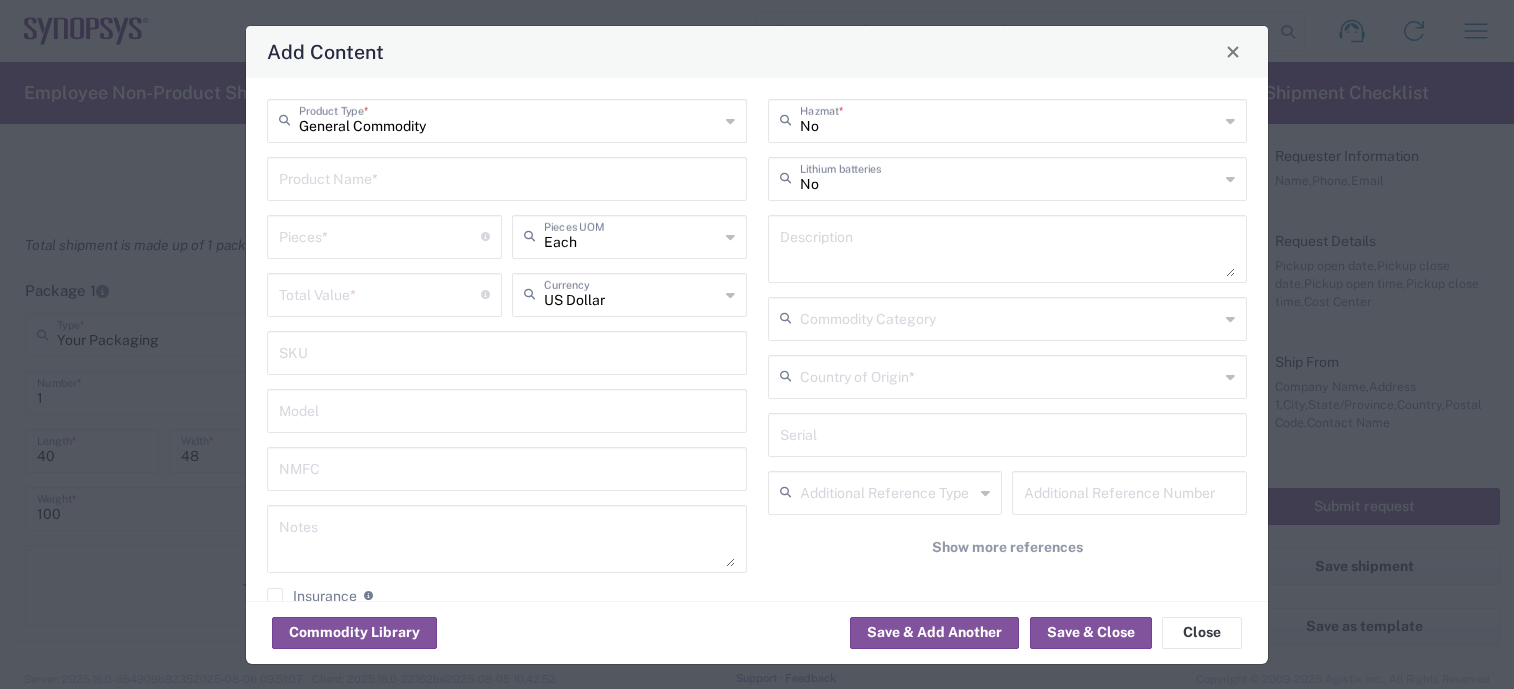 click at bounding box center [507, 177] 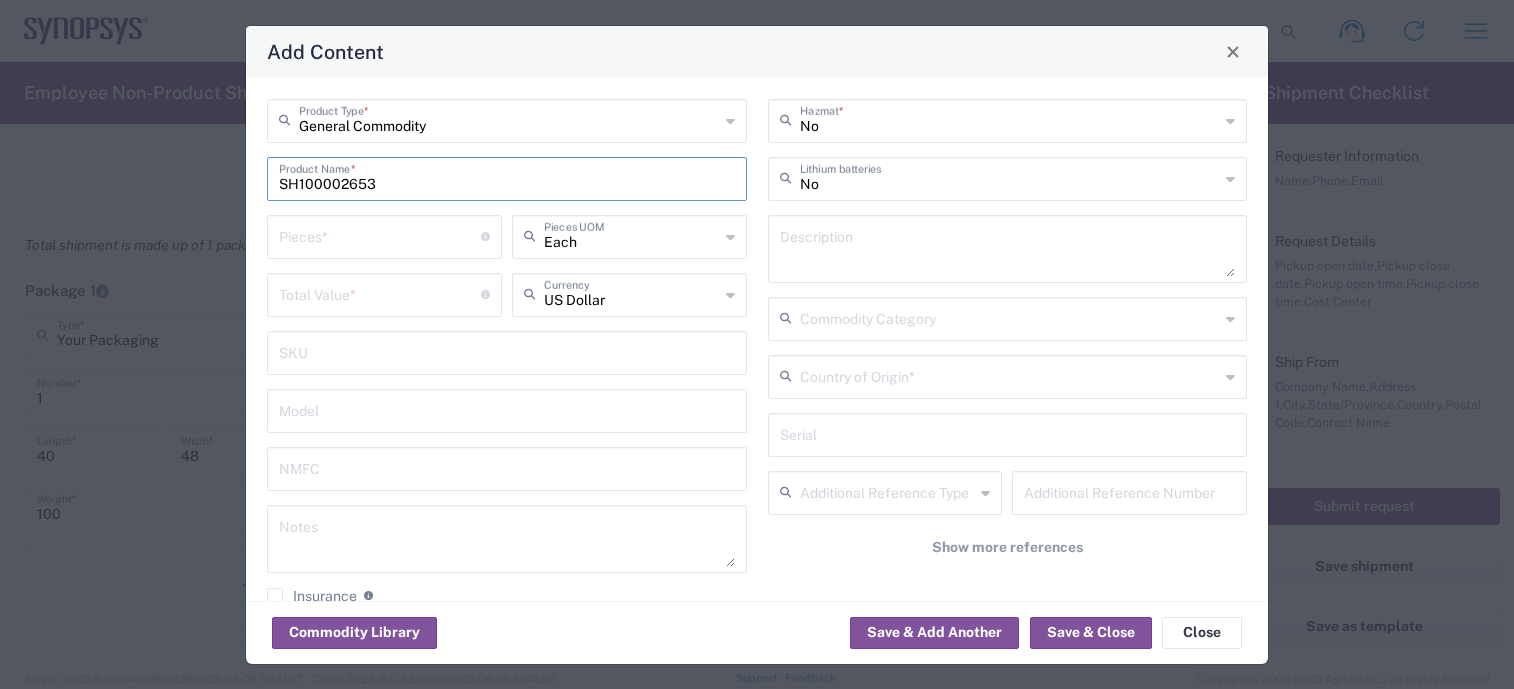 type on "SH100002653" 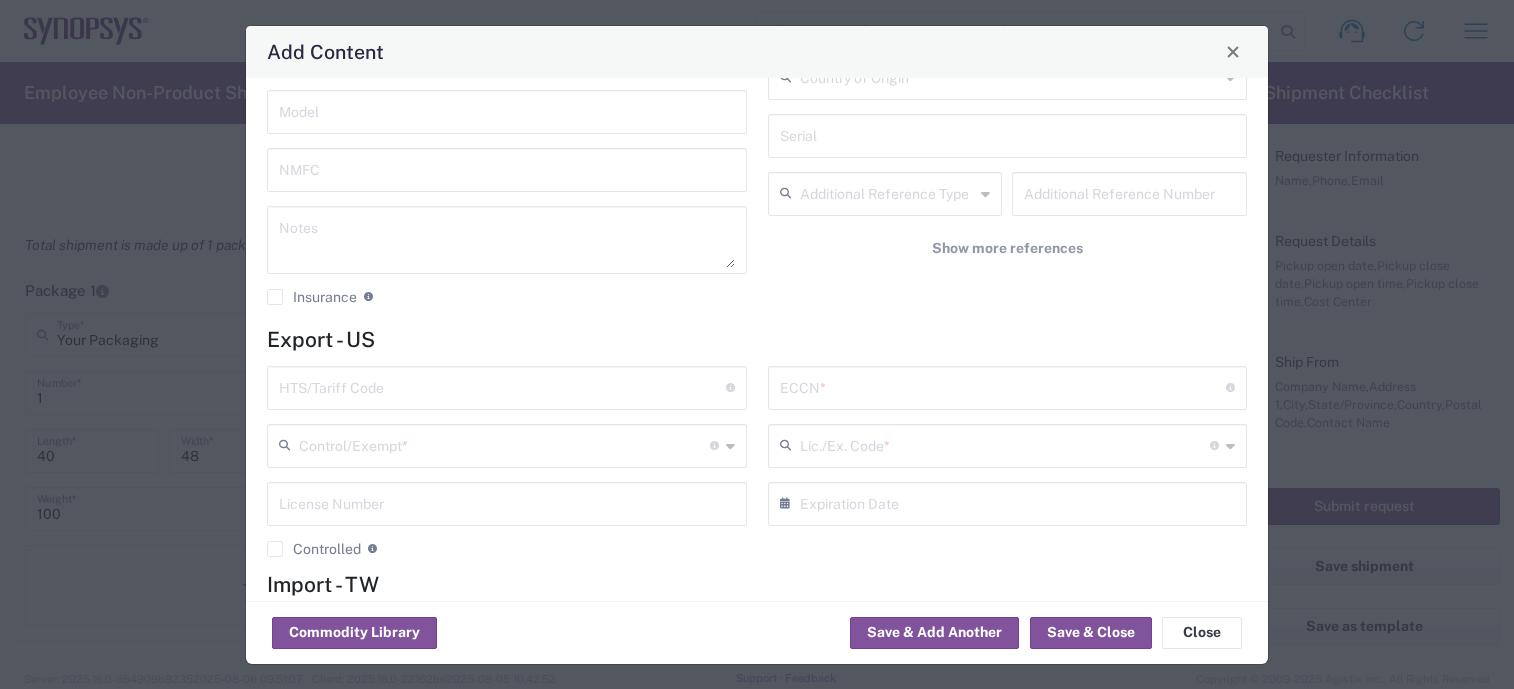 scroll, scrollTop: 300, scrollLeft: 0, axis: vertical 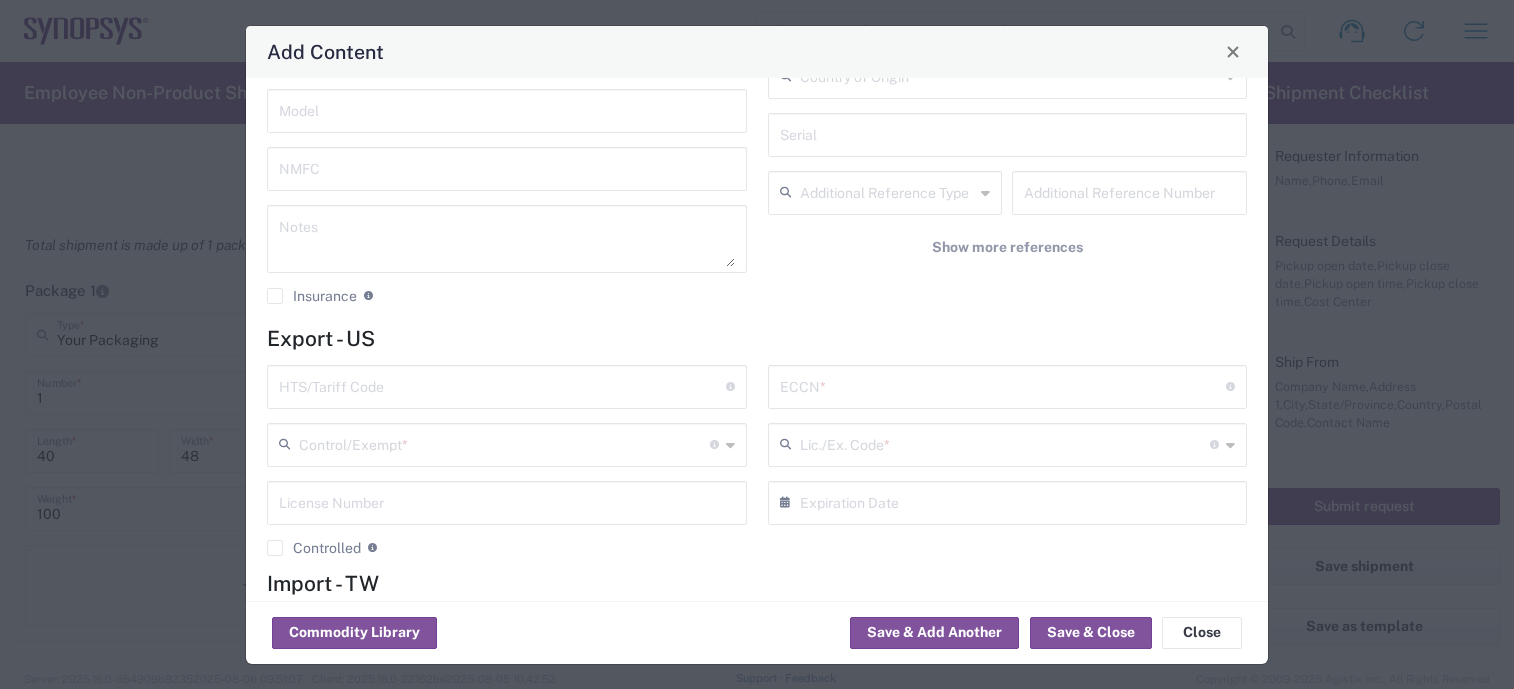 click at bounding box center (504, 443) 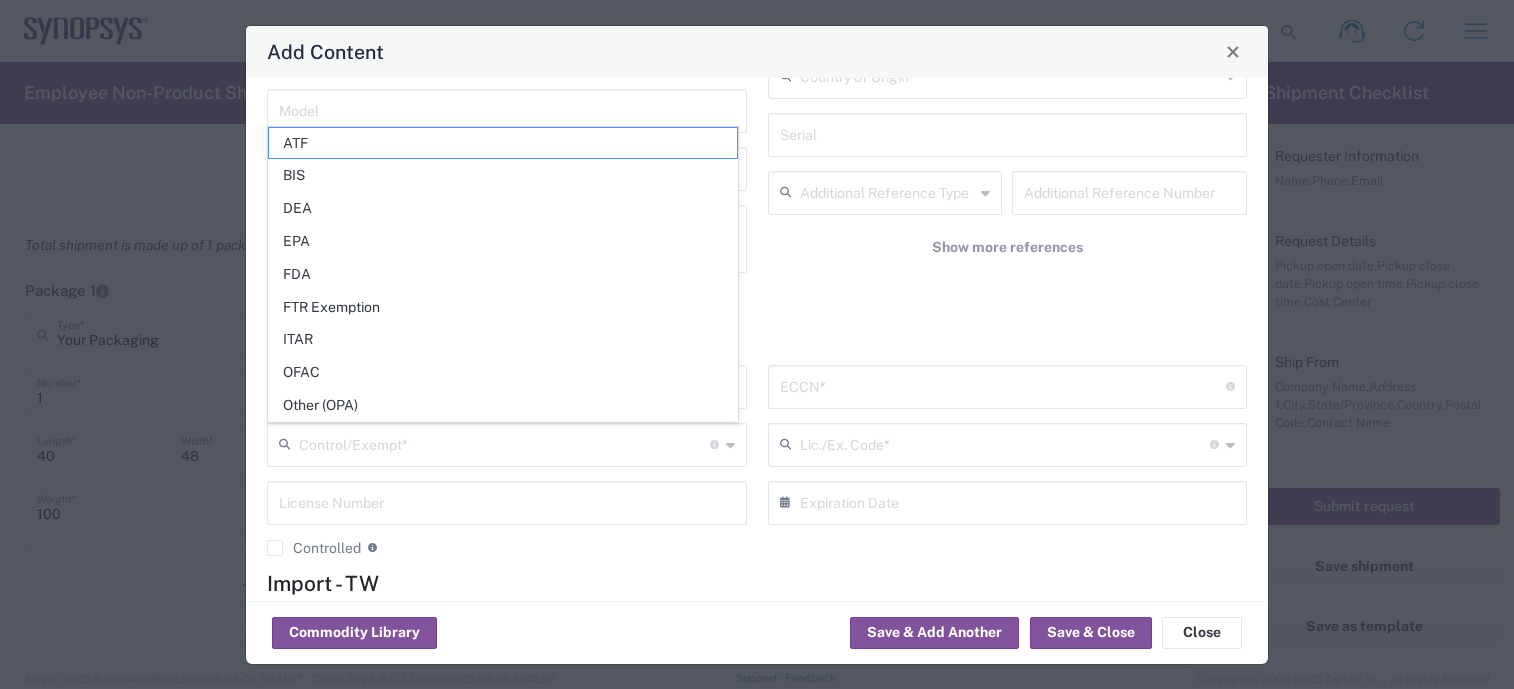click on "HTS/Tariff Code Obtain HTS from vendor if product is purchased. 10-digit U.S. import and export statistical classification systems, the Harmonized Tariff Schedule of the United States Annotated (HTS) for imports, and the Schedule B for exports. Format of 10-digit HTS is 1234.56.7890. Control/Exempt * The specific reason that eliminates, or necessitates, the requirement for filing an EEI License Number Controlled Governmental control of exports for statistical, strategic and supply for national security purposes, and/or for foreign policy purposes. Check box if content is controlled" 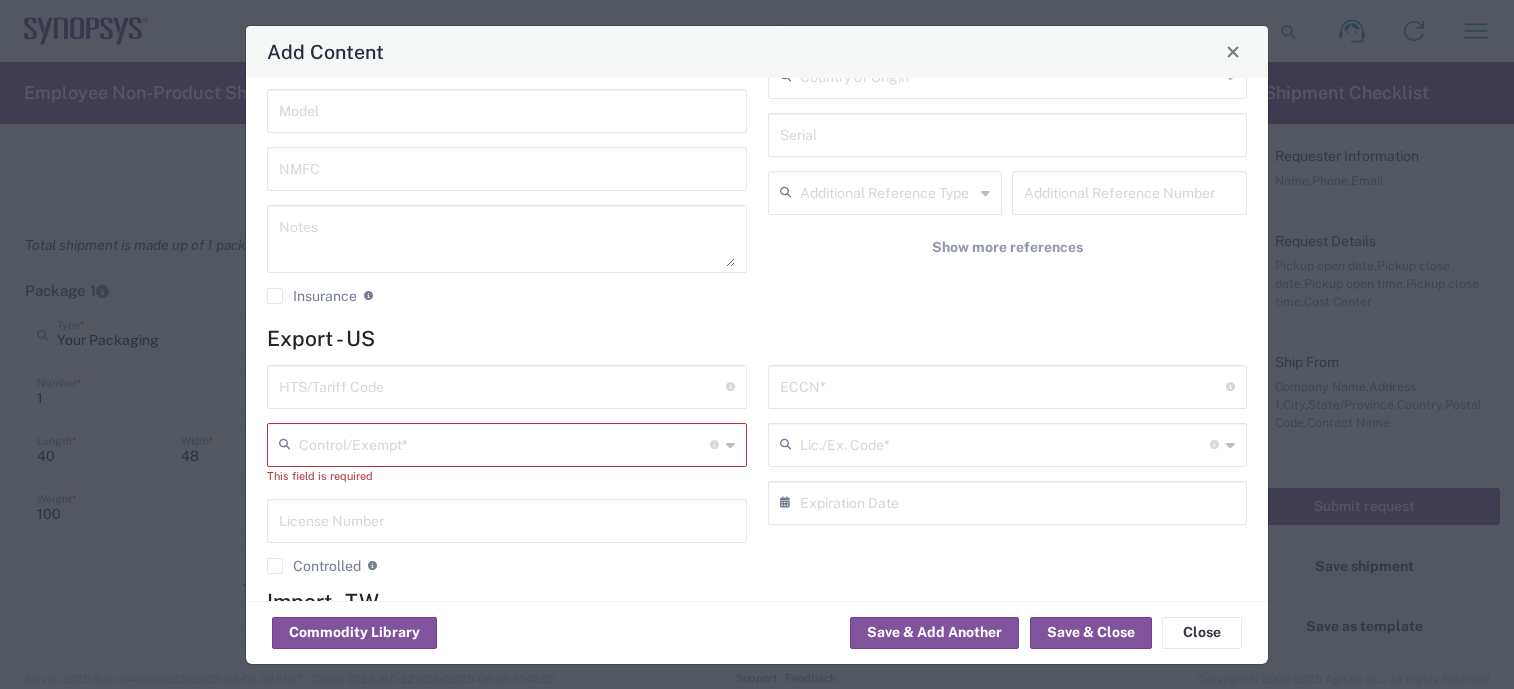 click at bounding box center [502, 385] 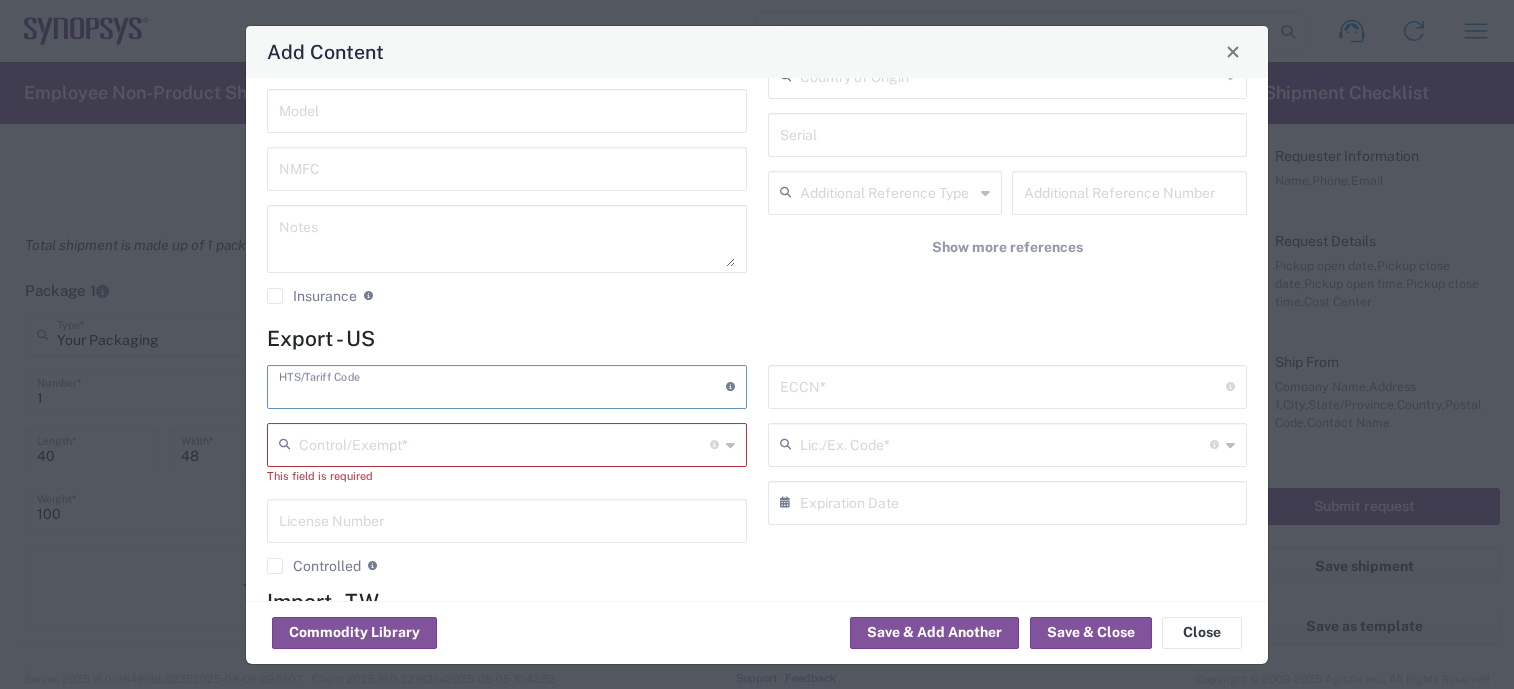 paste on "8542.39.0001" 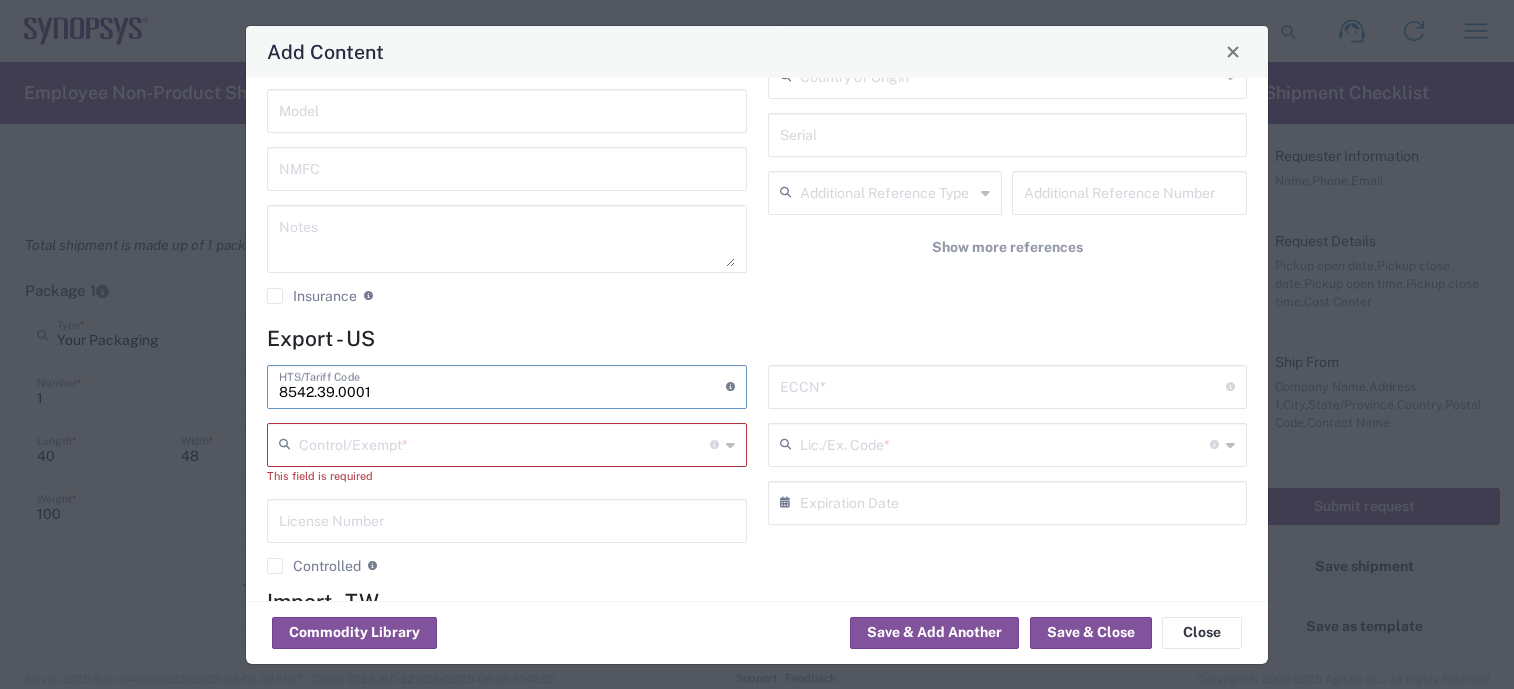 type on "8542.39.0001" 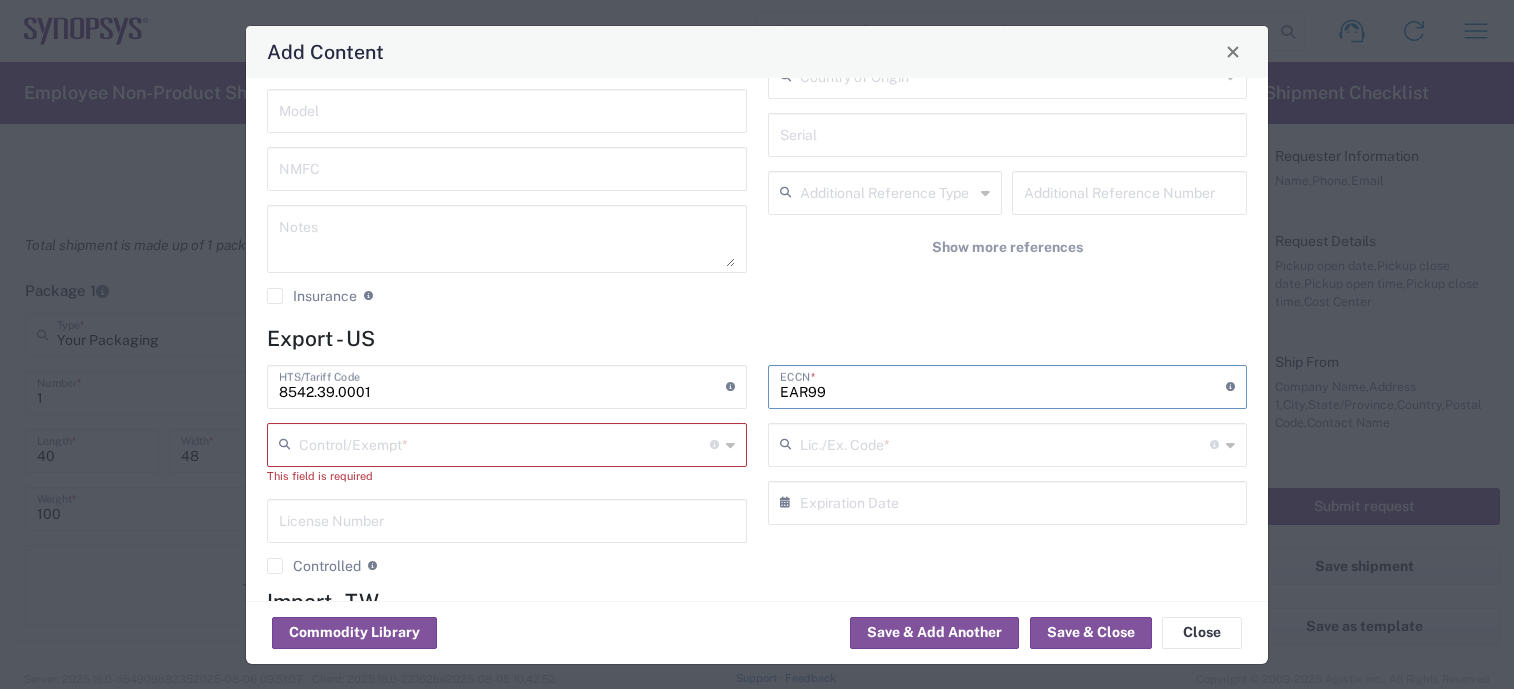 type on "EAR99" 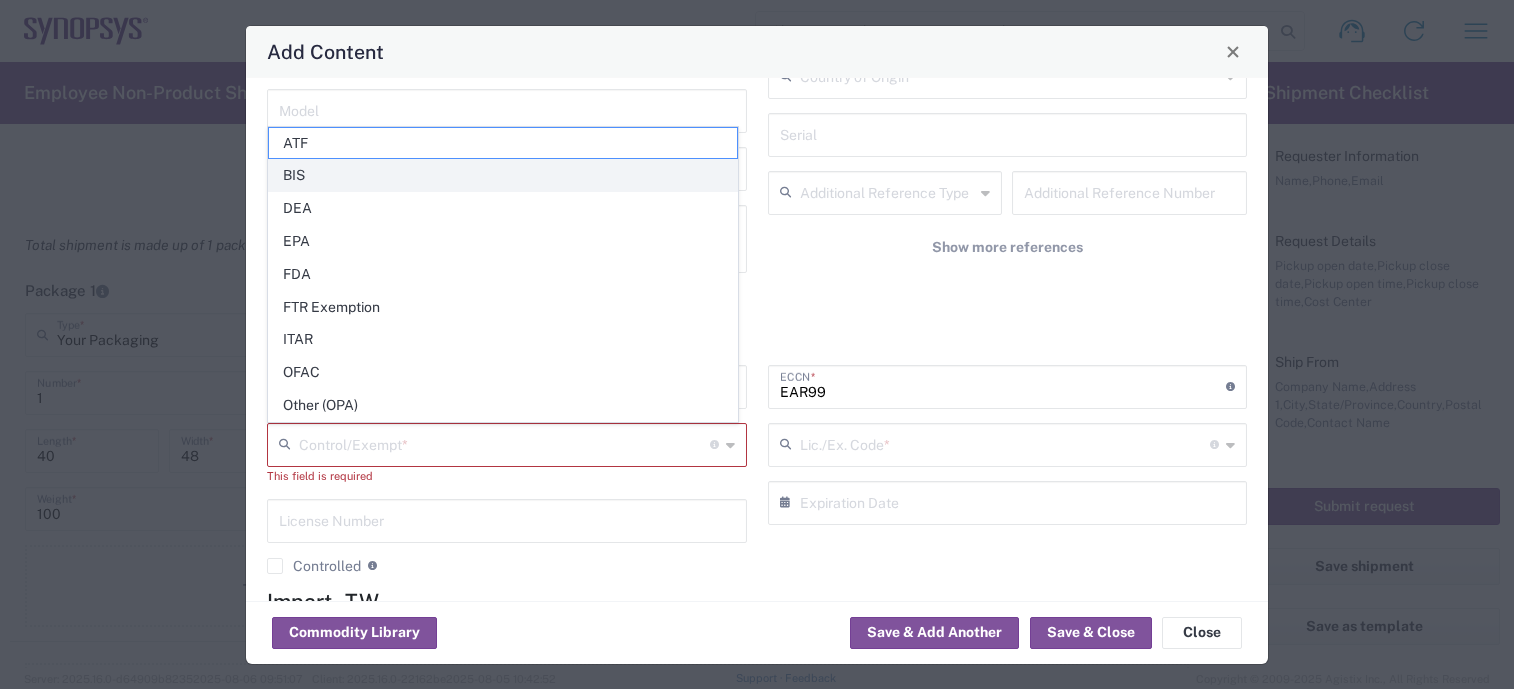 click on "BIS" 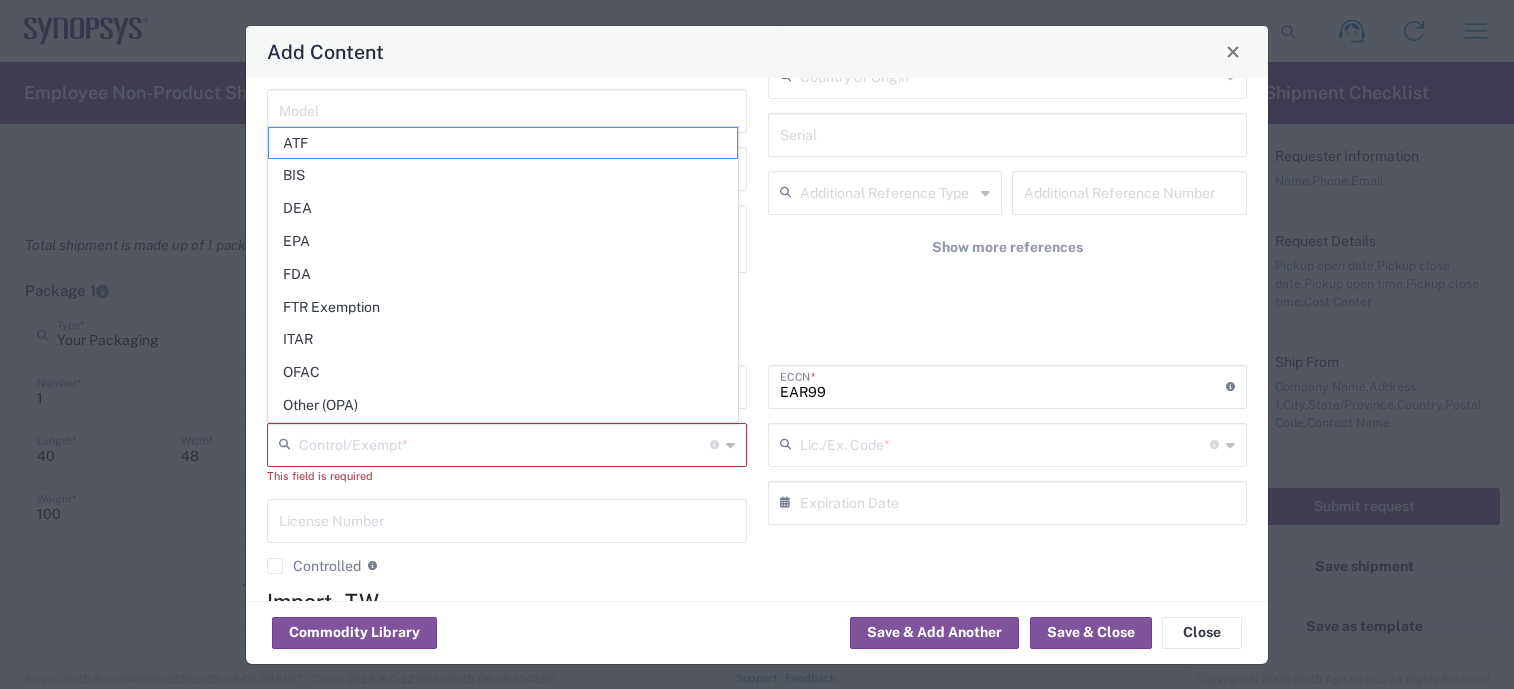 type on "BIS" 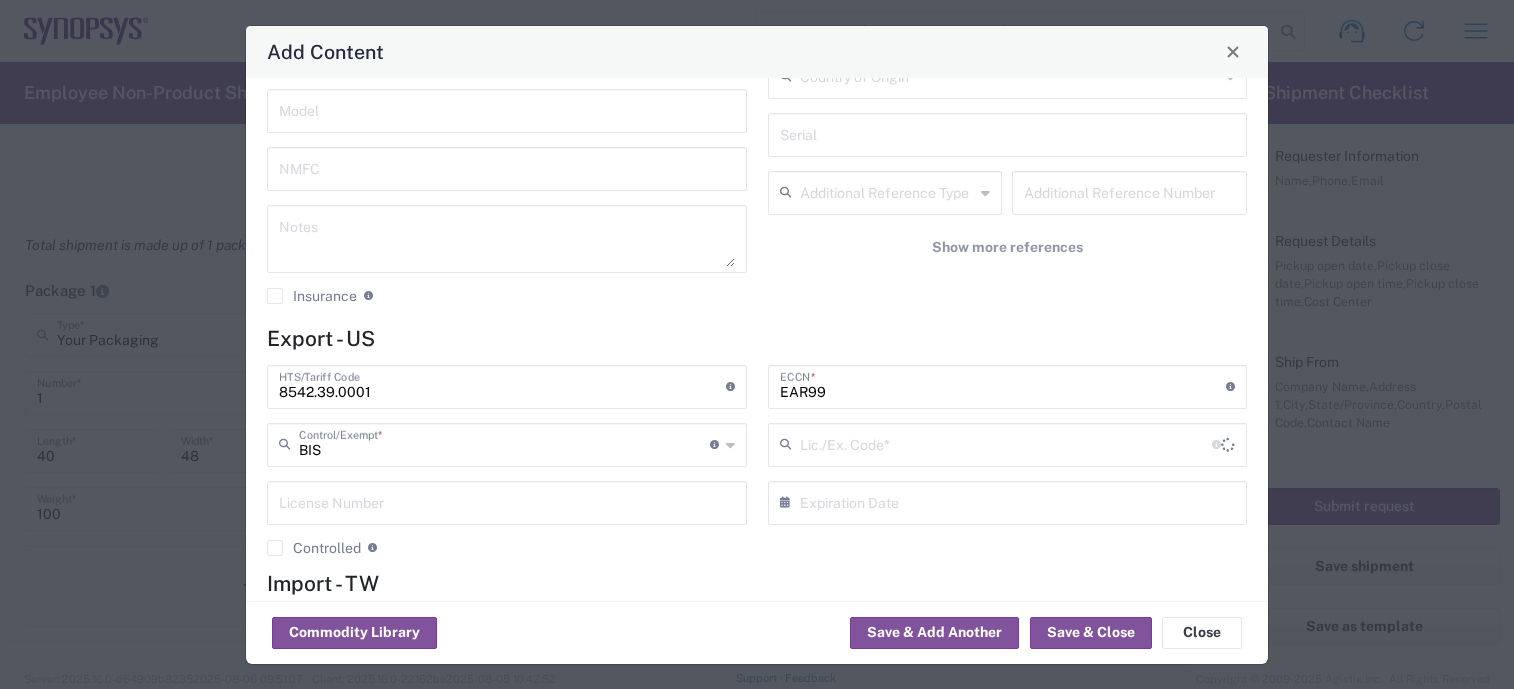 click at bounding box center (1006, 443) 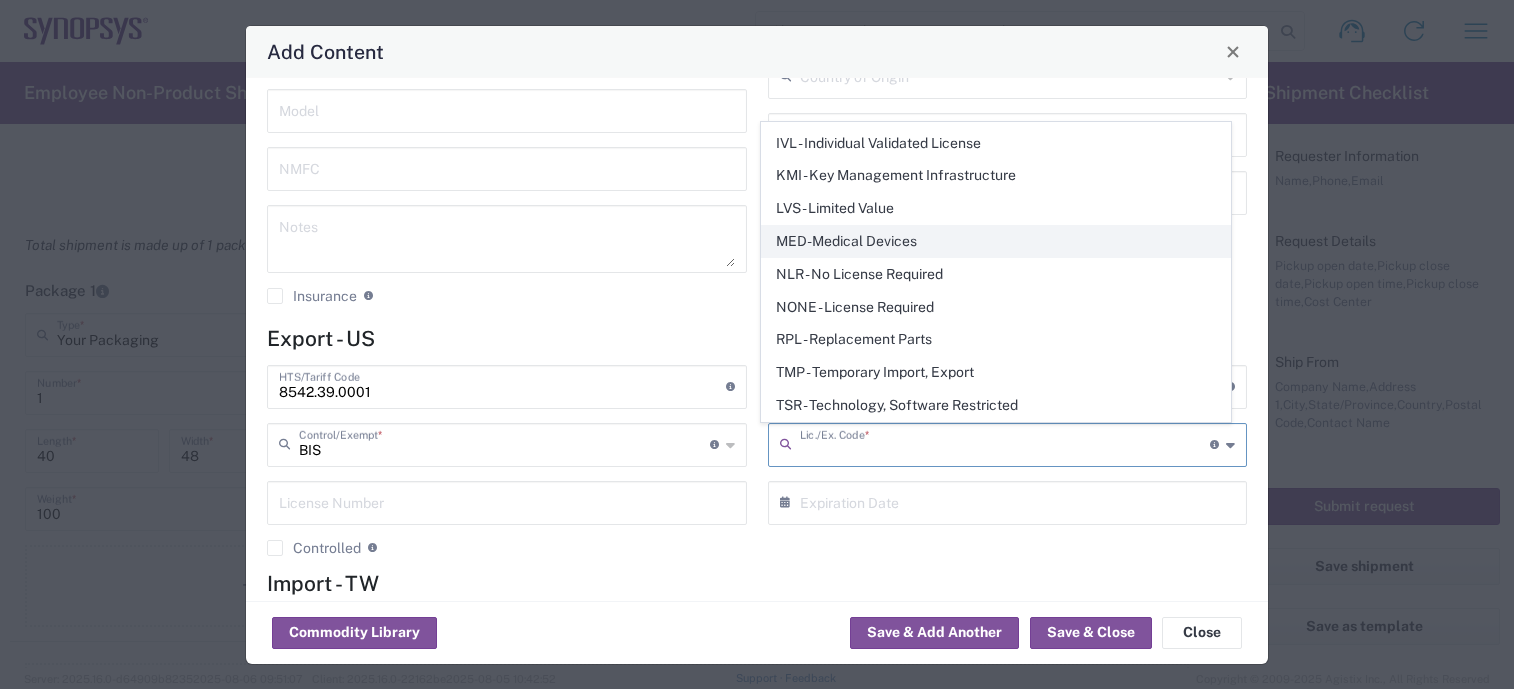 scroll, scrollTop: 288, scrollLeft: 0, axis: vertical 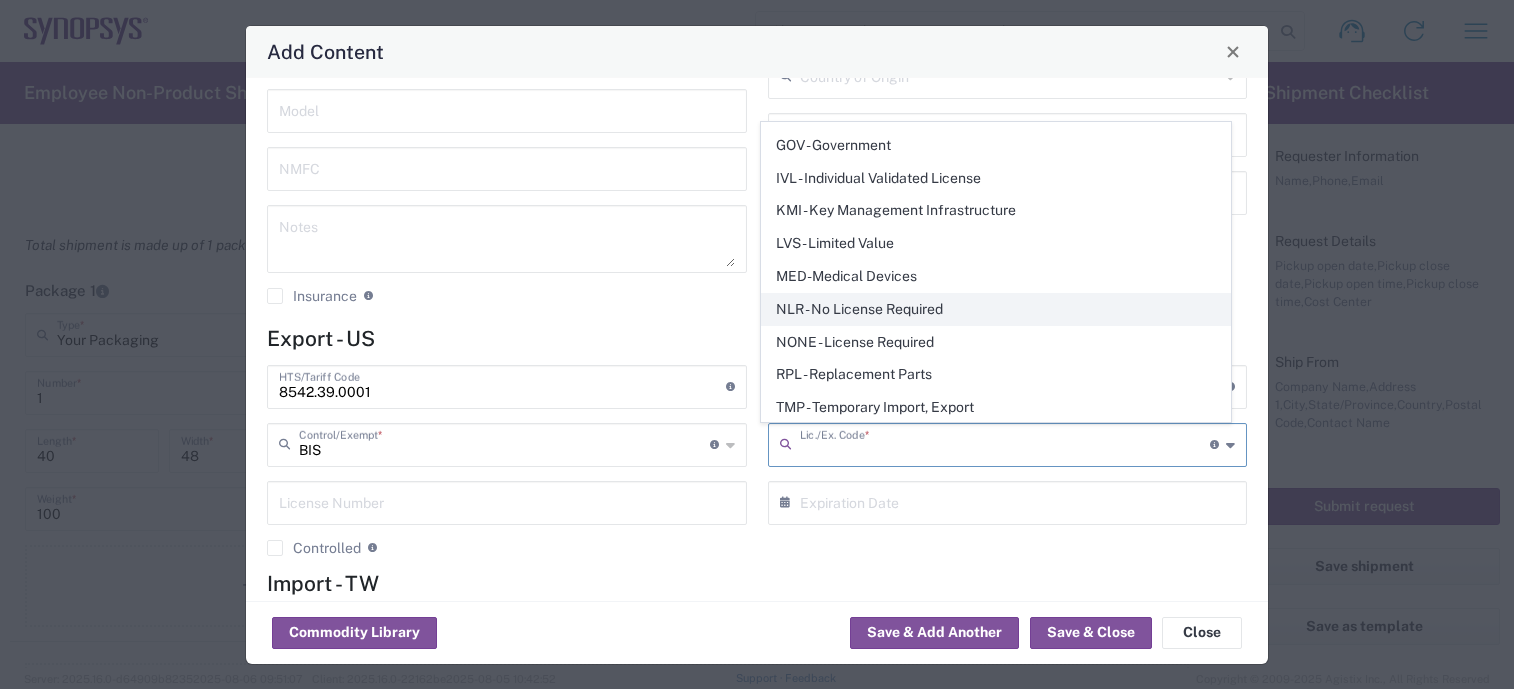 click on "NLR - No License Required" 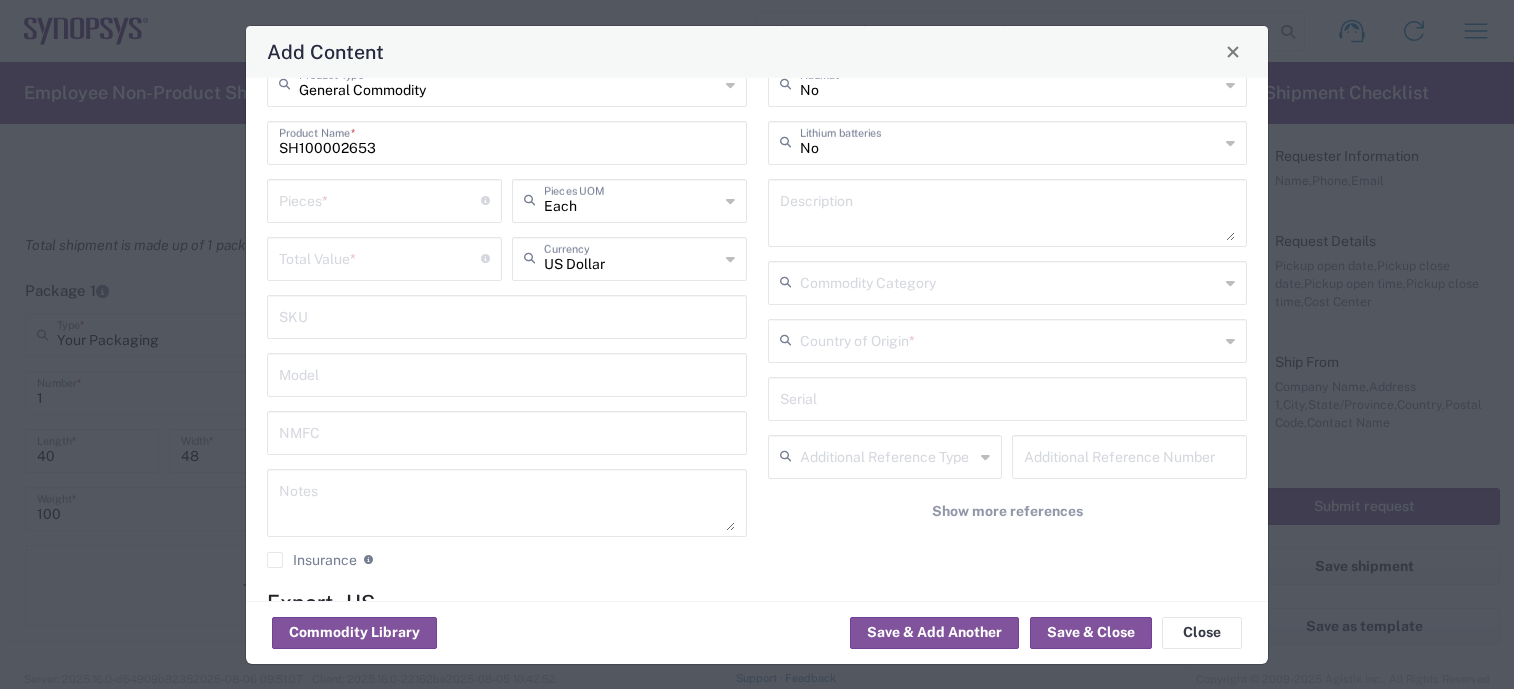scroll, scrollTop: 0, scrollLeft: 0, axis: both 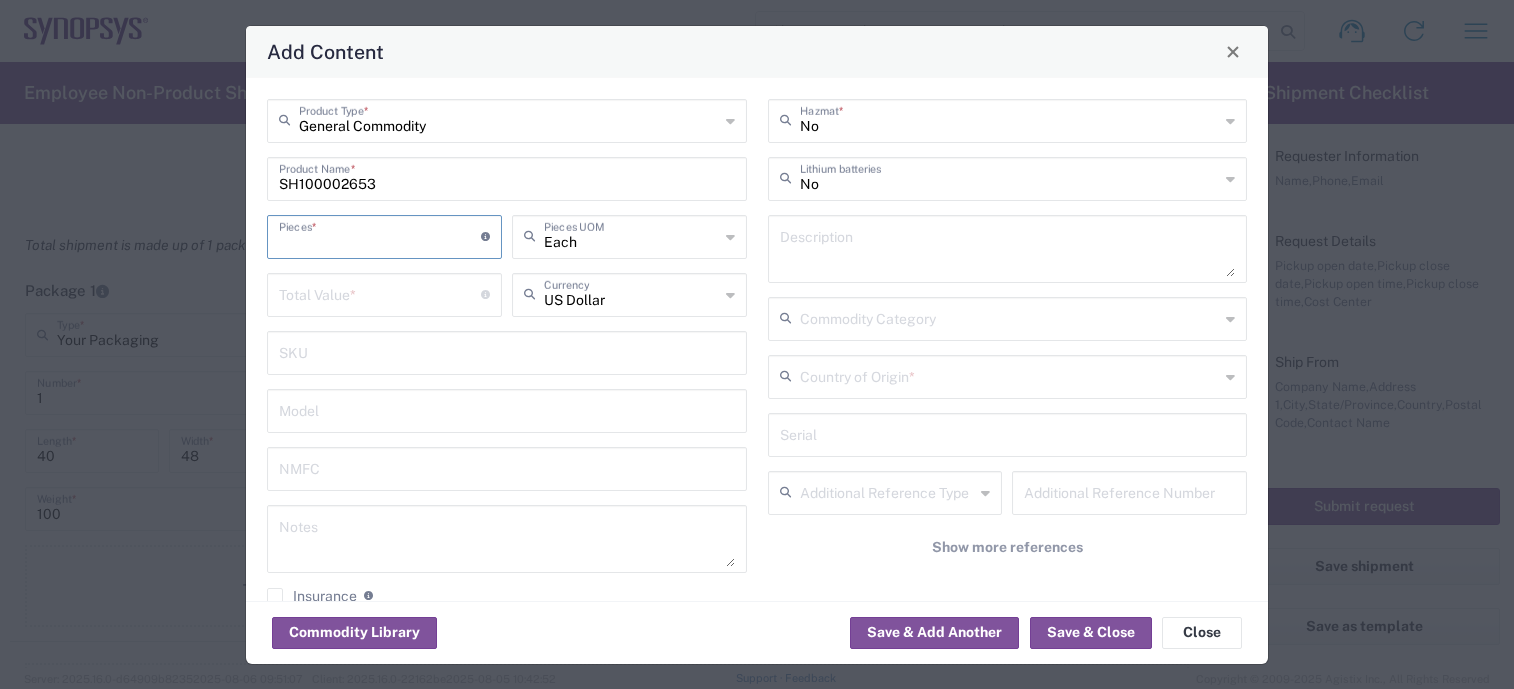 click at bounding box center (380, 235) 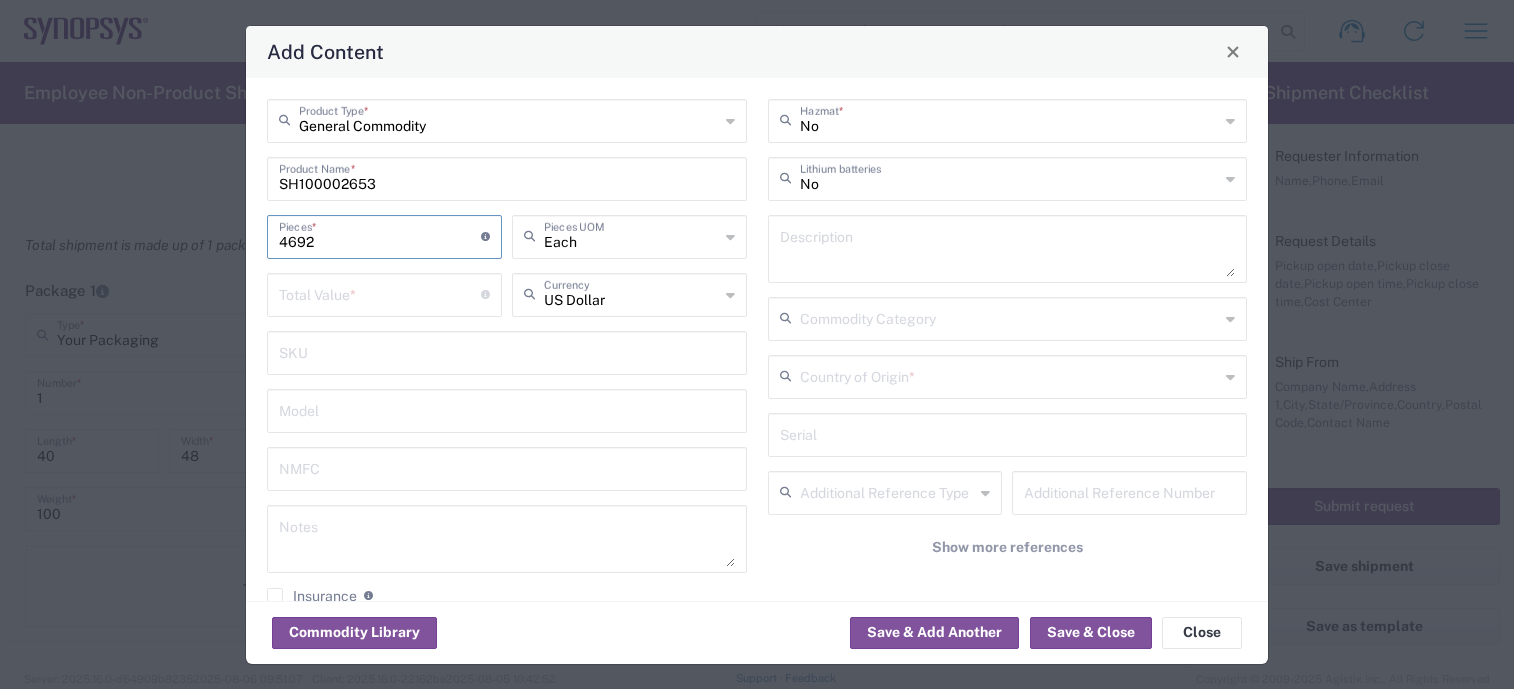 type on "4692" 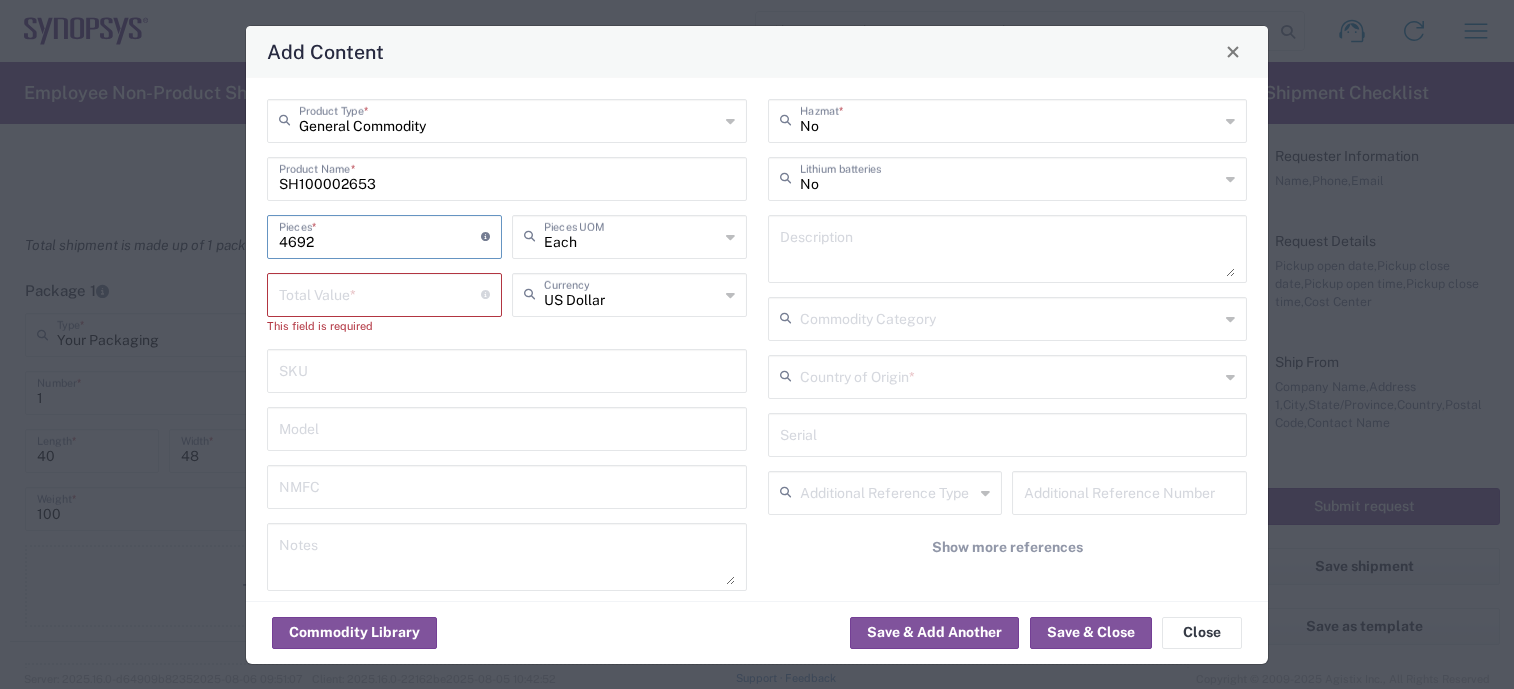 drag, startPoint x: 325, startPoint y: 238, endPoint x: 75, endPoint y: 239, distance: 250.002 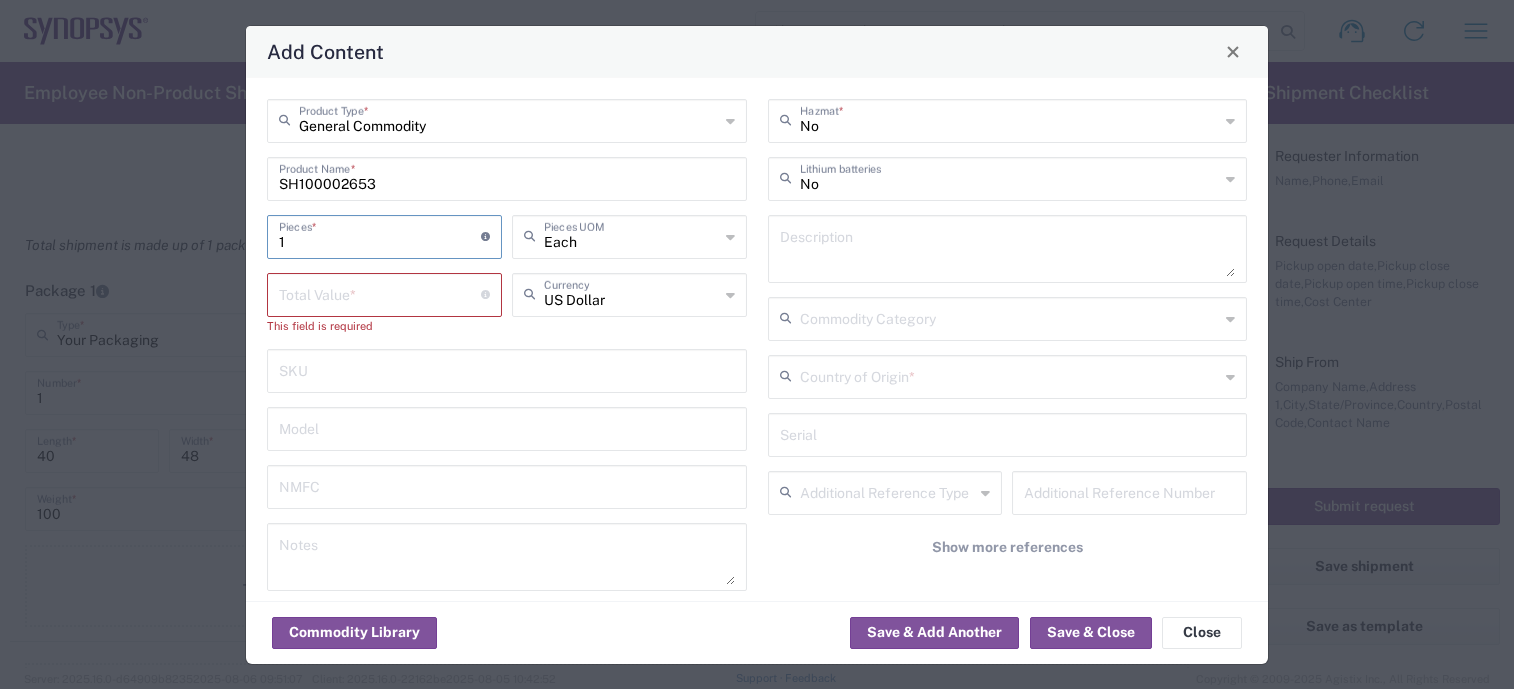 type on "1" 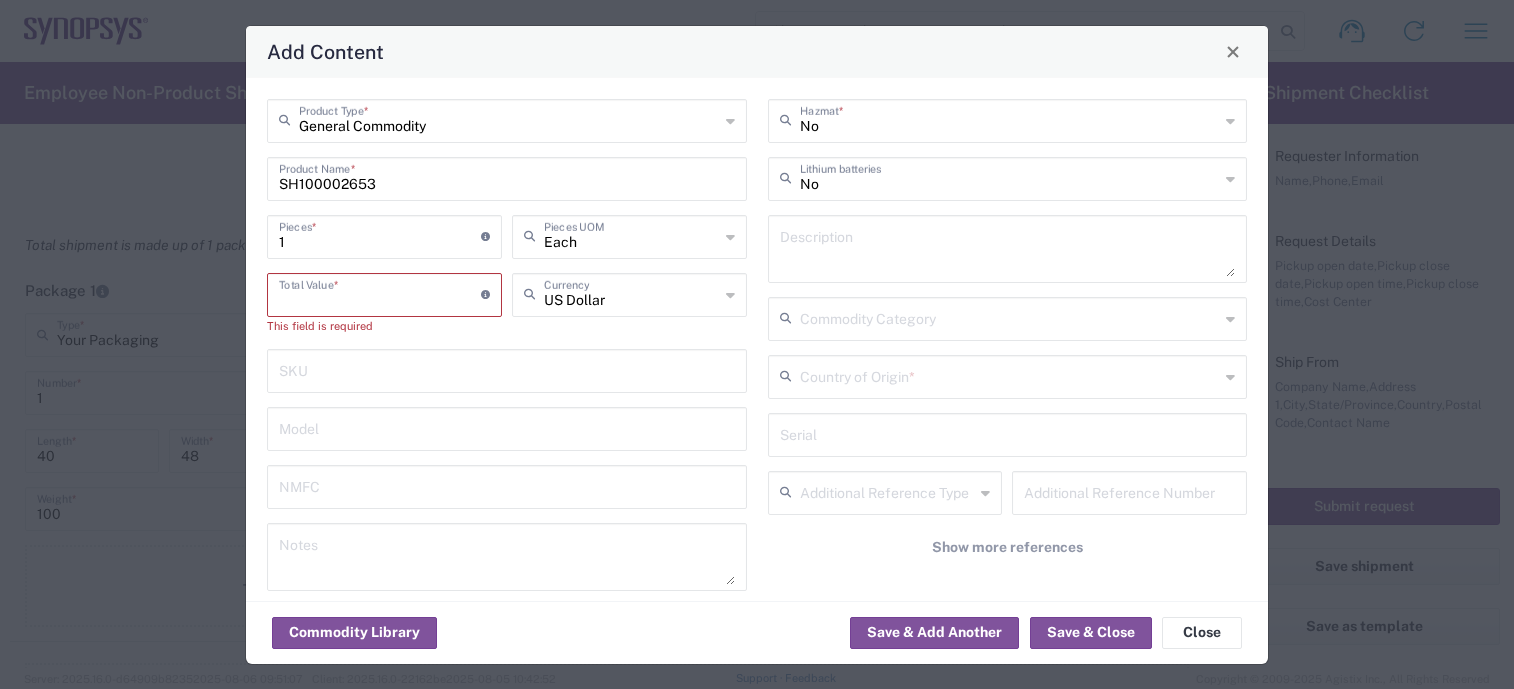 paste on "2580.00" 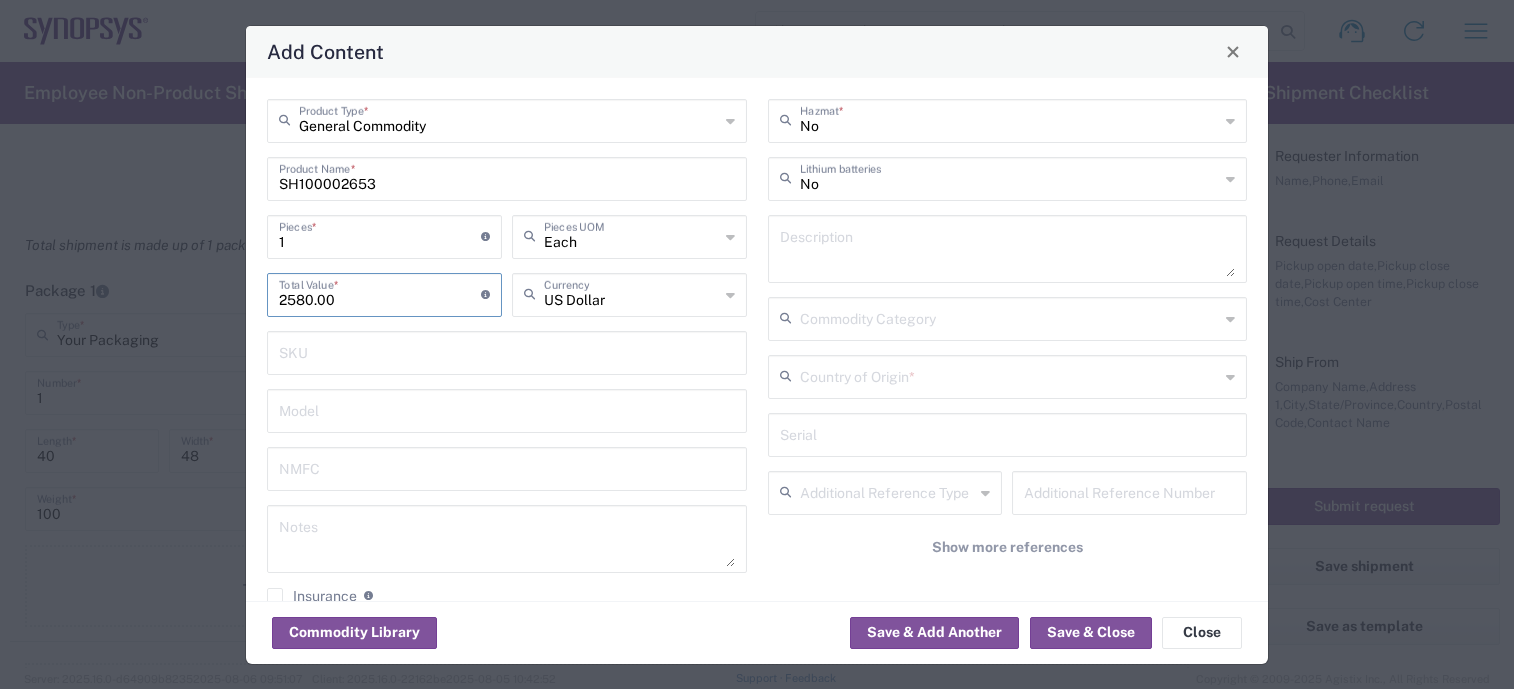 type on "2580.00" 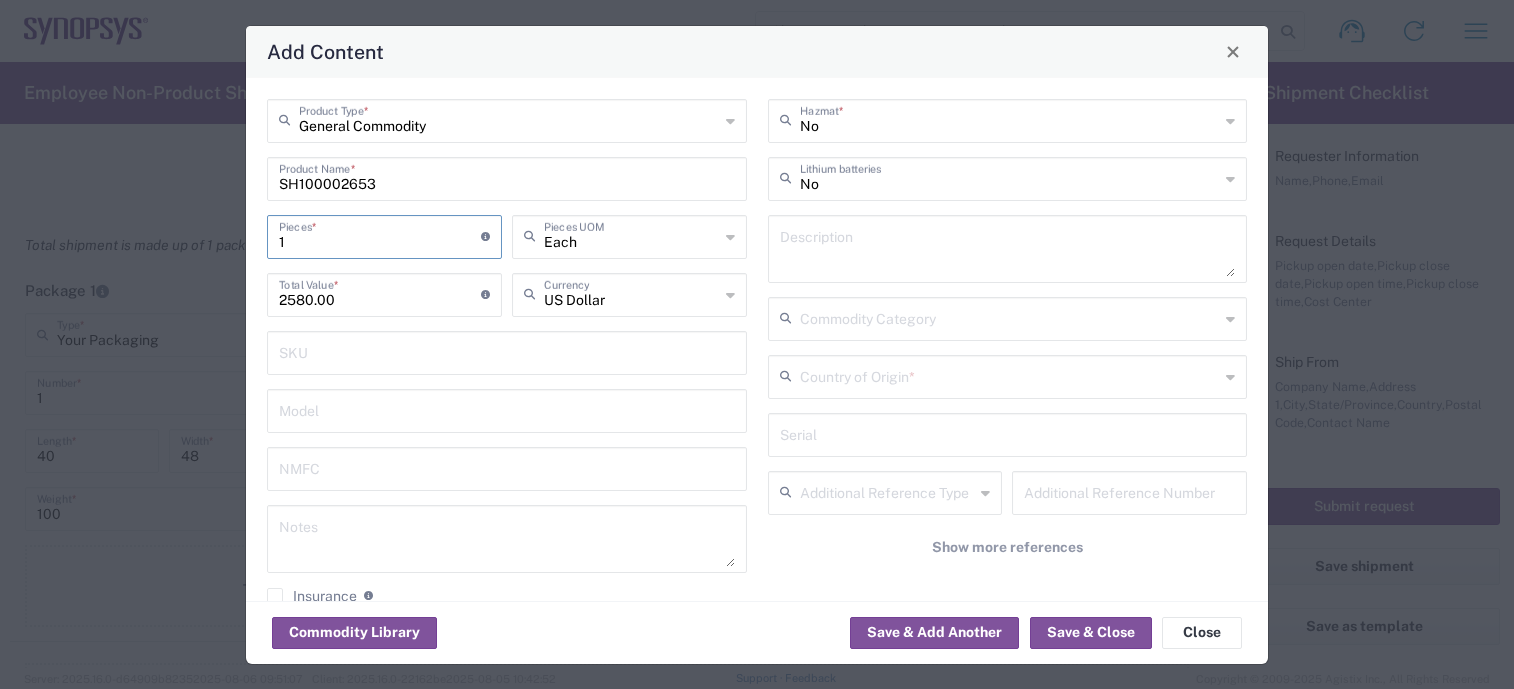 drag, startPoint x: 310, startPoint y: 246, endPoint x: 256, endPoint y: 245, distance: 54.00926 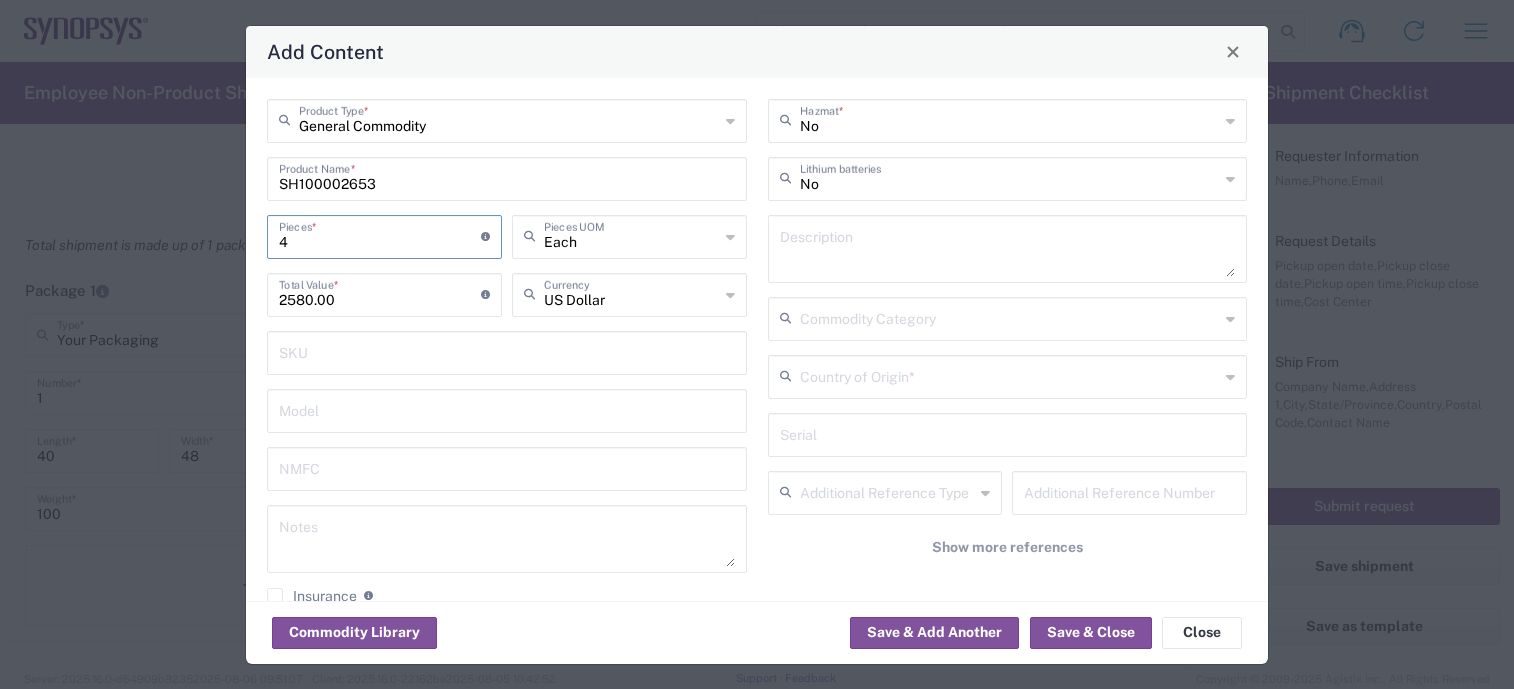 type on "46" 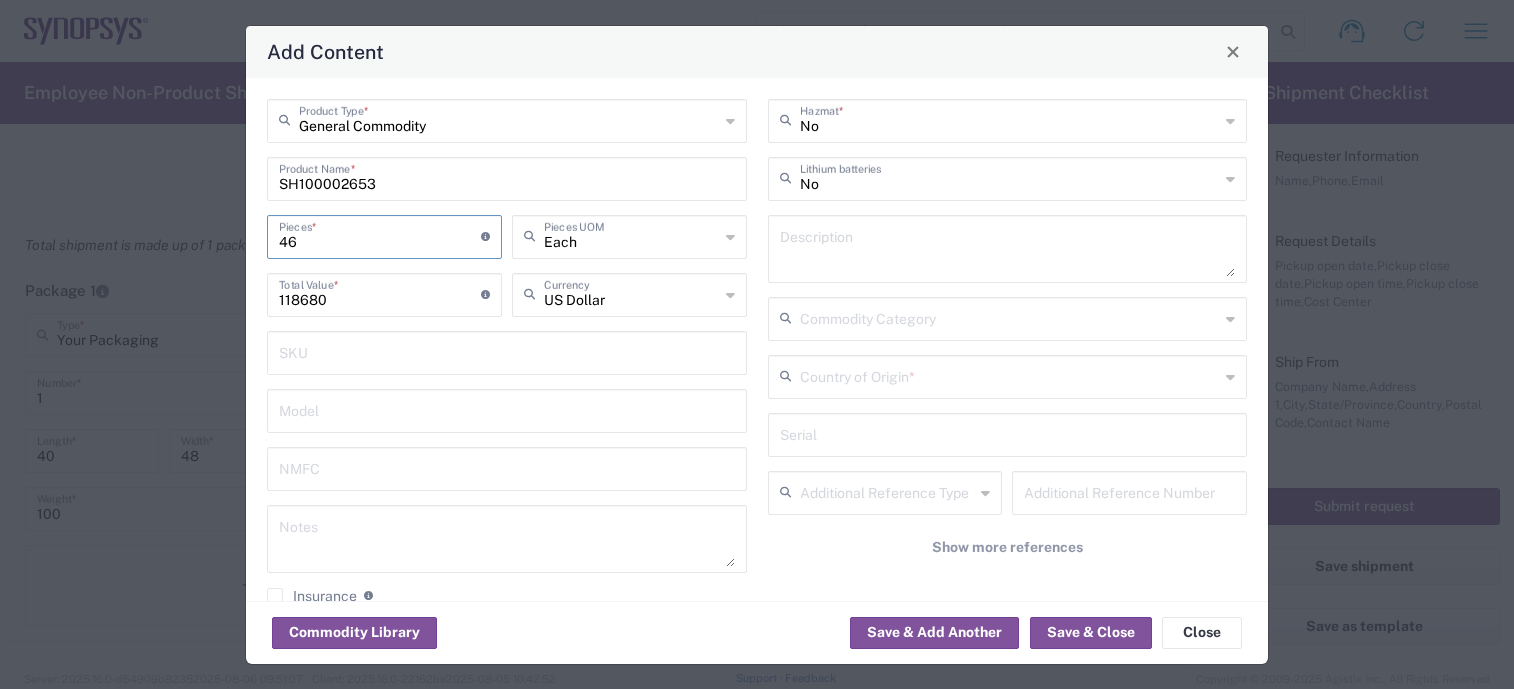 type on "469" 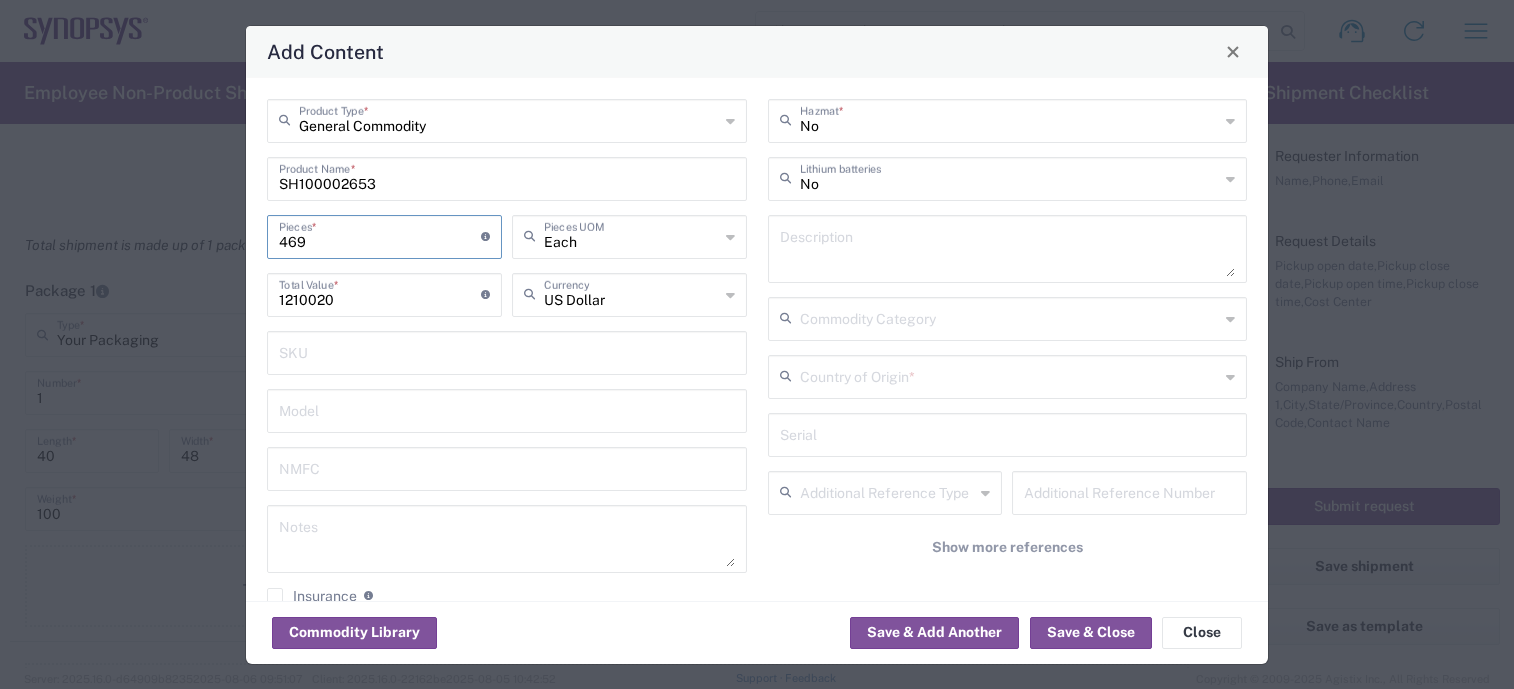 type on "4692" 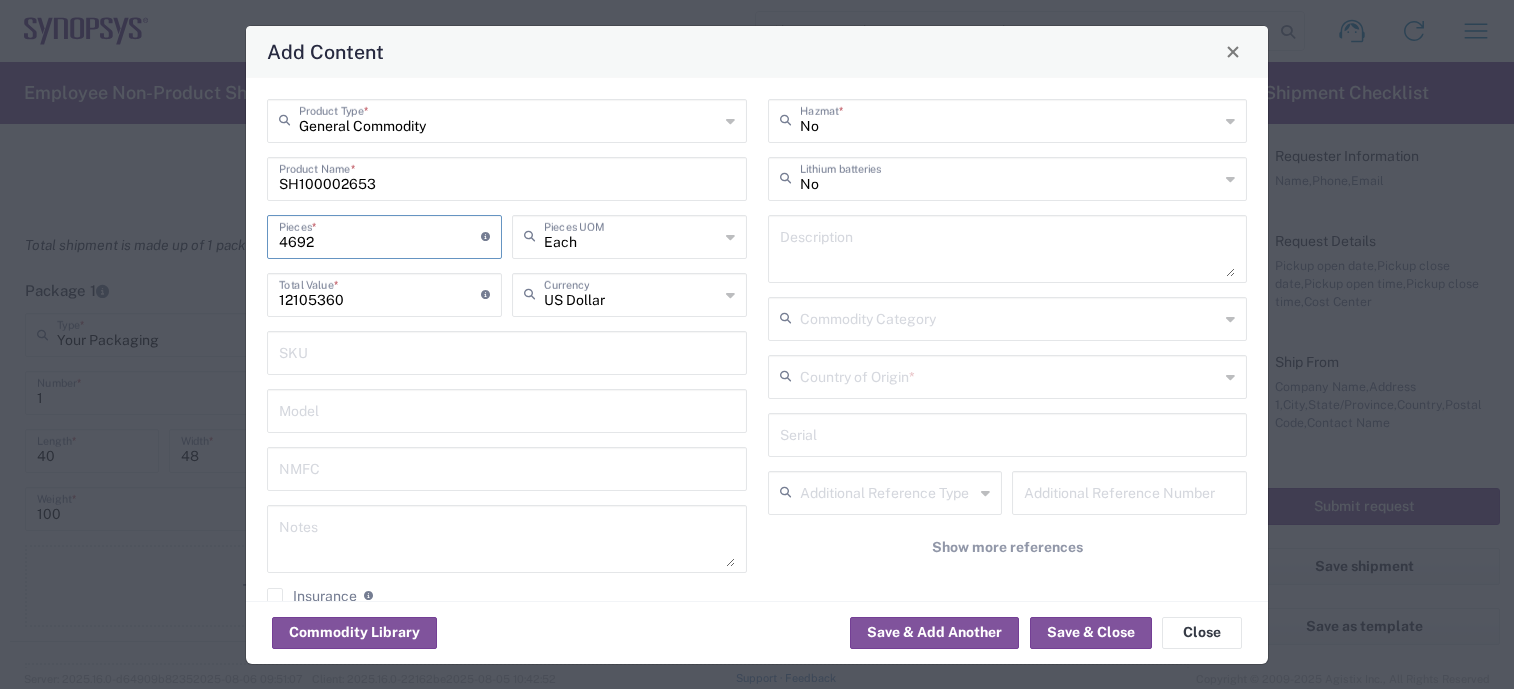 type on "4692" 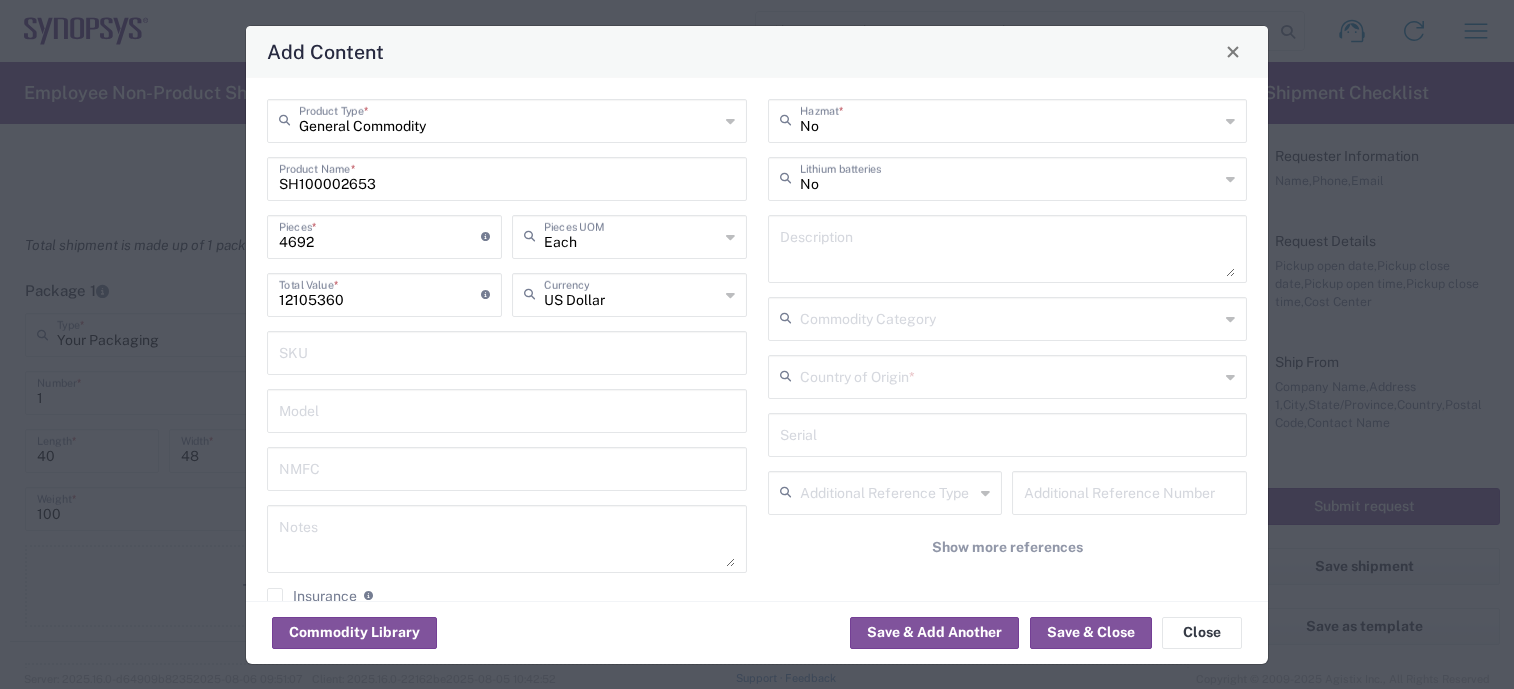 click on "12105360  Total Value  * Total value of all the pieces" 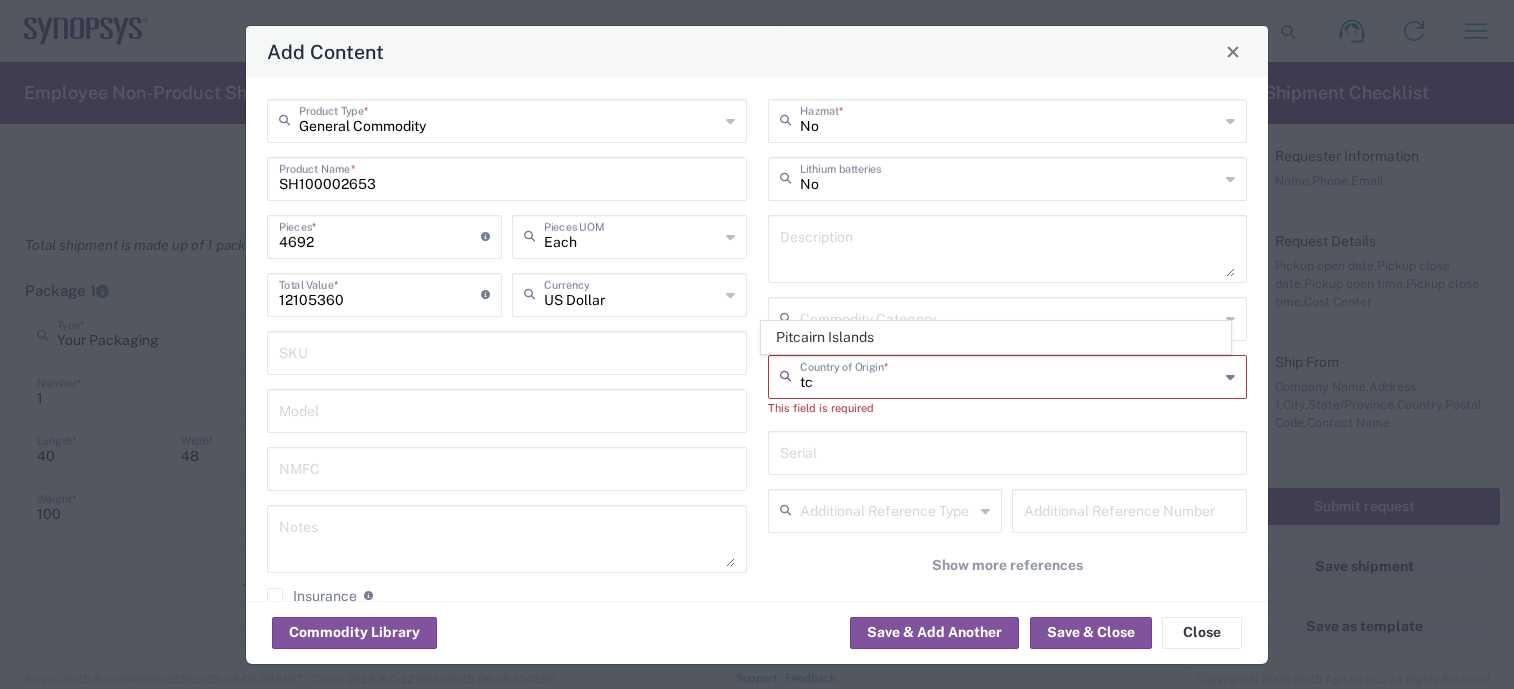 type on "t" 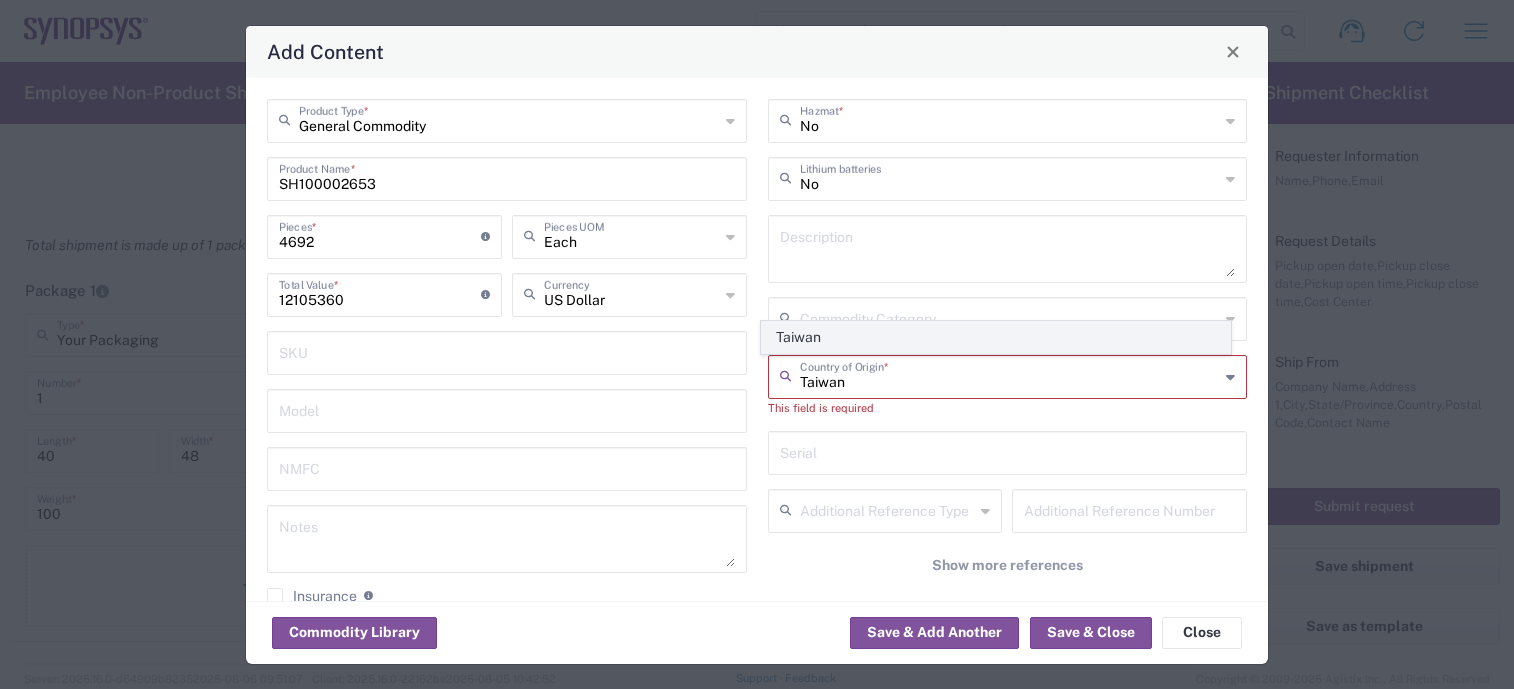 type on "Taiwan" 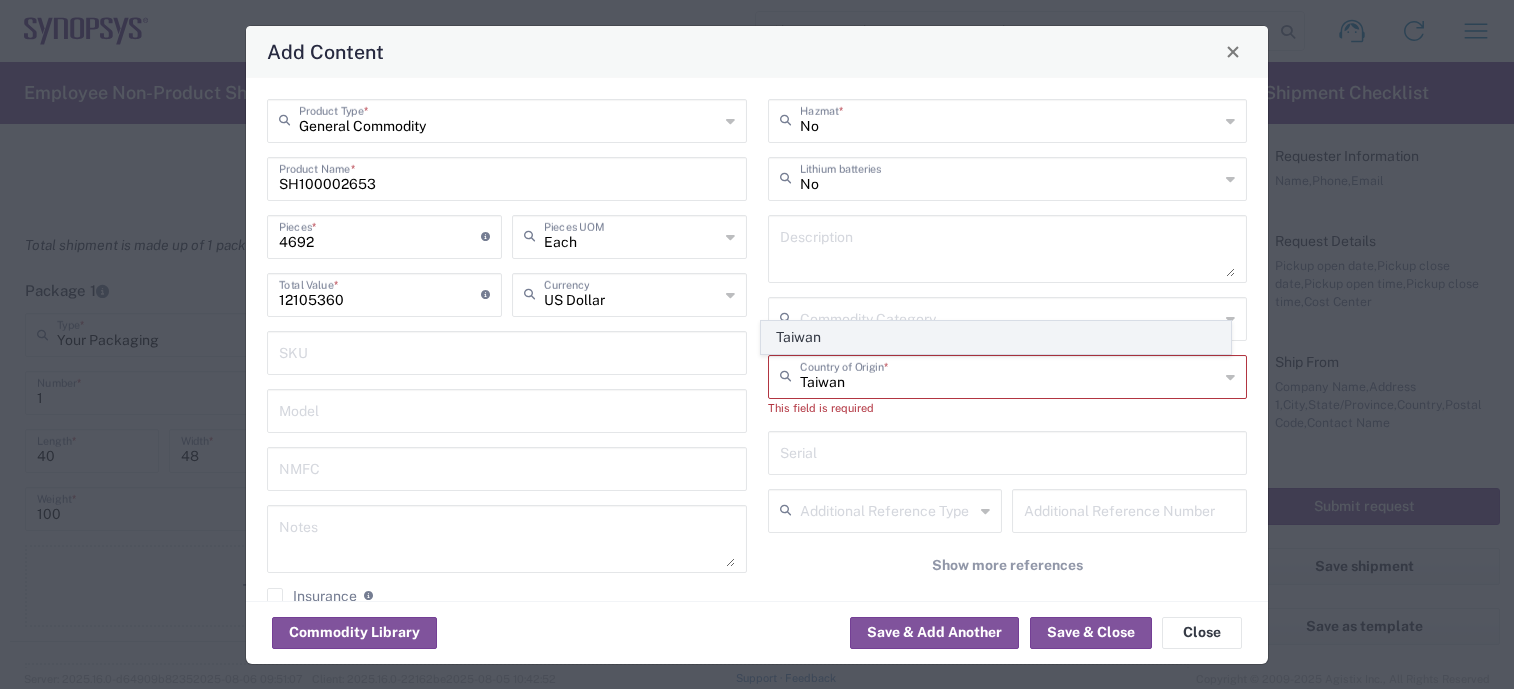 click on "Taiwan" 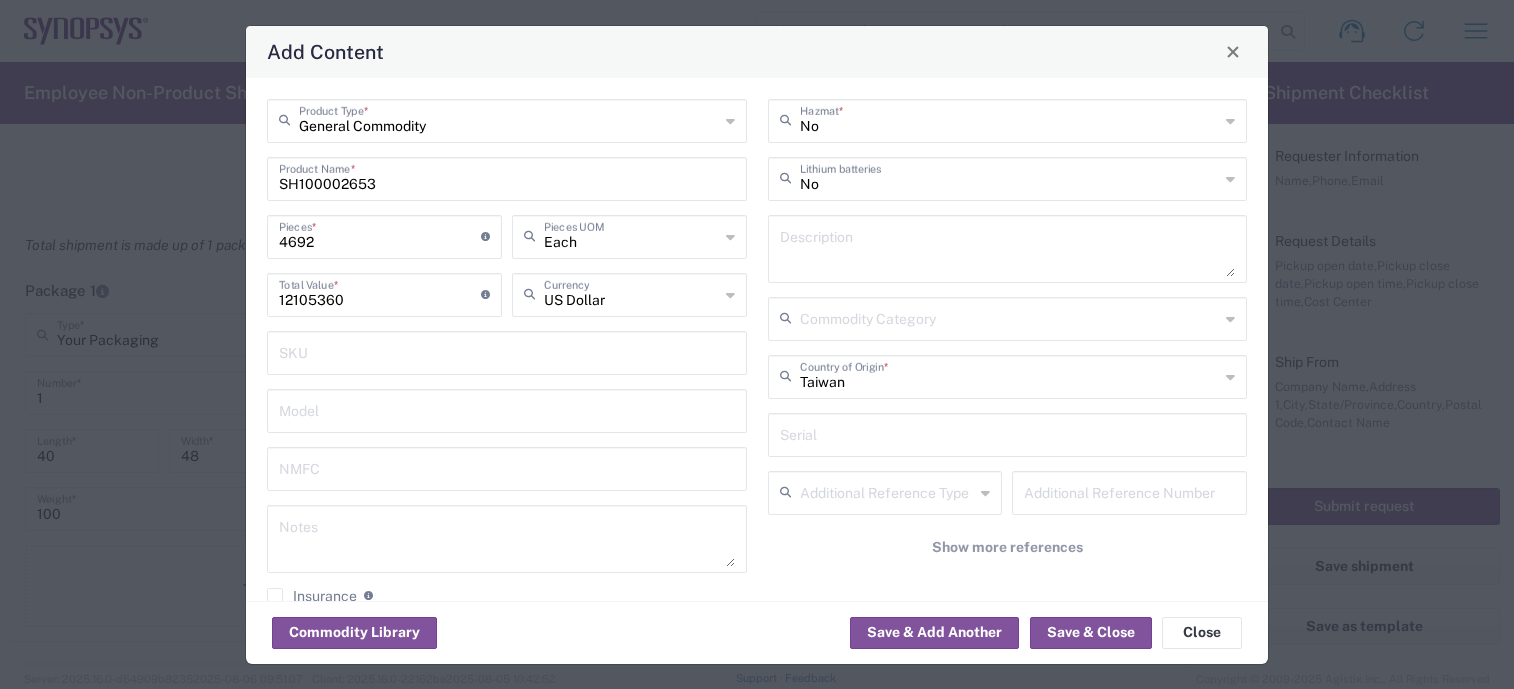 click at bounding box center (1008, 249) 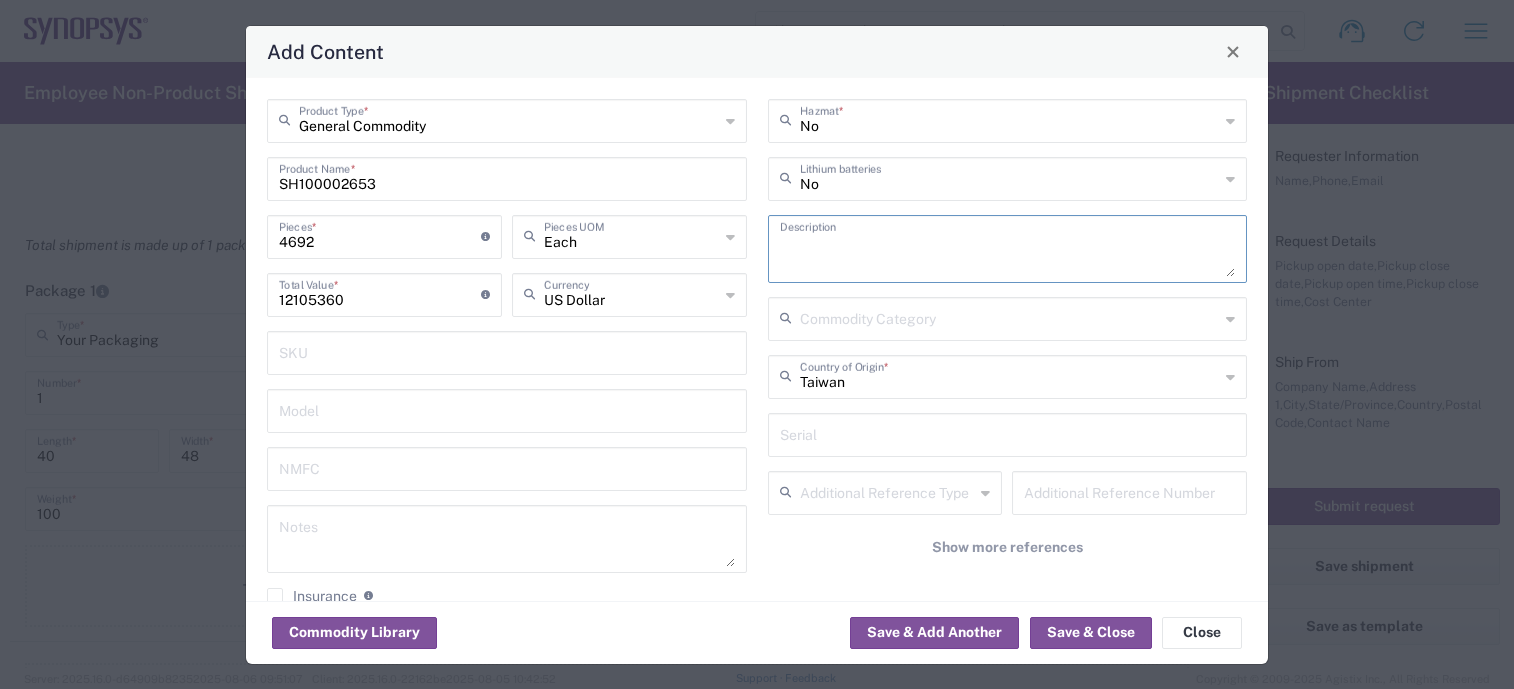 paste on "XCVU19P-2FSVA3824" 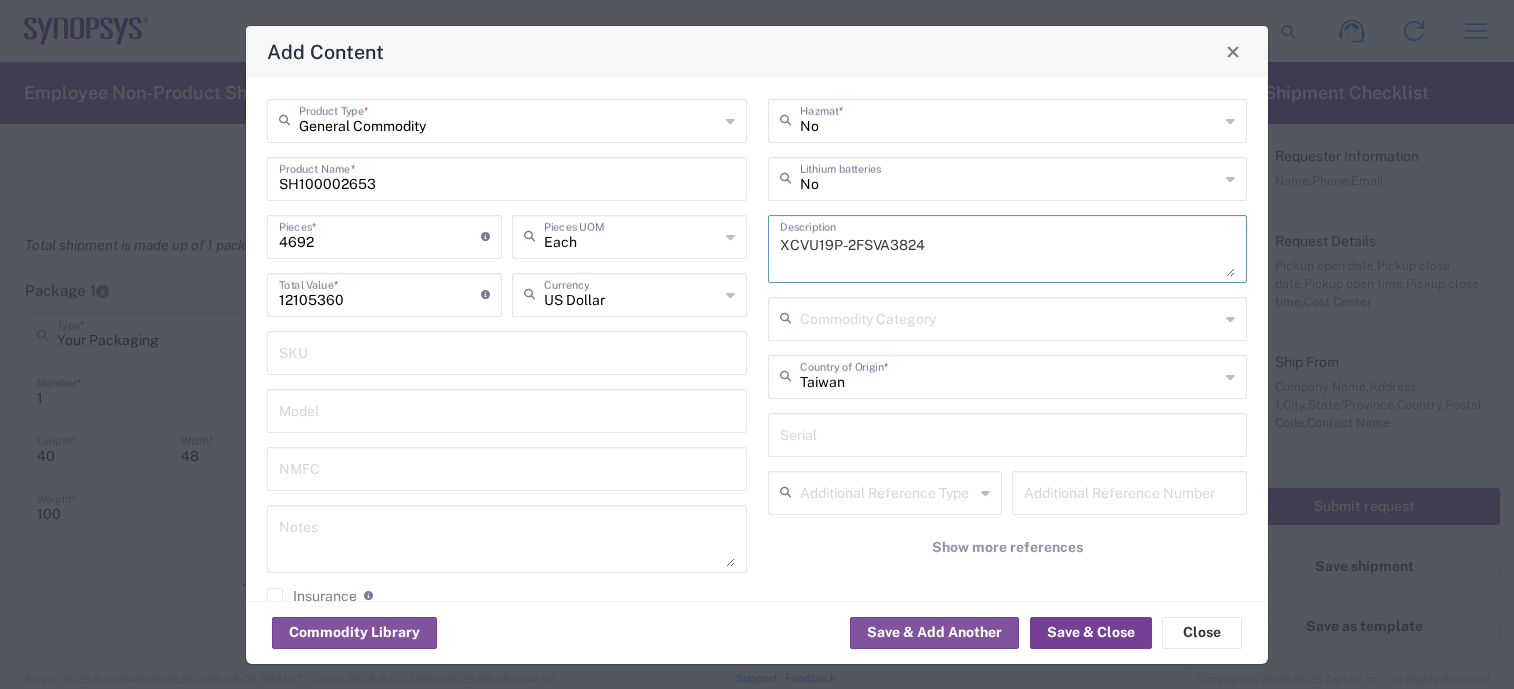 type on "XCVU19P-2FSVA3824" 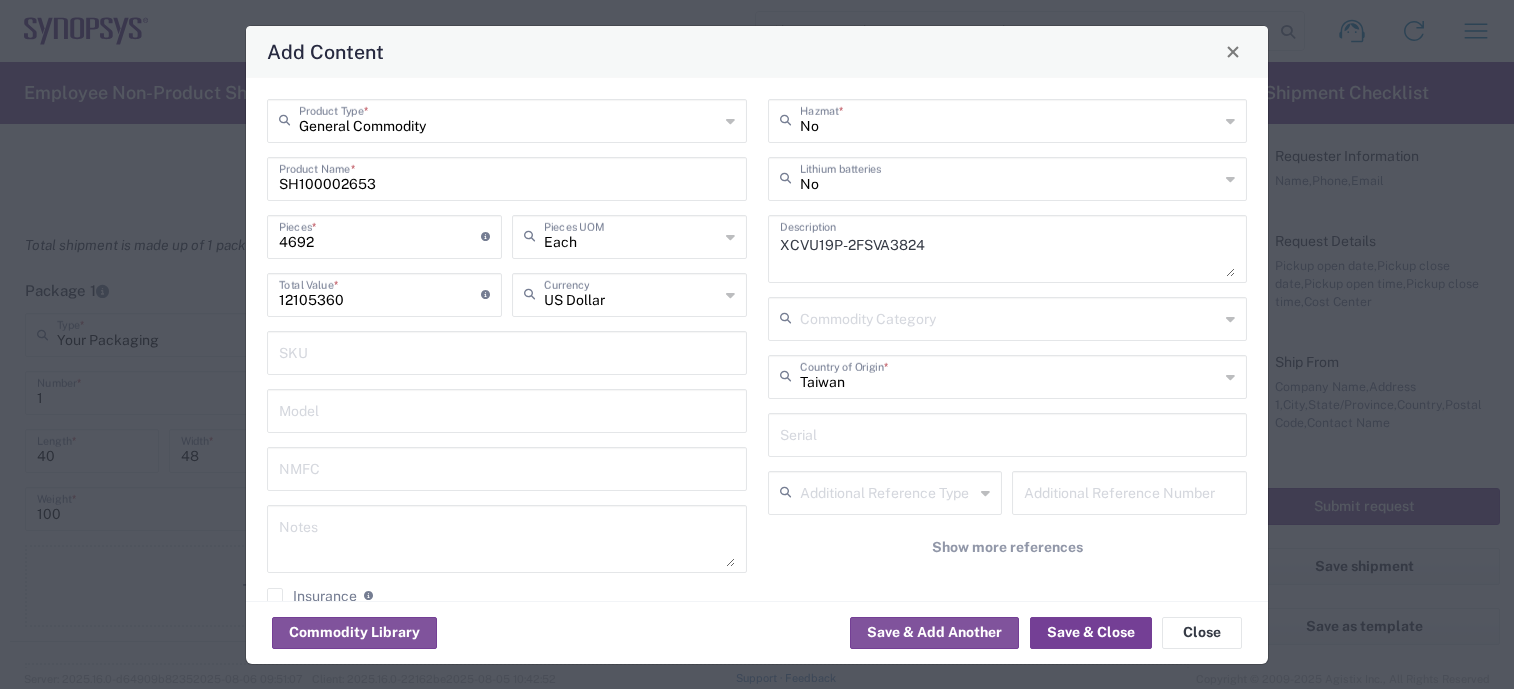 click on "Save & Close" 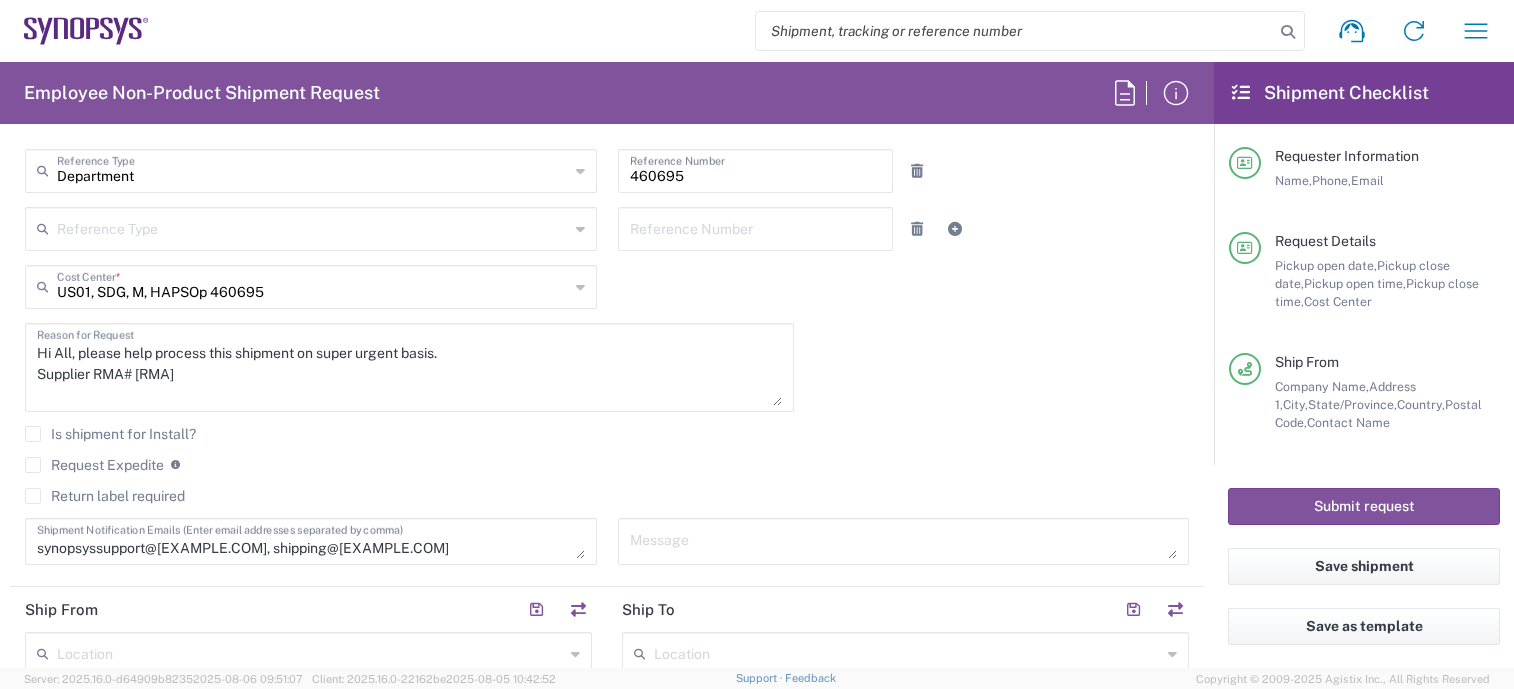 scroll, scrollTop: 412, scrollLeft: 0, axis: vertical 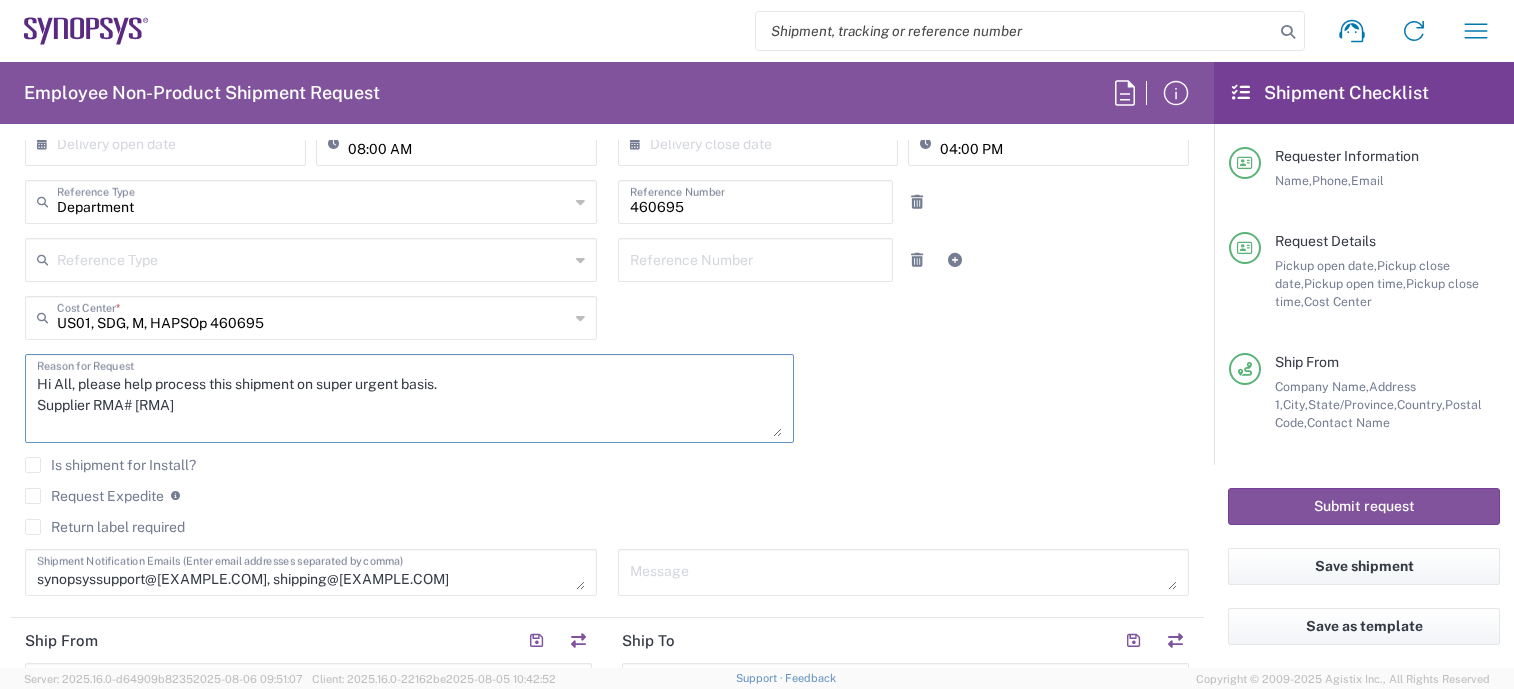 click on "Hi All, please help process this shipment on super urgent basis.
Supplier RMA# [RMA]" at bounding box center (409, 398) 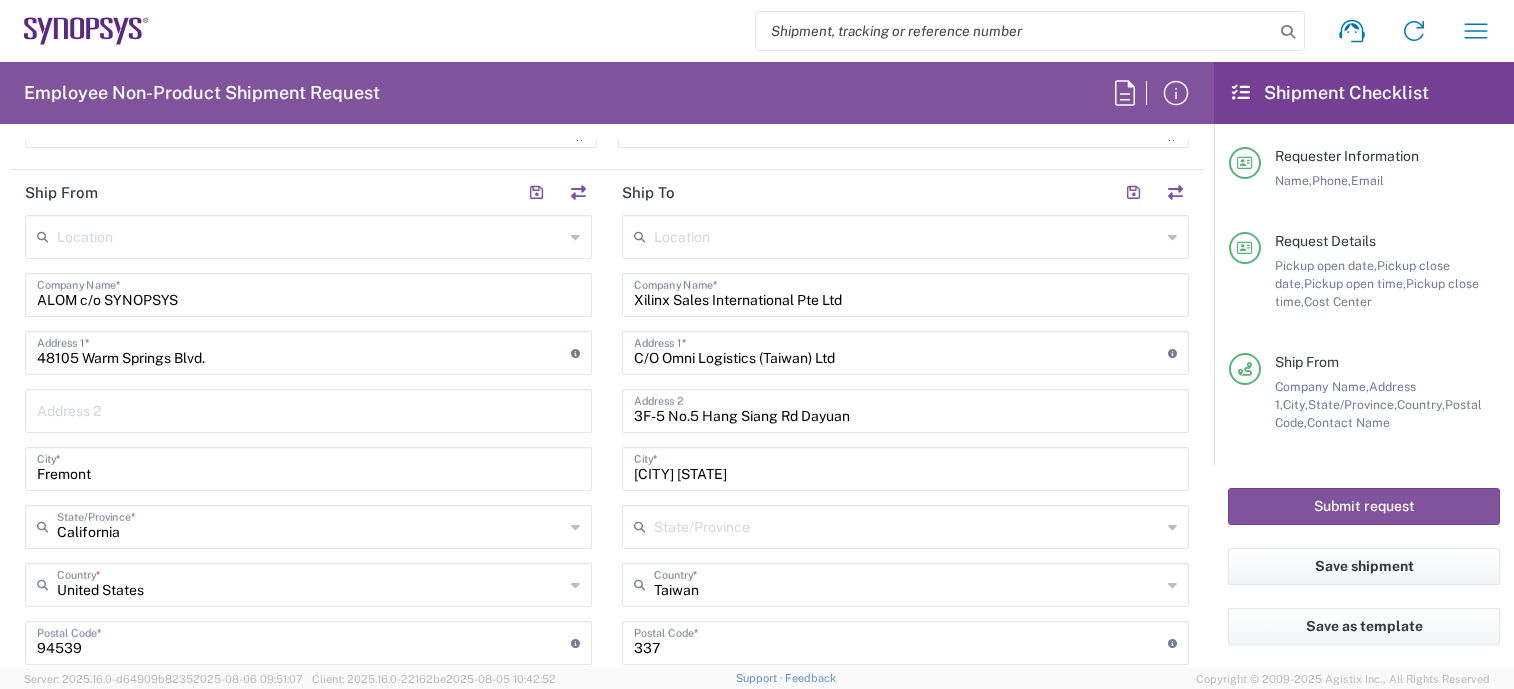 scroll, scrollTop: 812, scrollLeft: 0, axis: vertical 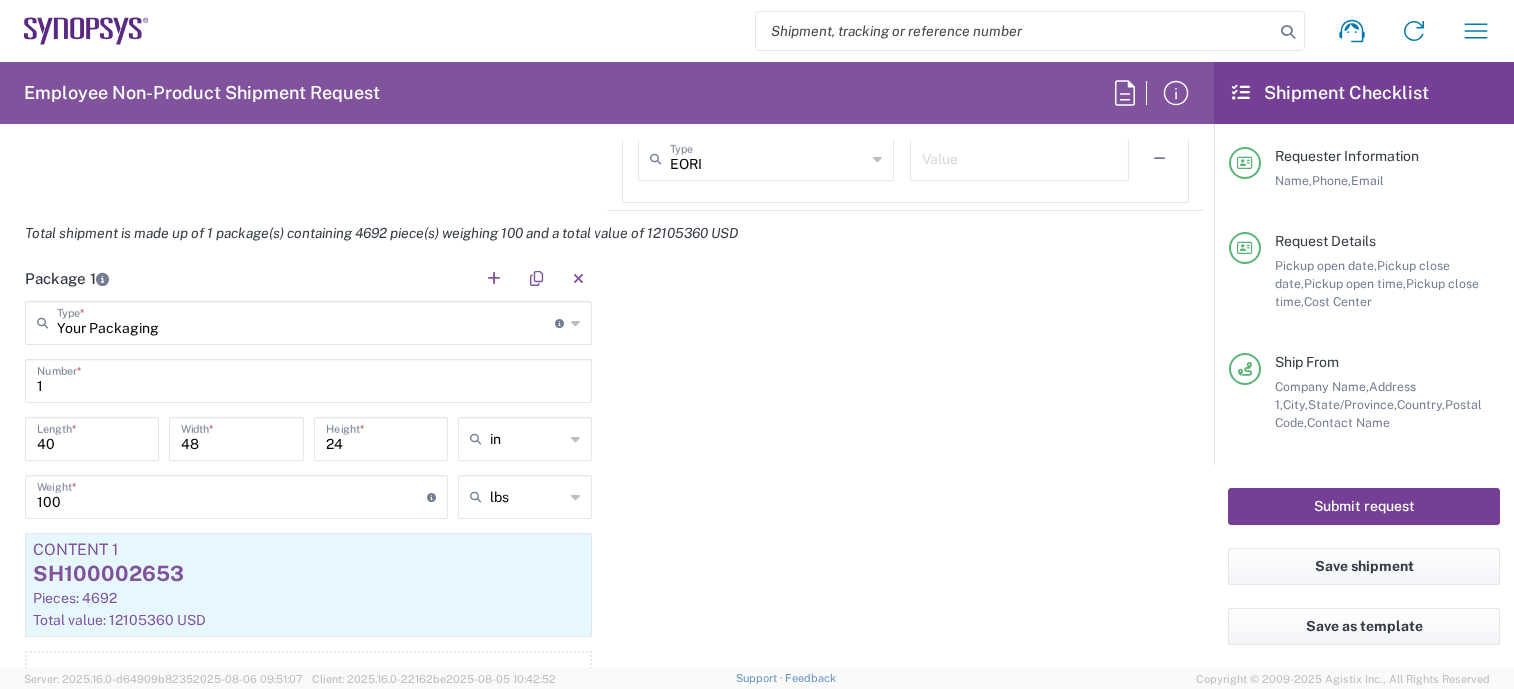 click on "Submit request" 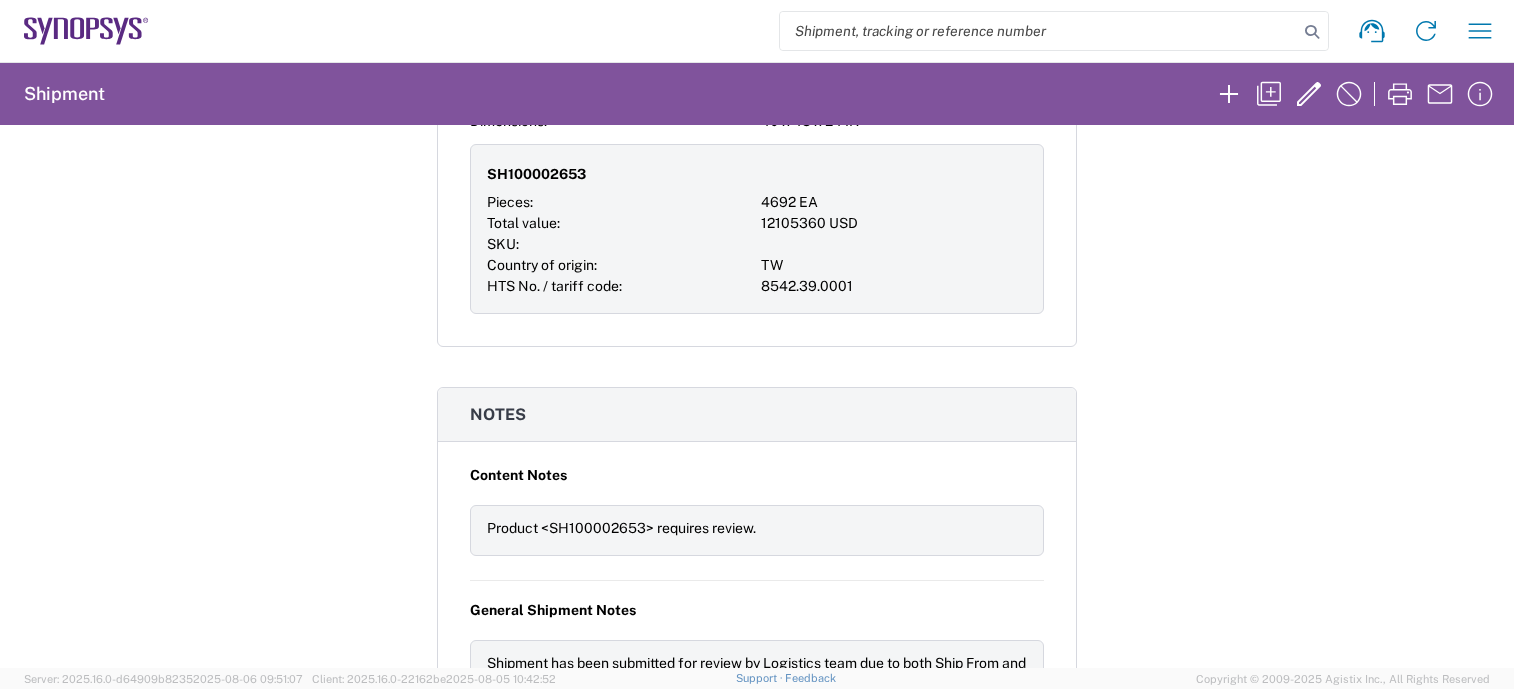 scroll, scrollTop: 1400, scrollLeft: 0, axis: vertical 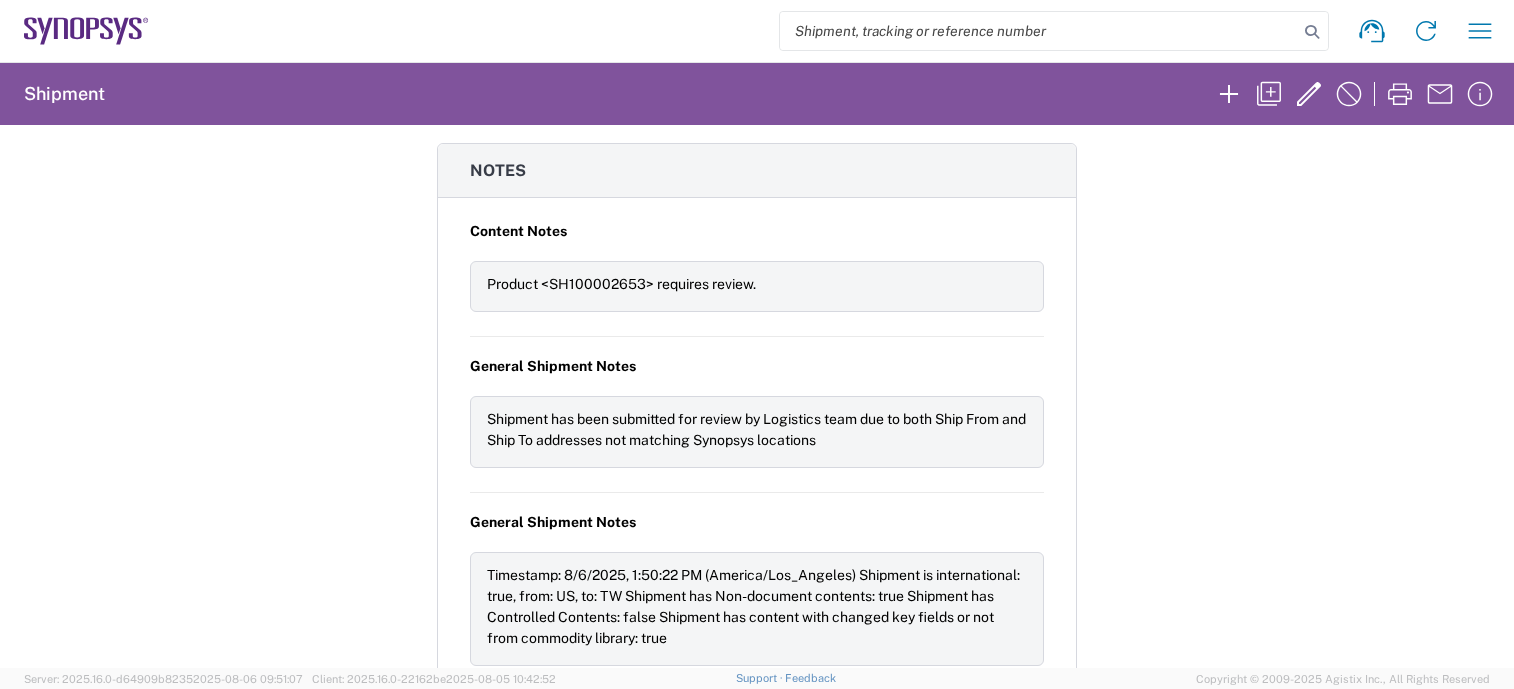 click on "Shipment 56419629  Google Maps
Request details Pickup time: 2025-08-06 14:00:00 - 16:00:00 Delivery time: - Cost center US01, SDG, M, HAPSOp References Department 460695 Requester information [FIRST] [LAST] [PHONE] [EMAIL] Ship from/to From: To: ALOM c/o SYNOPSYS Xilinx Sales International Pte Ltd [NUMBER] [STREET], [CITY], [STATE] C/O Omni Logistics (Taiwan) Ltd 3F-5 No.5 Hang Siang Rd Dayuan Fremont ,  CA Taoyuan [CITY], [STATE] Taoyuan [CITY] ,  US 337 ,  TW Phone:   [PHONE] Phone:   [PHONE] Tax info: Tax info: EIN   [TAX_ID] Package info & contents Your Packaging Number: 1 Weight: 100 LBS Dimensions: 40 x 48 x 24 IN SH100002653 Pieces: 4692 EA Total value: 12105360 USD SKU: Country of origin: TW HTS No. / tariff code: 8542.39.0001 Notes Content Notes Product <SH100002653> requires review. General Shipment Notes Shipment has been submitted for review by Logistics team due to both Ship From and Ship To addresses not matching Synopsys locations SHIP RCPN" 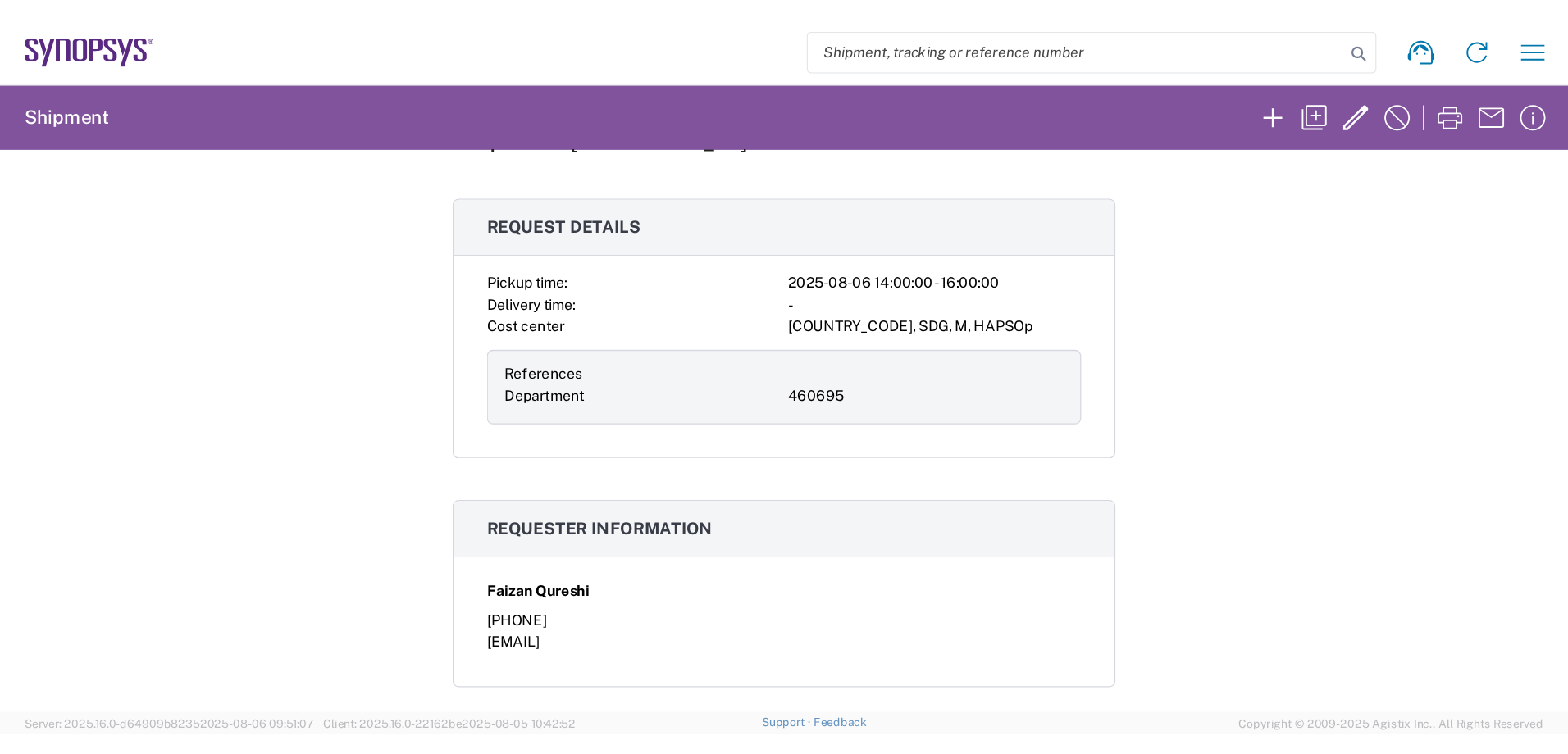 scroll, scrollTop: 0, scrollLeft: 0, axis: both 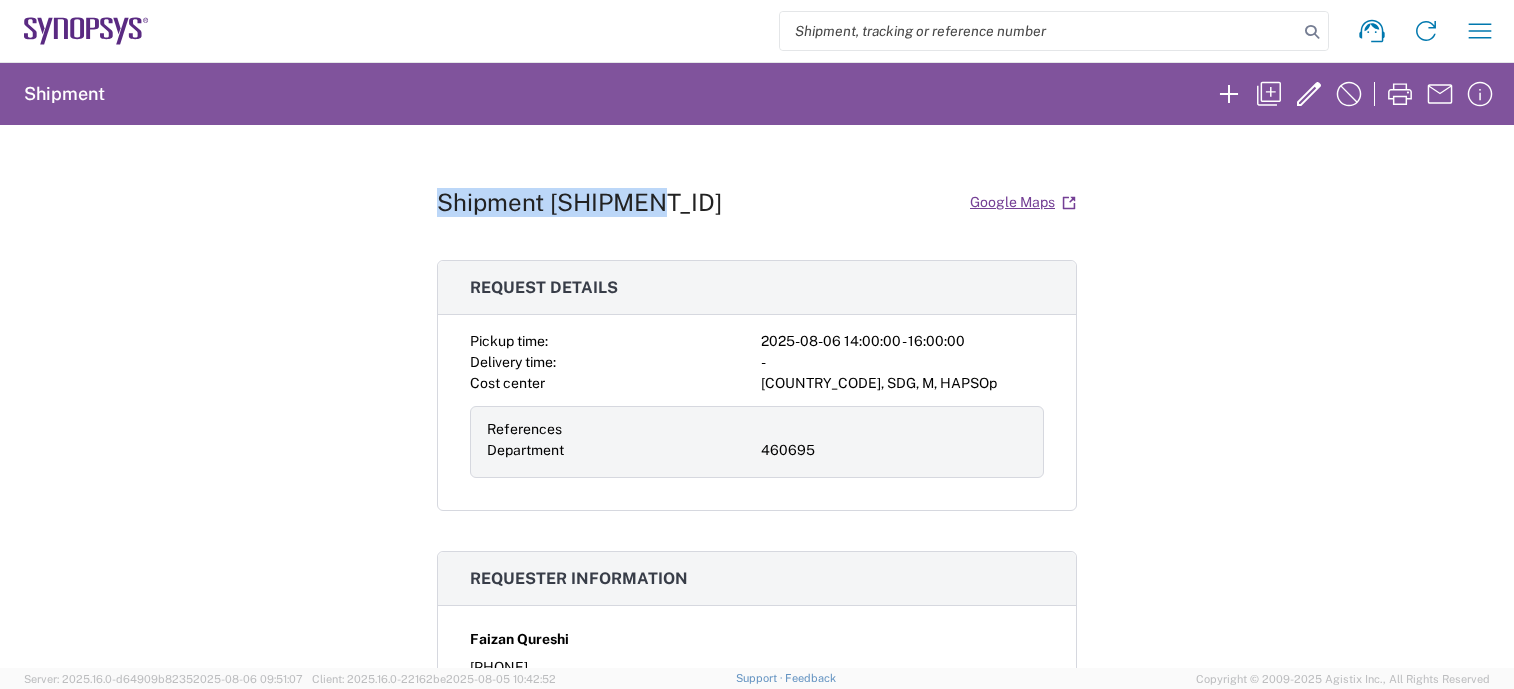 drag, startPoint x: 659, startPoint y: 200, endPoint x: 420, endPoint y: 209, distance: 239.1694 